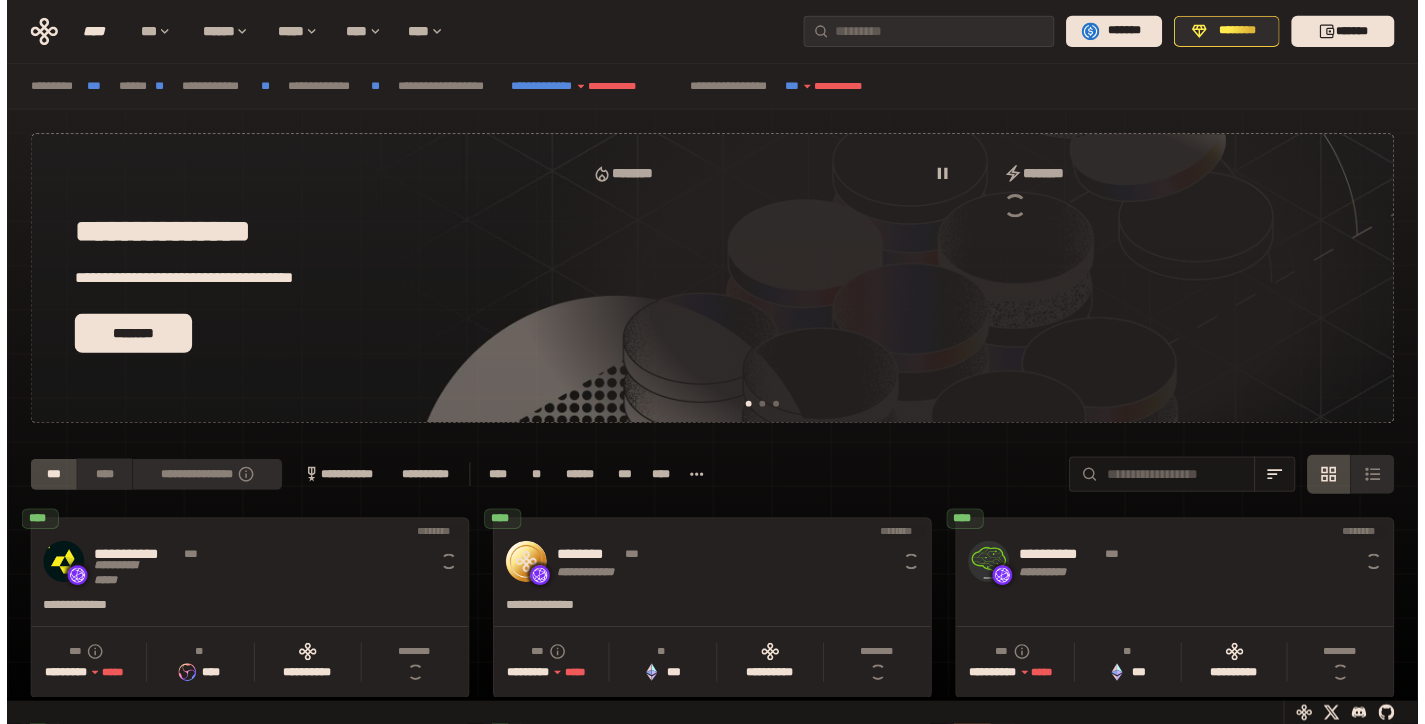 scroll, scrollTop: 0, scrollLeft: 0, axis: both 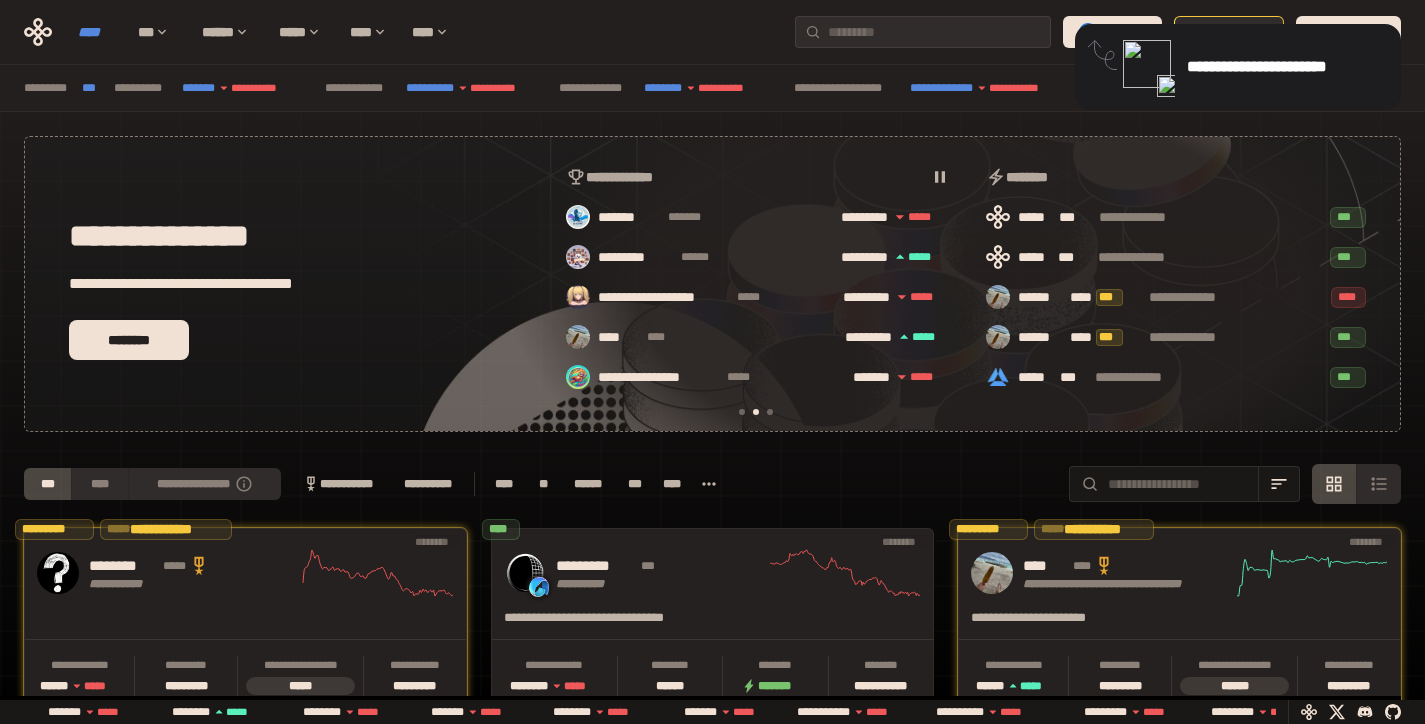 click on "****" at bounding box center [98, 32] 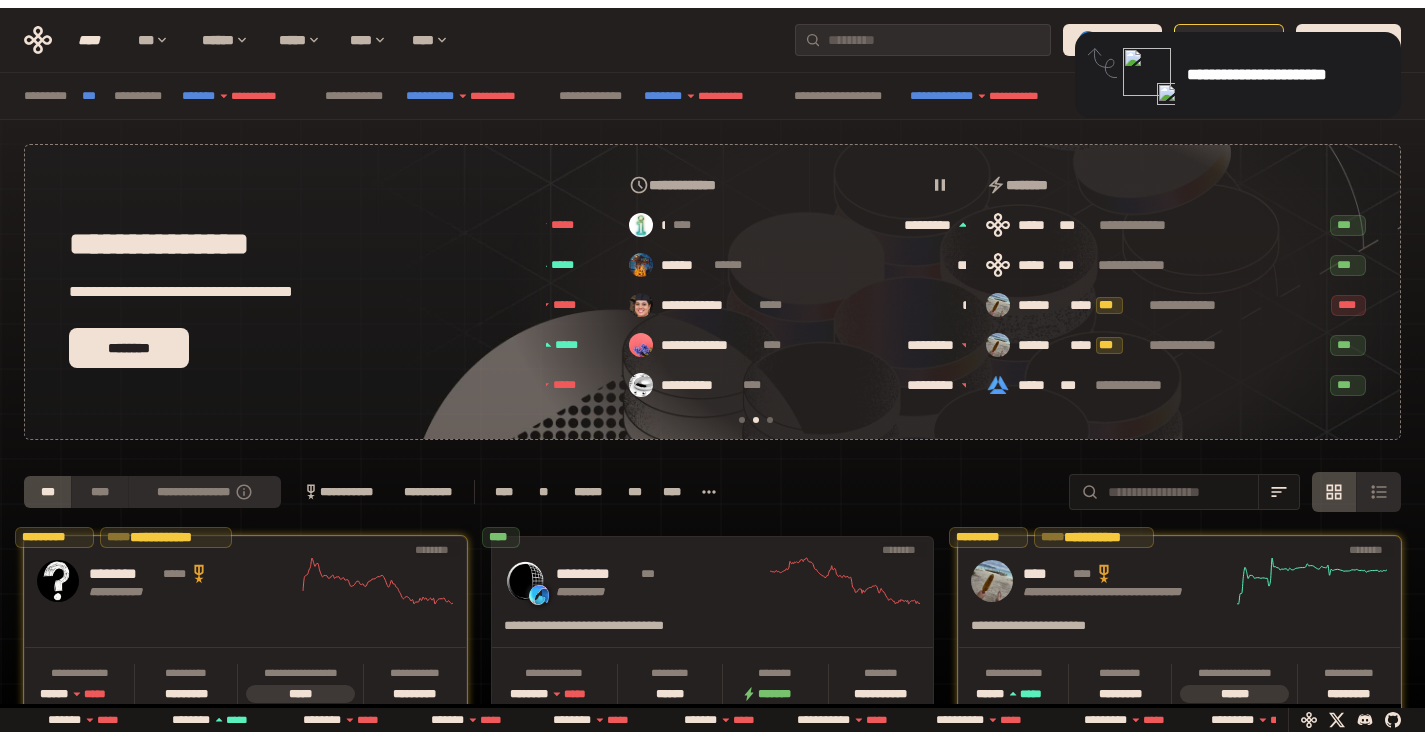 scroll, scrollTop: 0, scrollLeft: 856, axis: horizontal 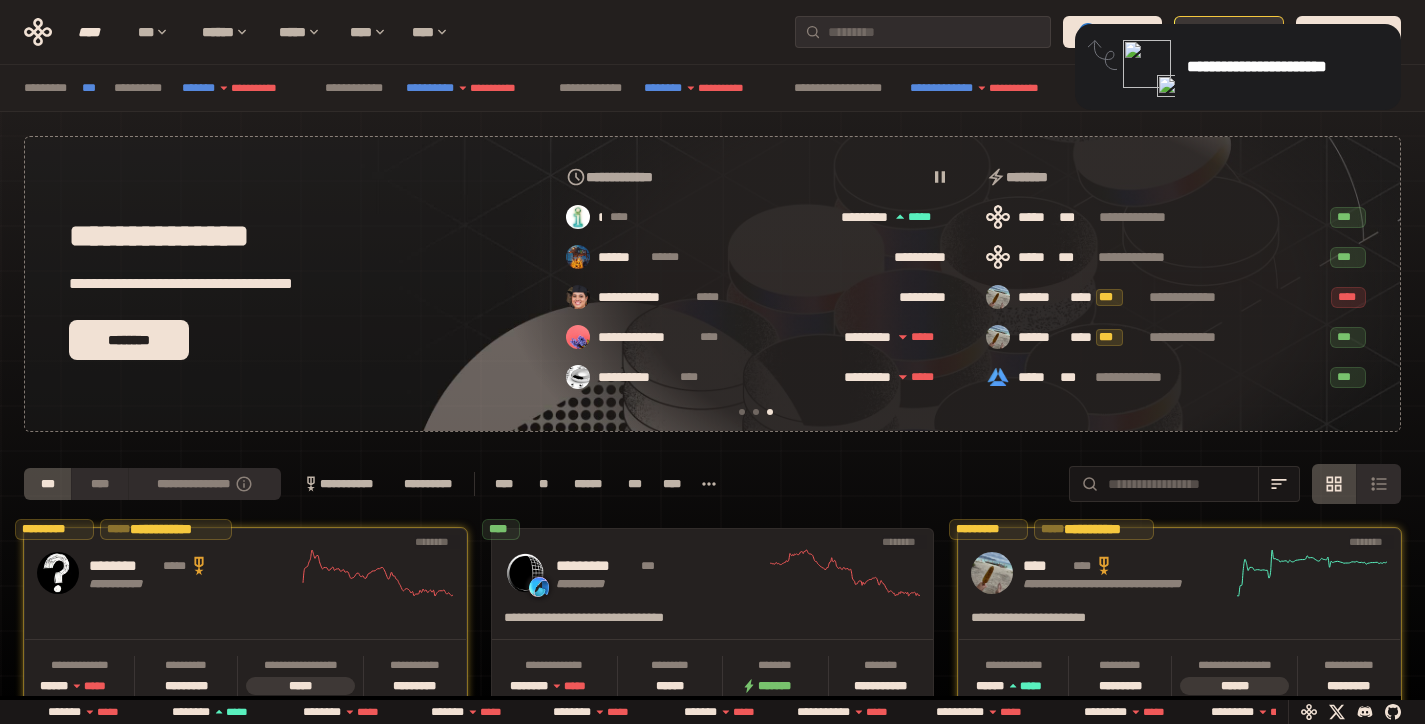 click on "********" at bounding box center [1229, 32] 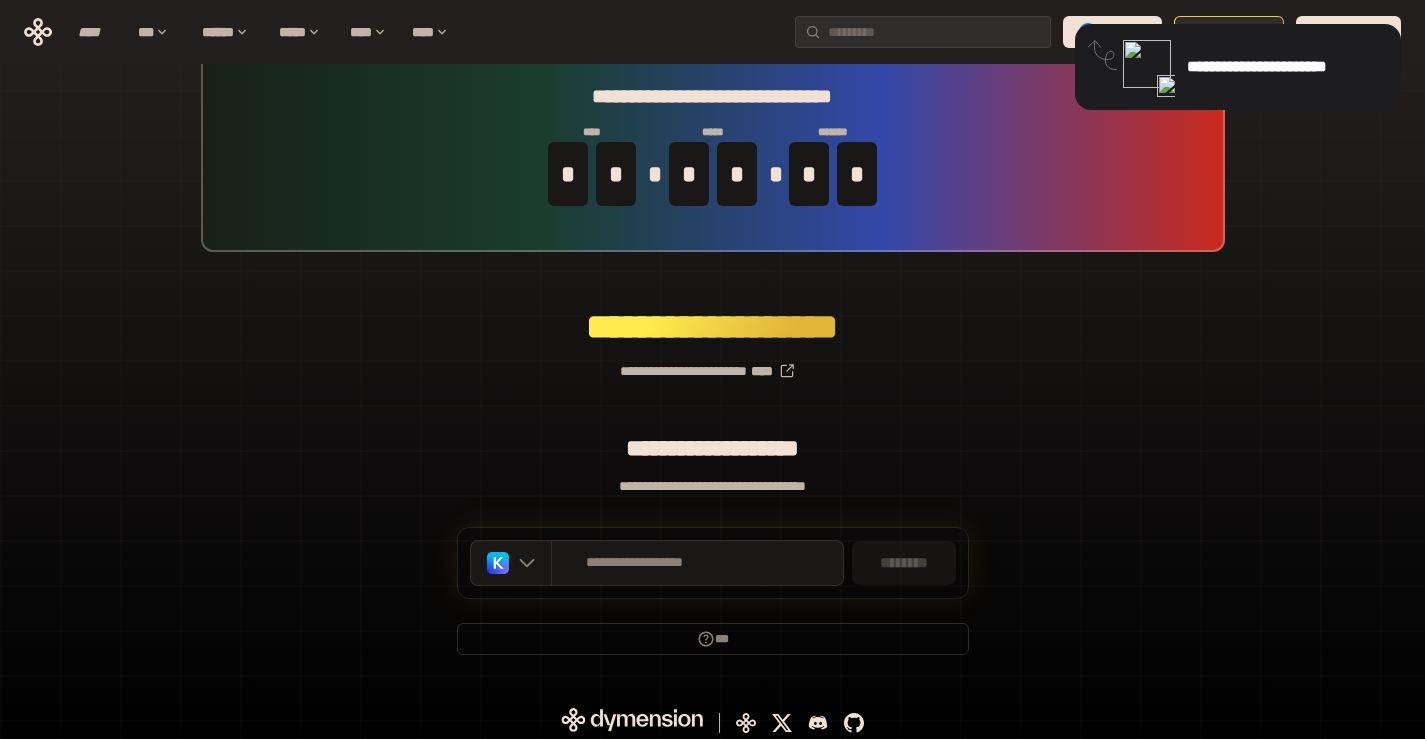 scroll, scrollTop: 44, scrollLeft: 0, axis: vertical 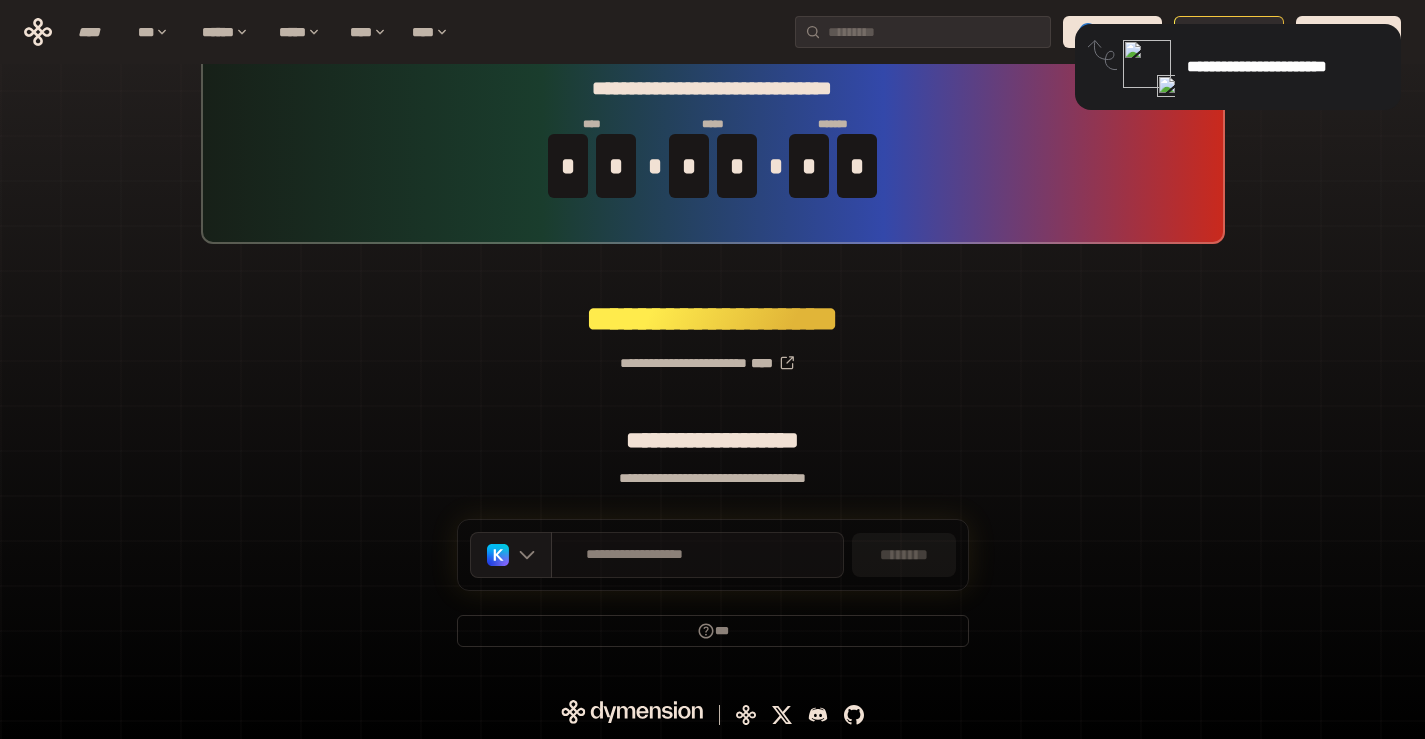 click on "**********" at bounding box center [697, 555] 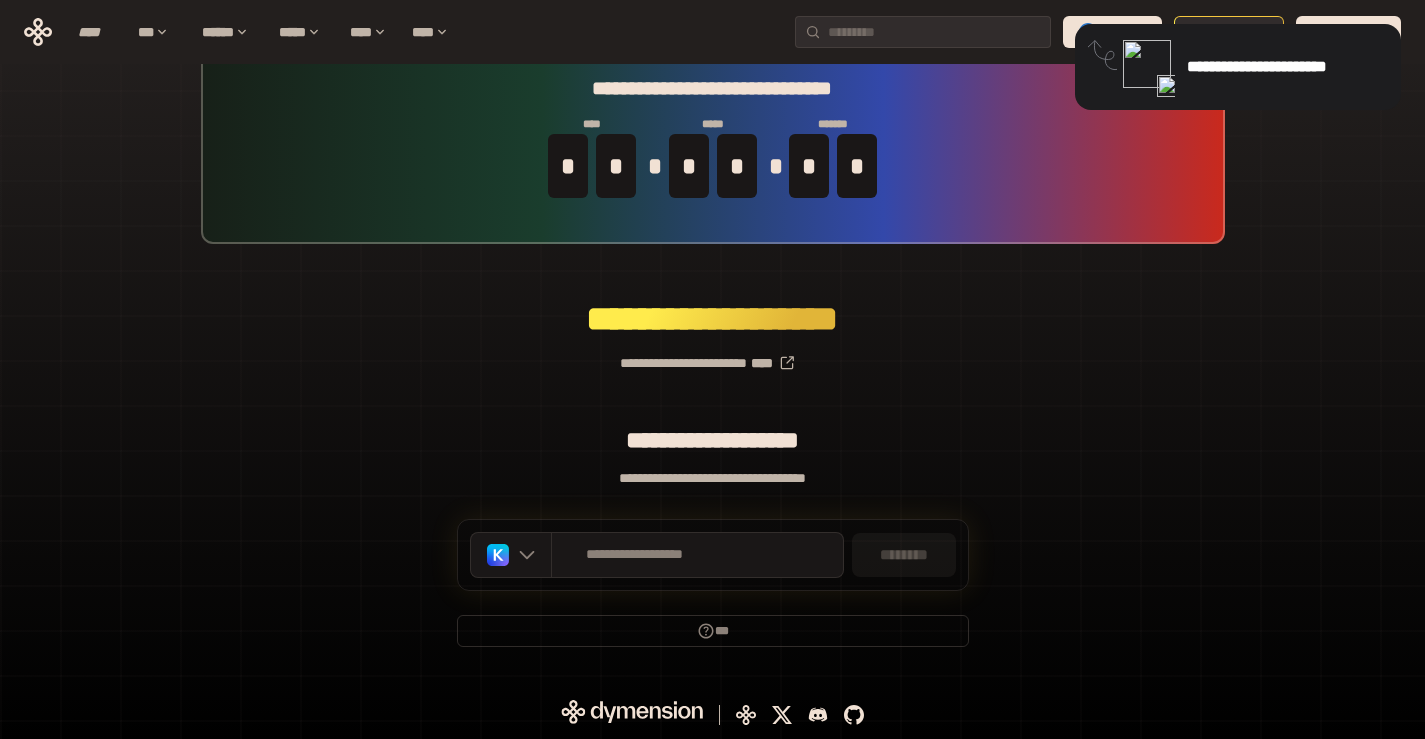 click on "********" at bounding box center [904, 555] 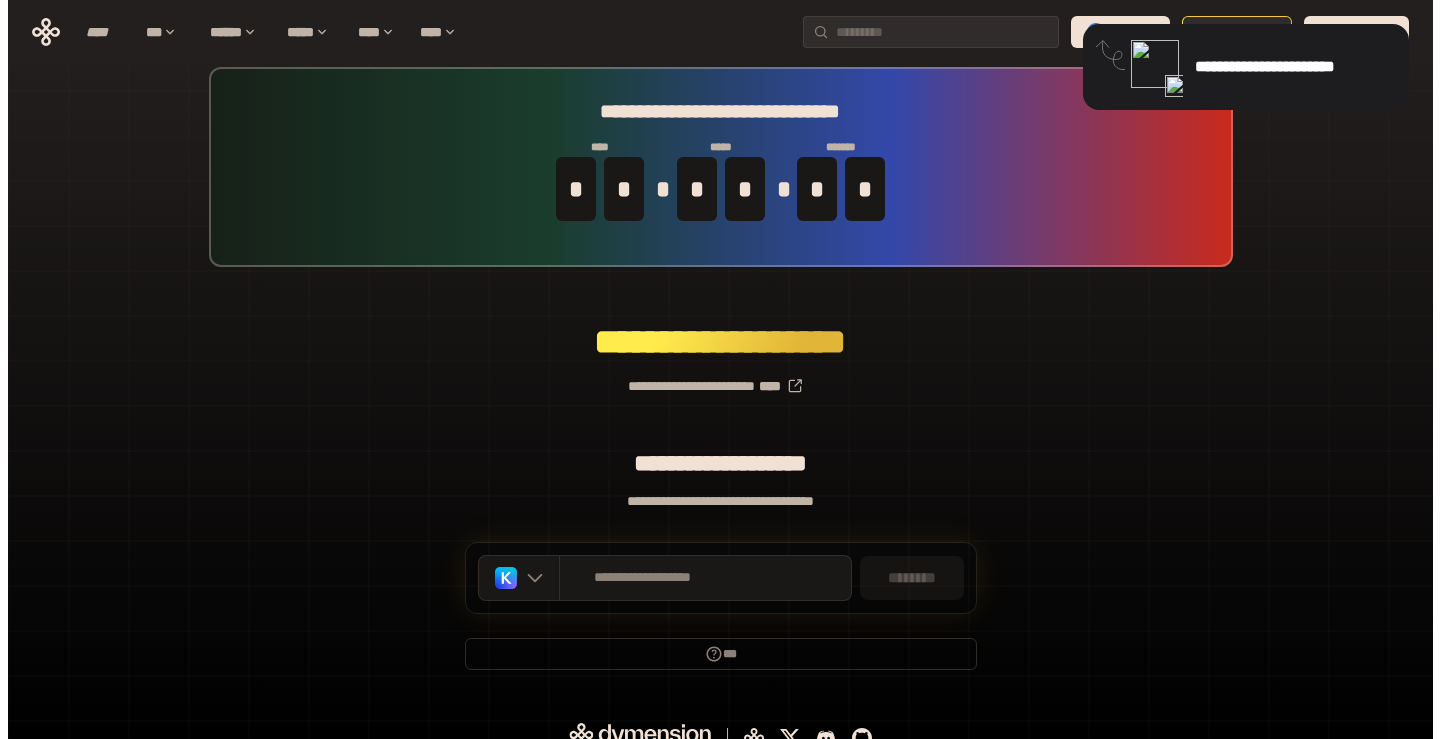 scroll, scrollTop: 0, scrollLeft: 0, axis: both 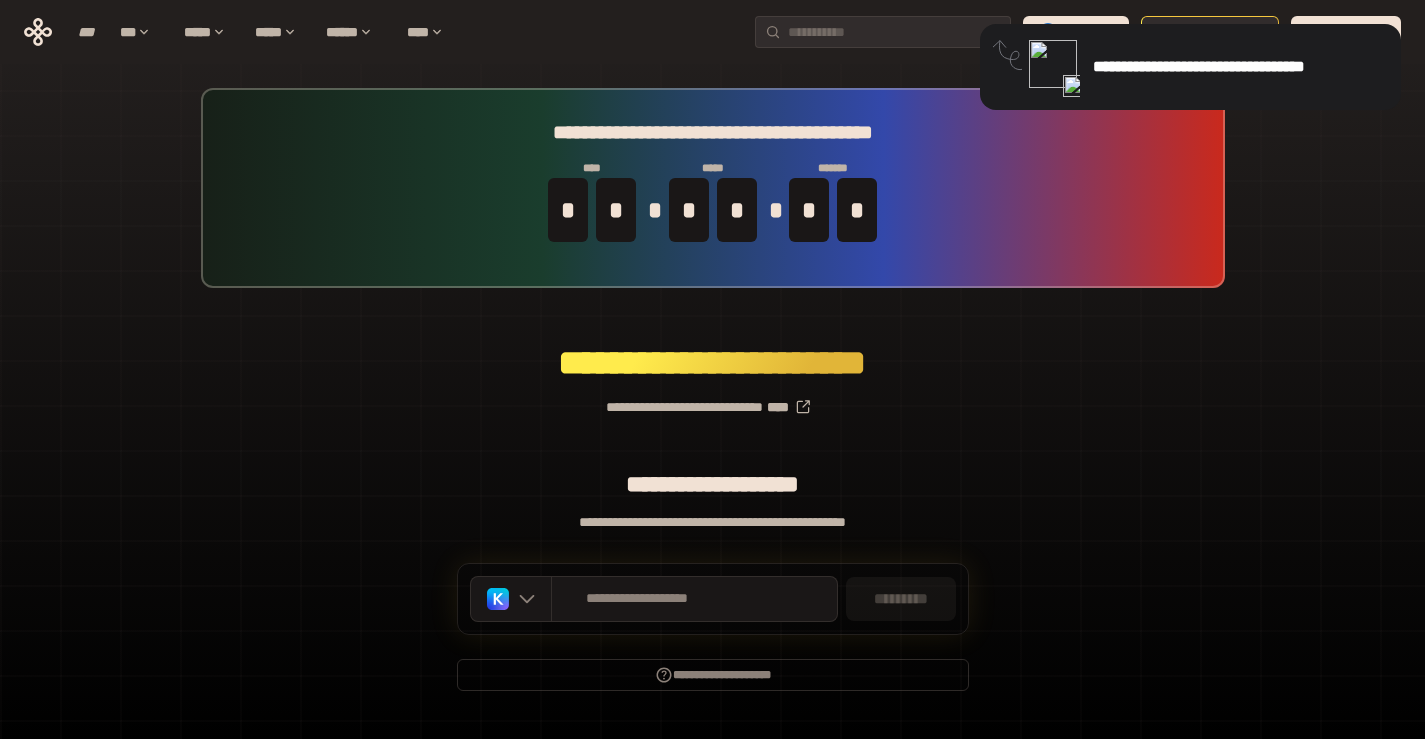 click on "**********" at bounding box center (712, 399) 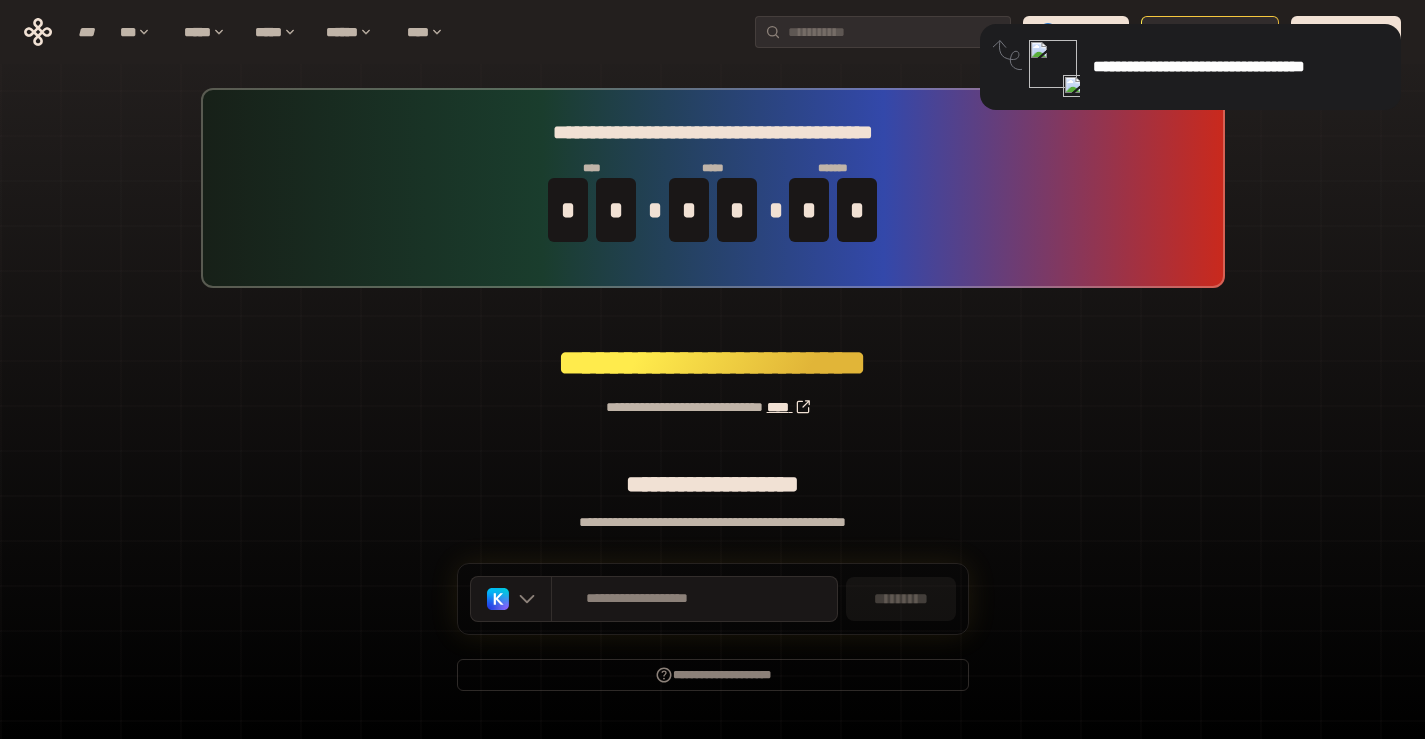 click 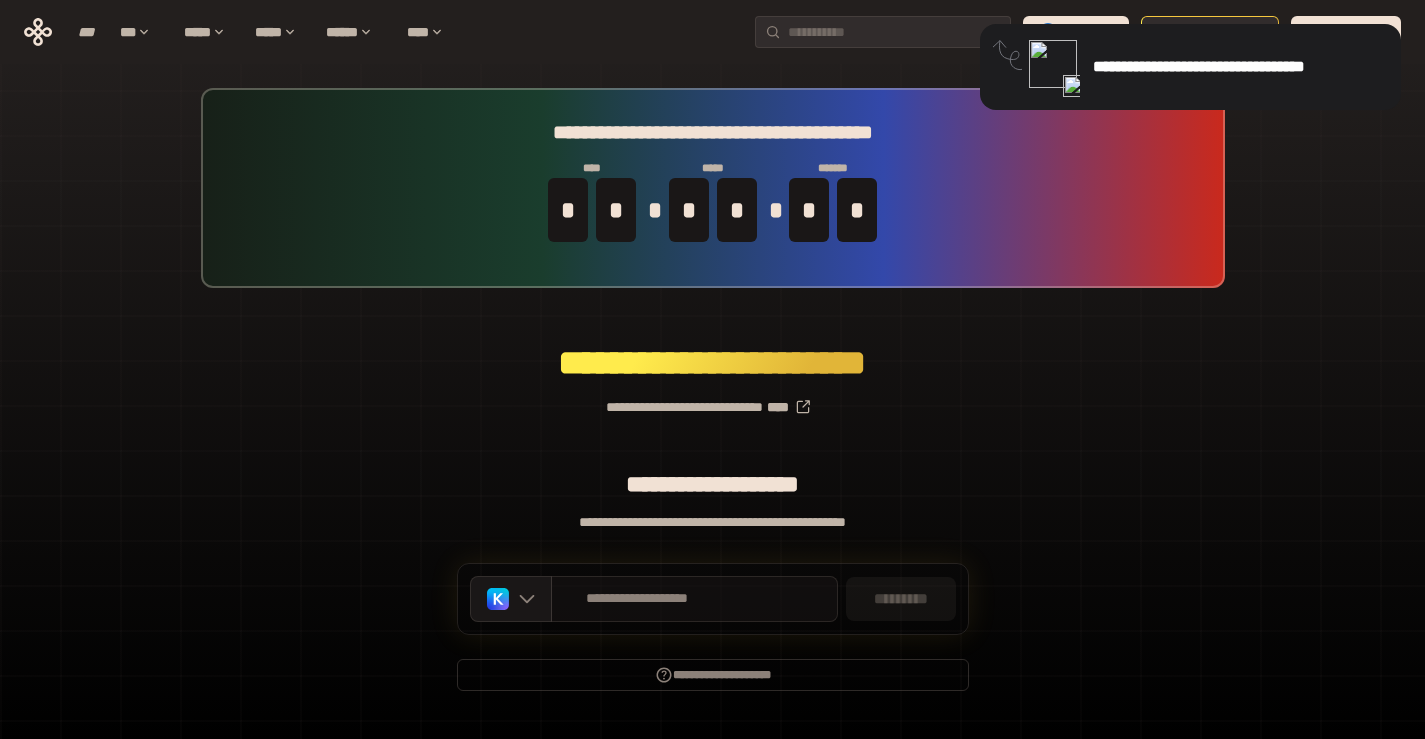click on "**********" at bounding box center (694, 599) 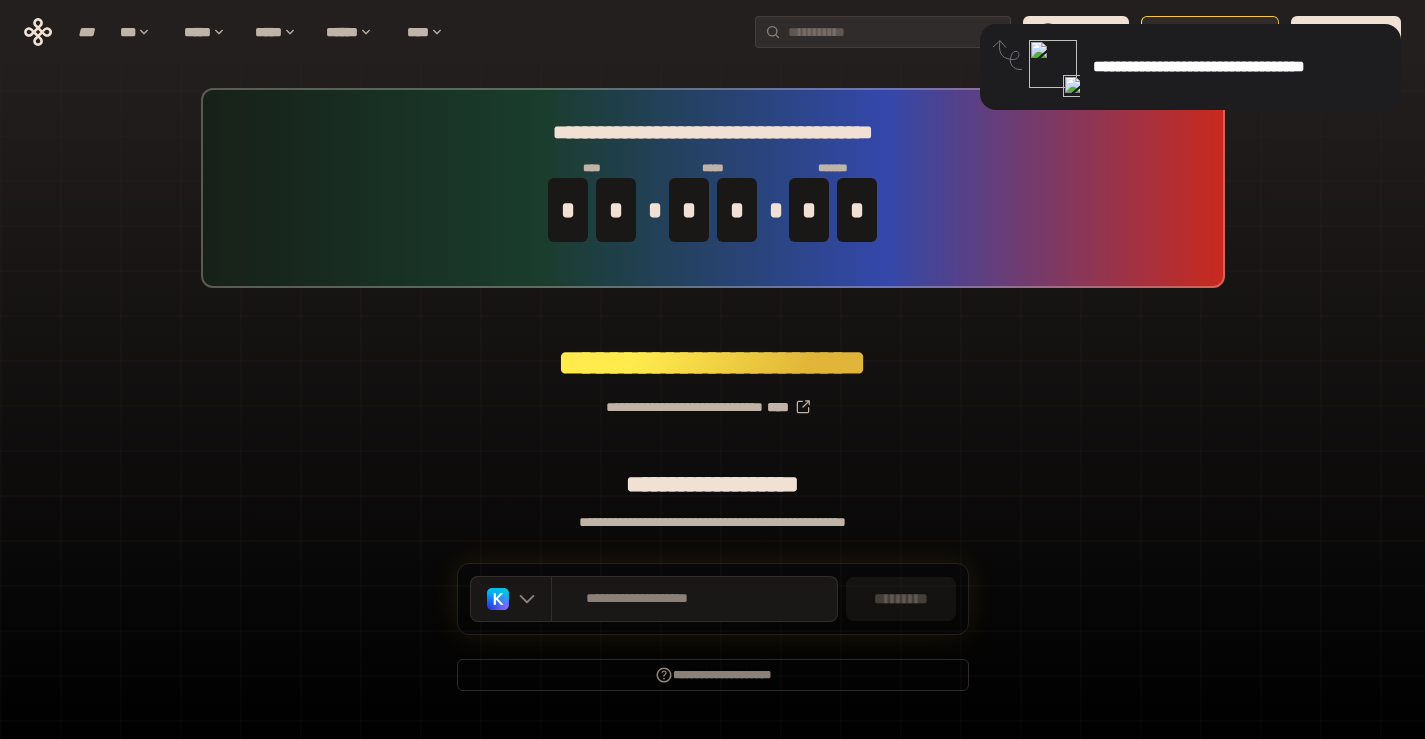 click on "**********" at bounding box center (1199, 66) 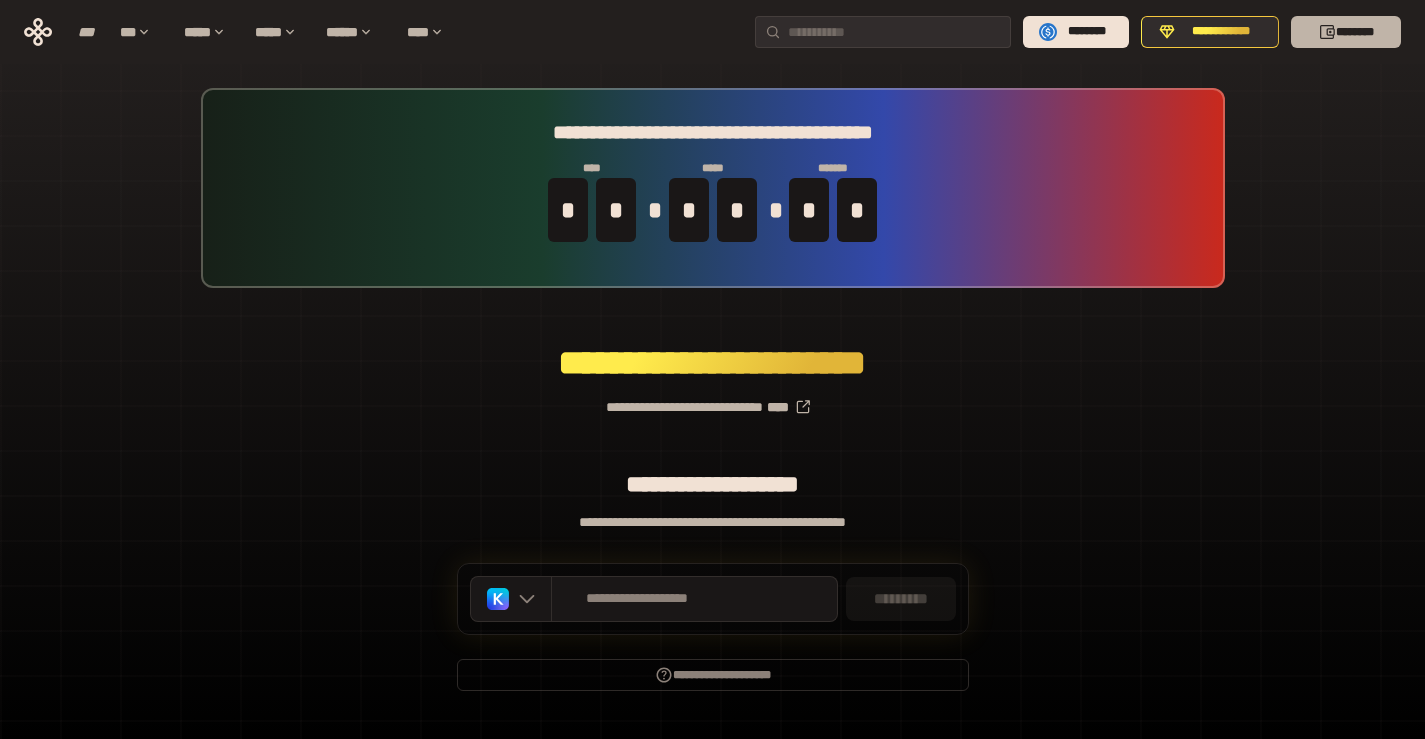 click on "********" at bounding box center (1355, 32) 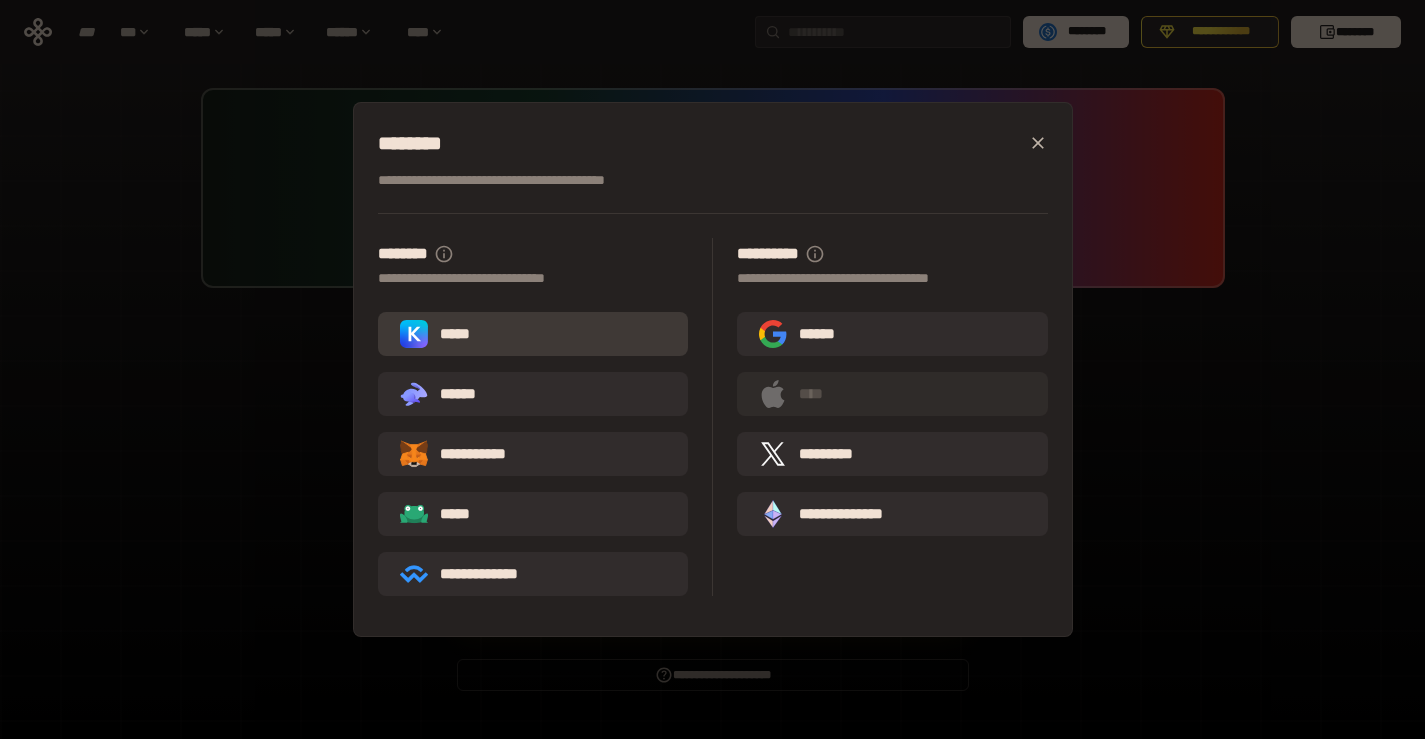 click on "*****" at bounding box center [533, 334] 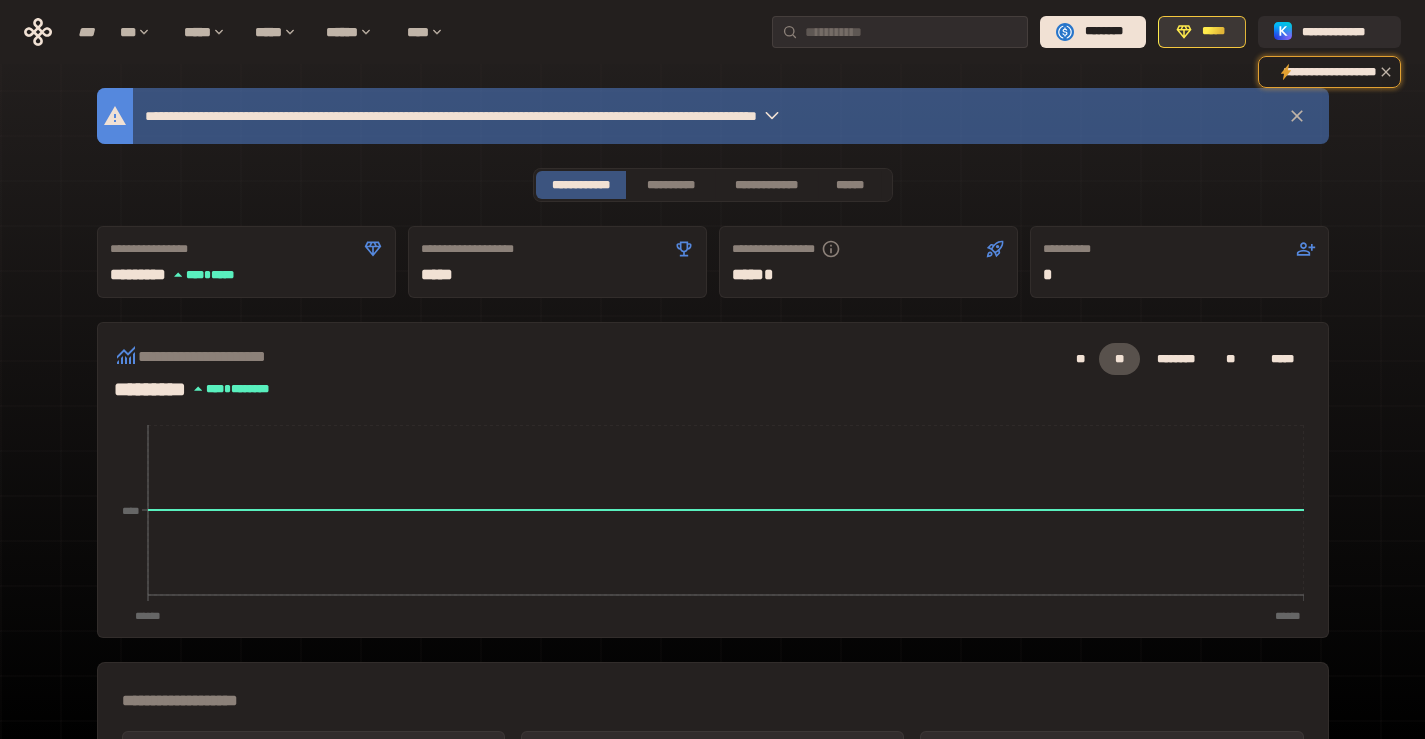 click on "*****" at bounding box center [1202, 32] 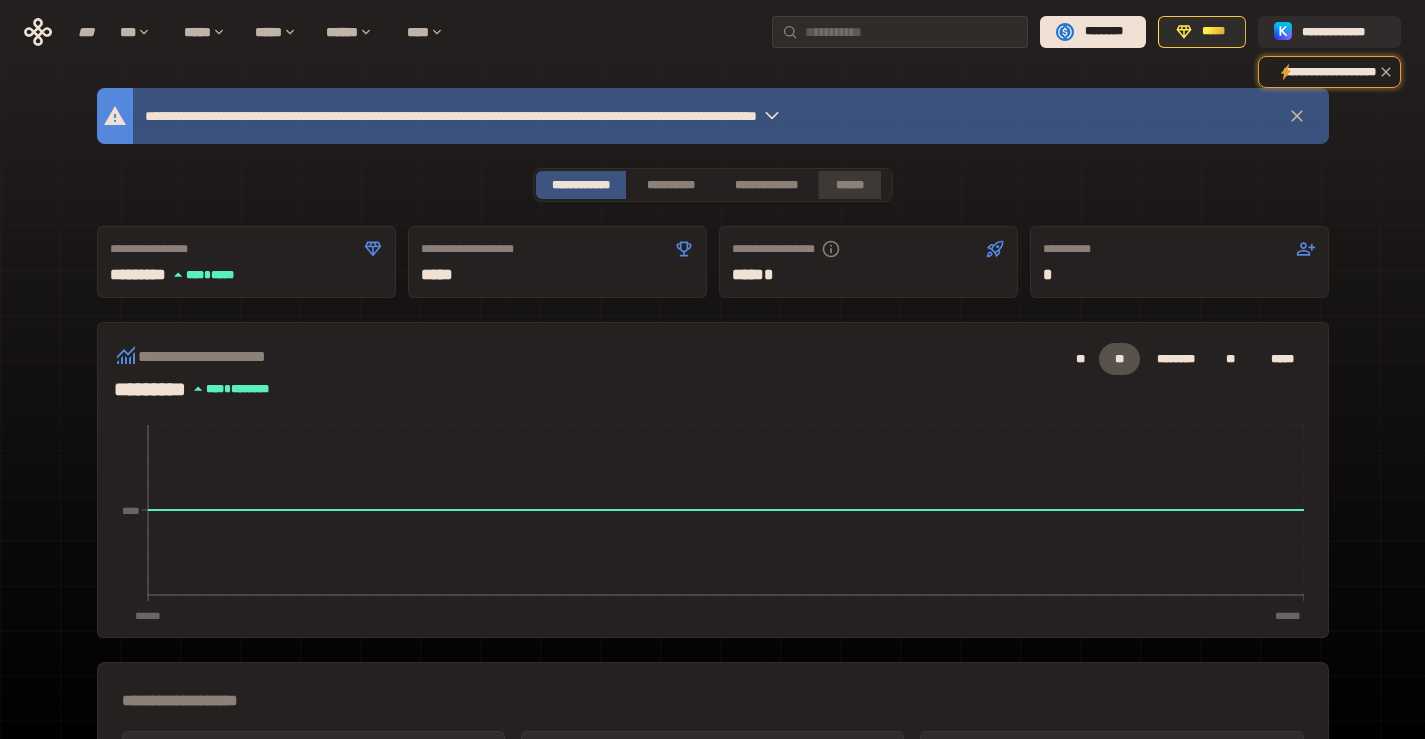 click on "******" at bounding box center (850, 185) 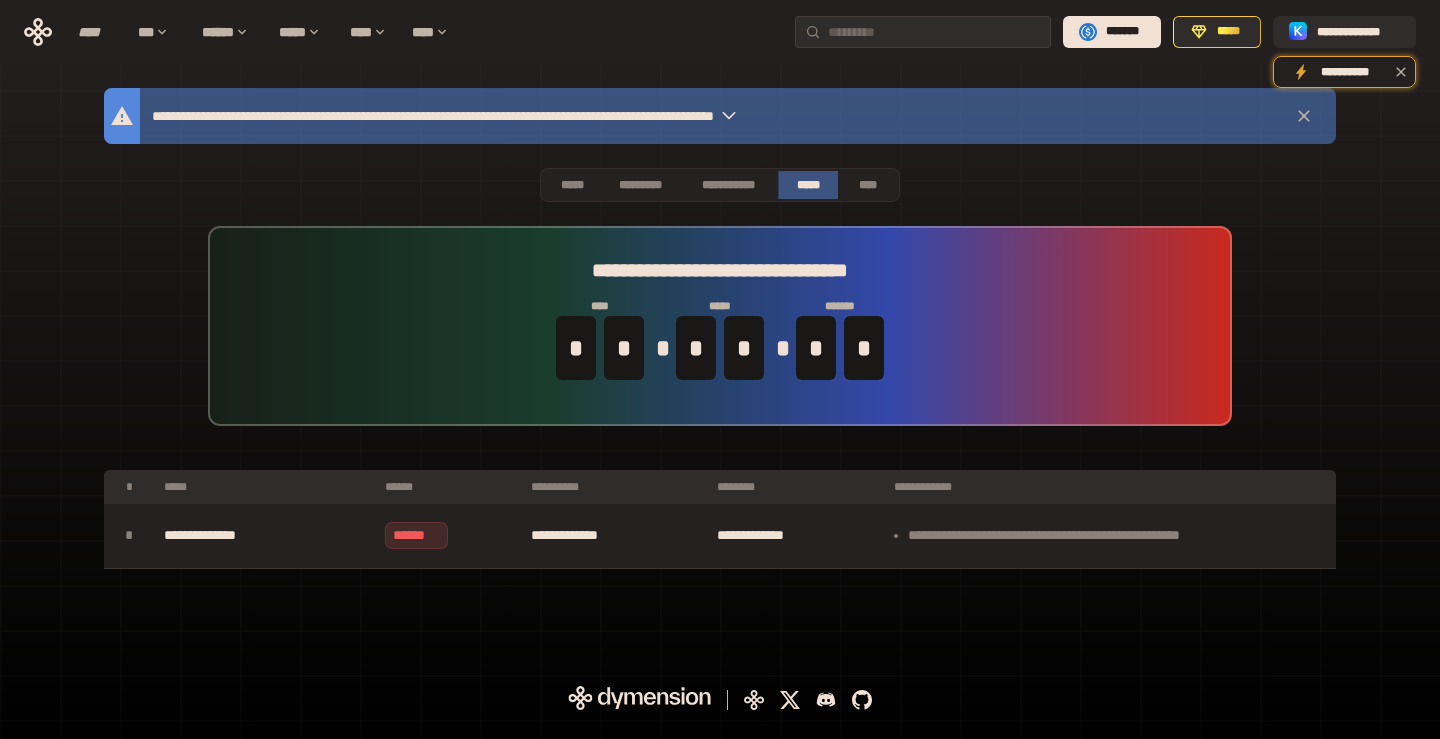 click on "**********" at bounding box center [556, 116] 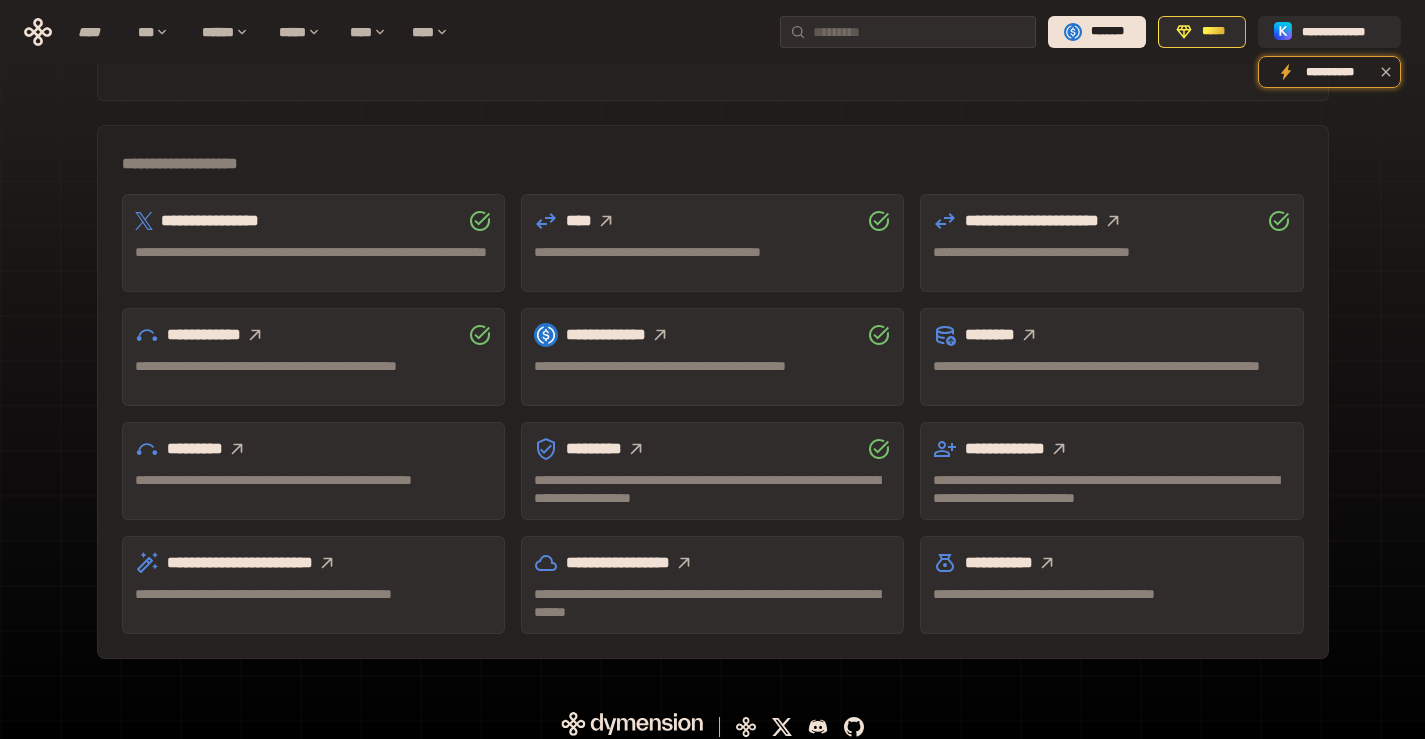 scroll, scrollTop: 549, scrollLeft: 0, axis: vertical 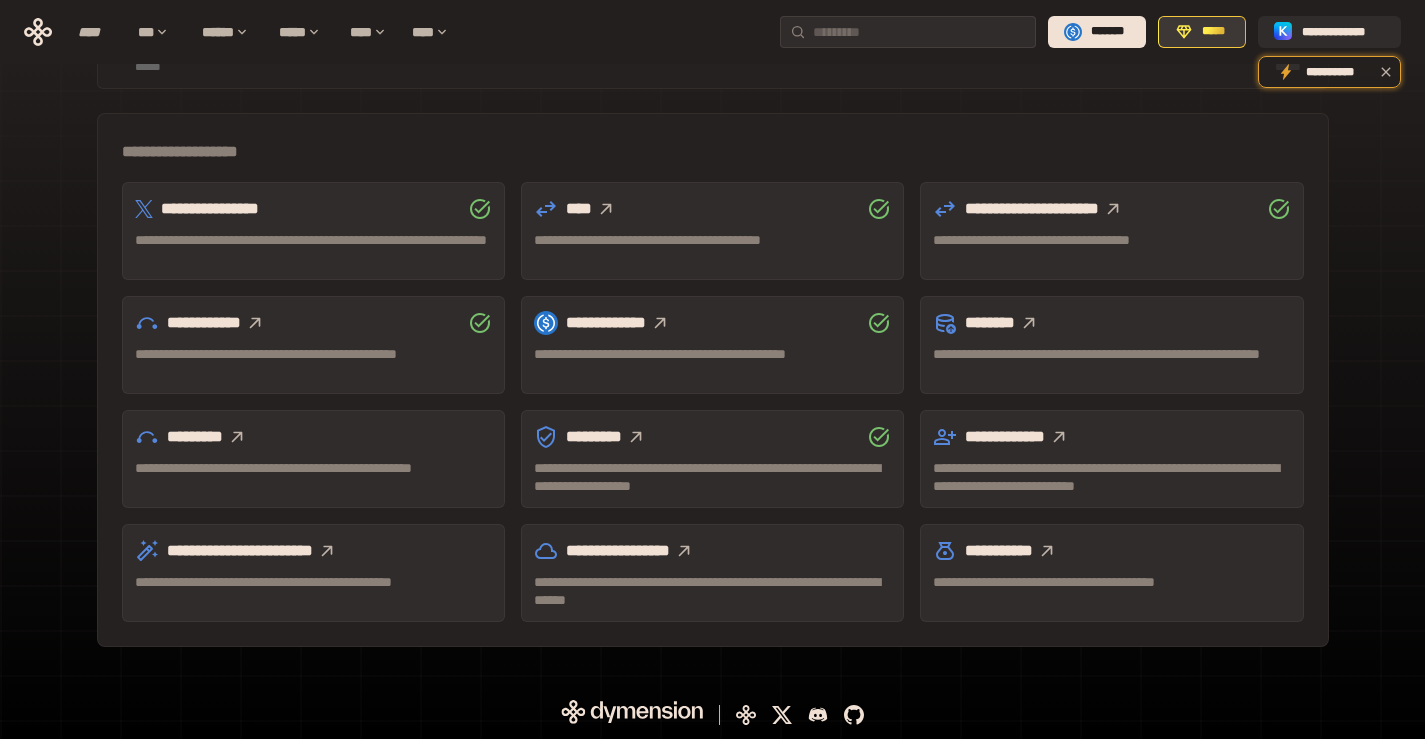 click on "*****" at bounding box center [1213, 32] 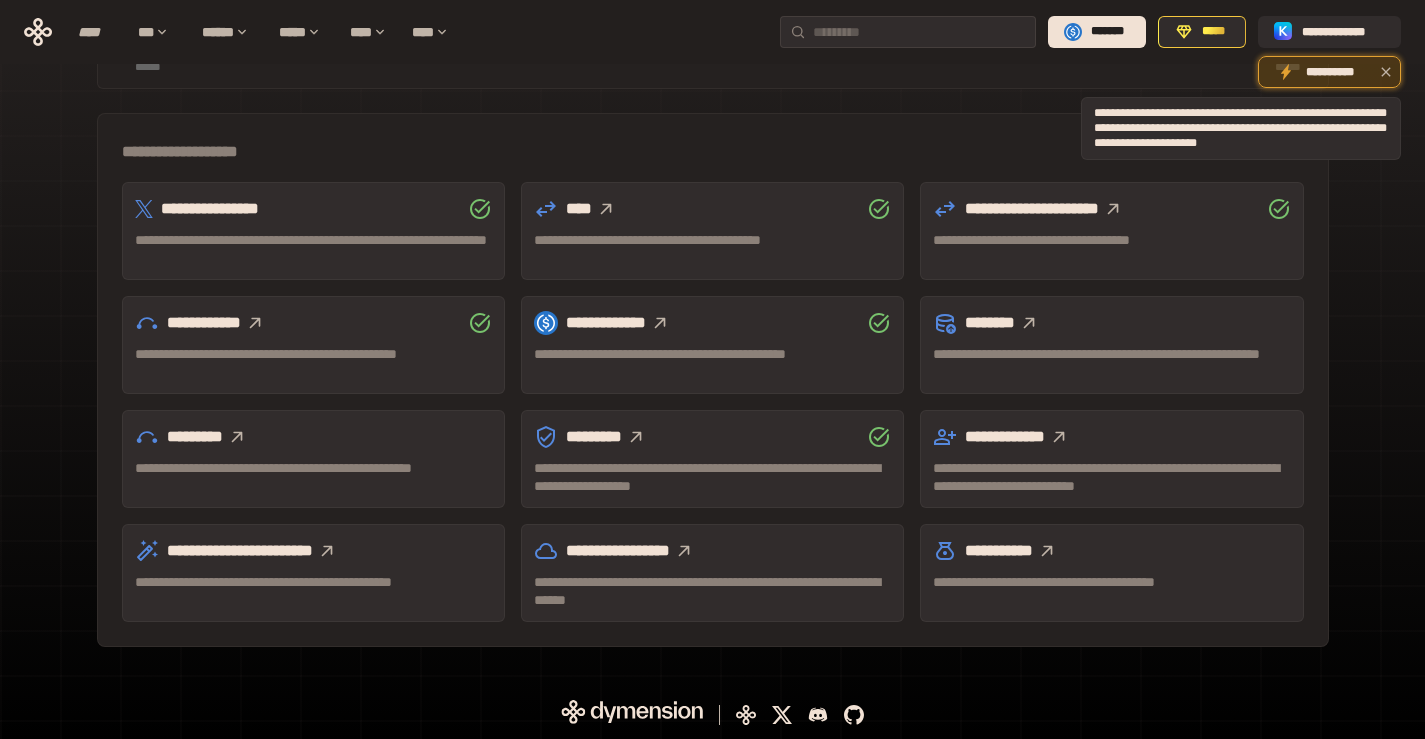 click on "**********" at bounding box center [1329, 72] 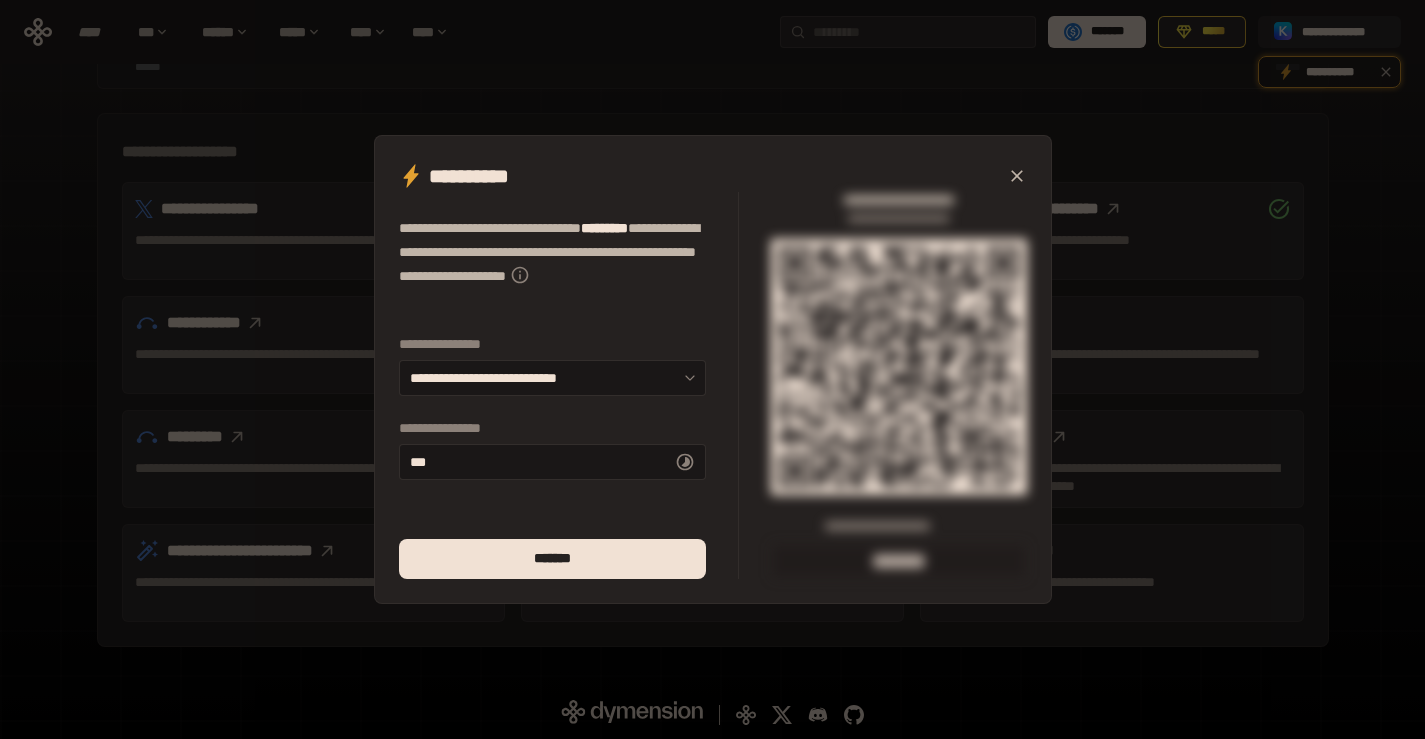 click on "**********" at bounding box center (712, 369) 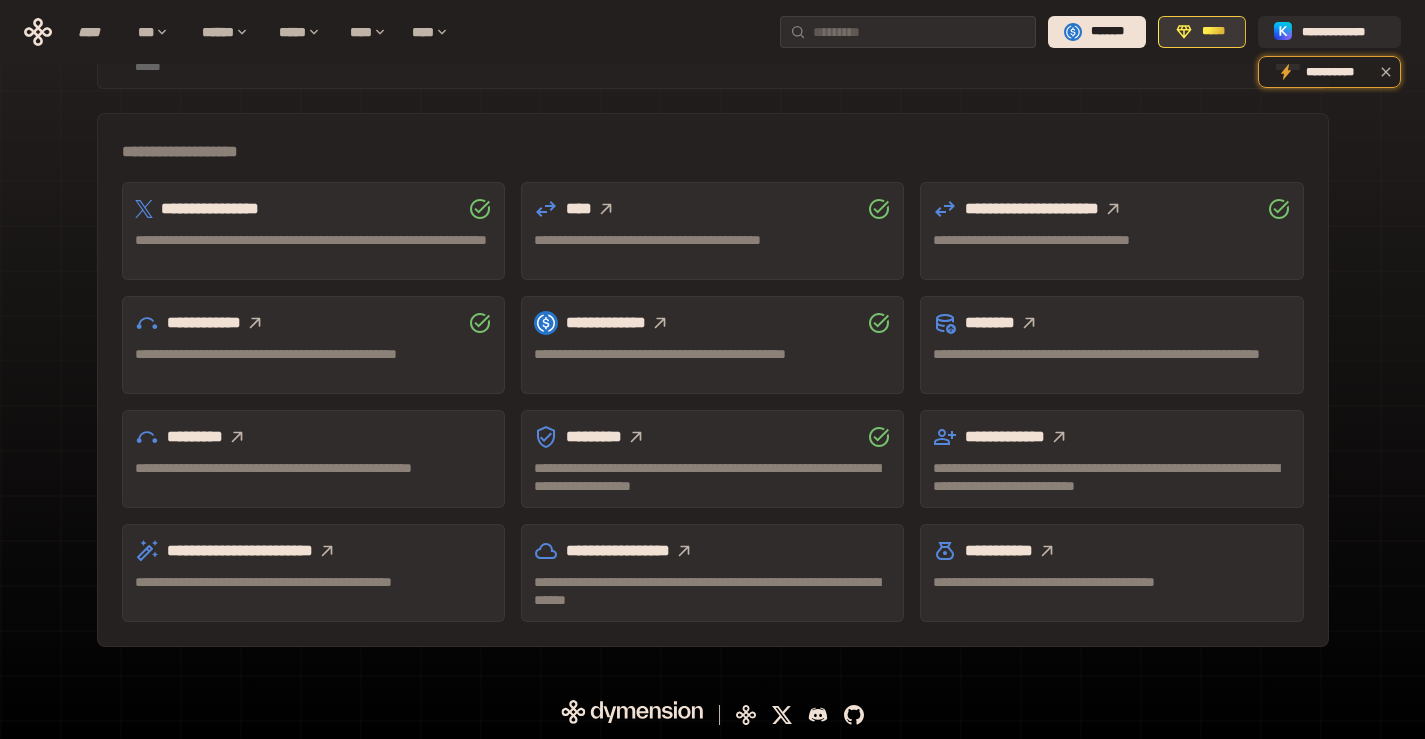 click 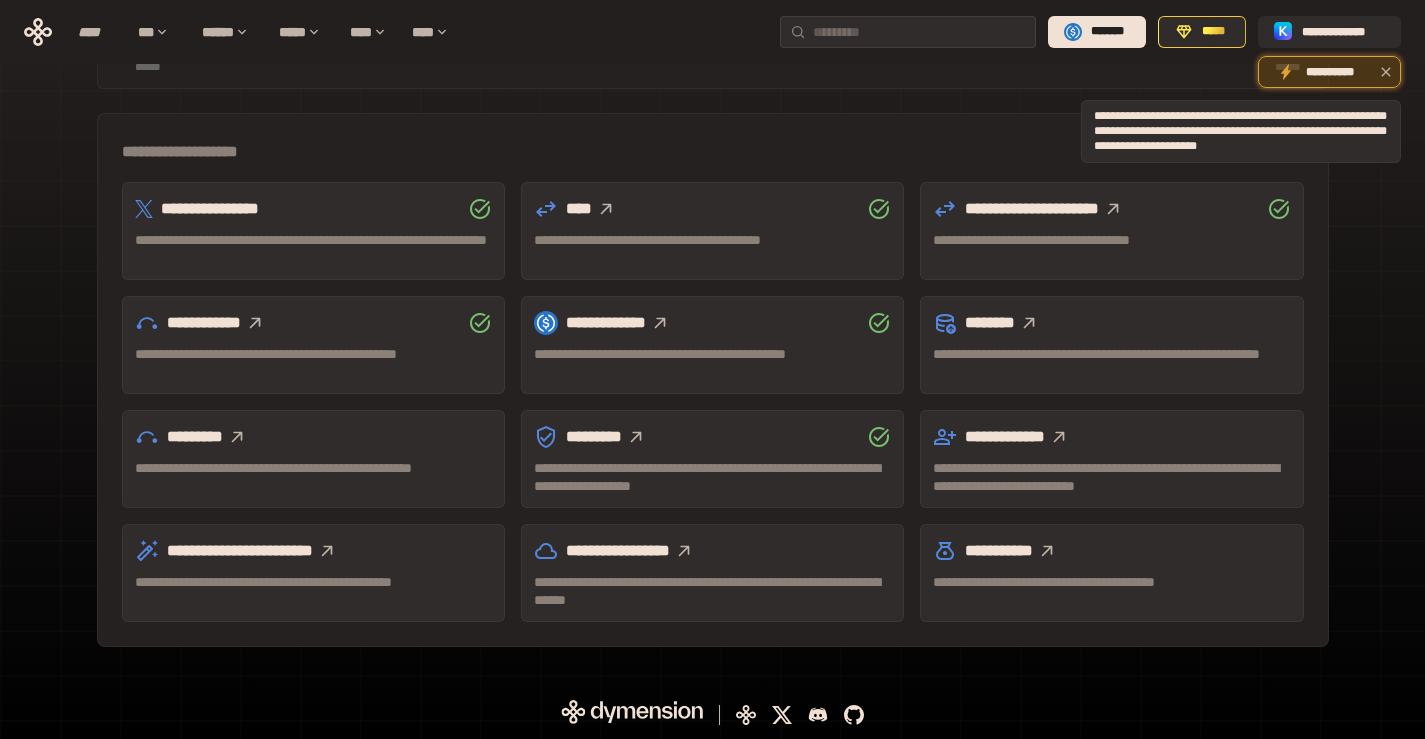 click on "**********" at bounding box center [1329, 72] 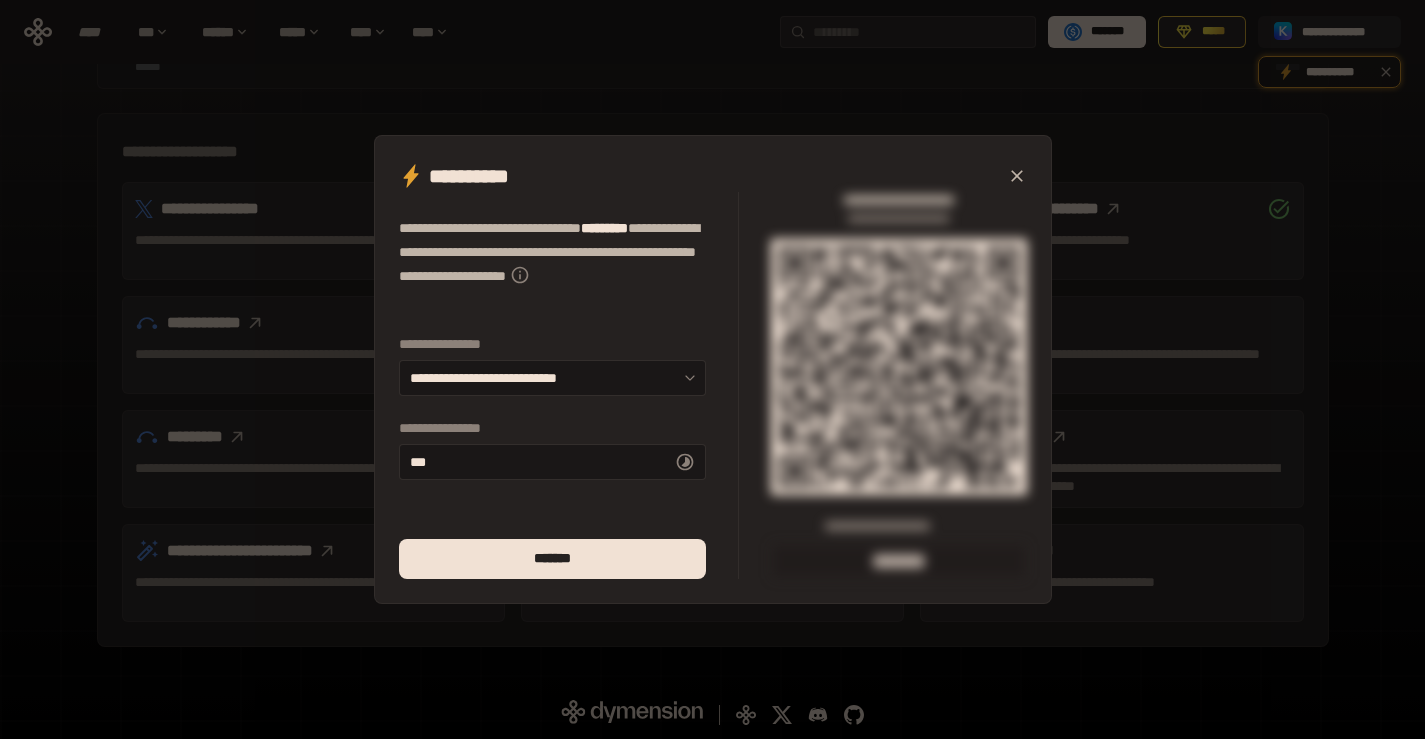 click on "**********" at bounding box center (712, 369) 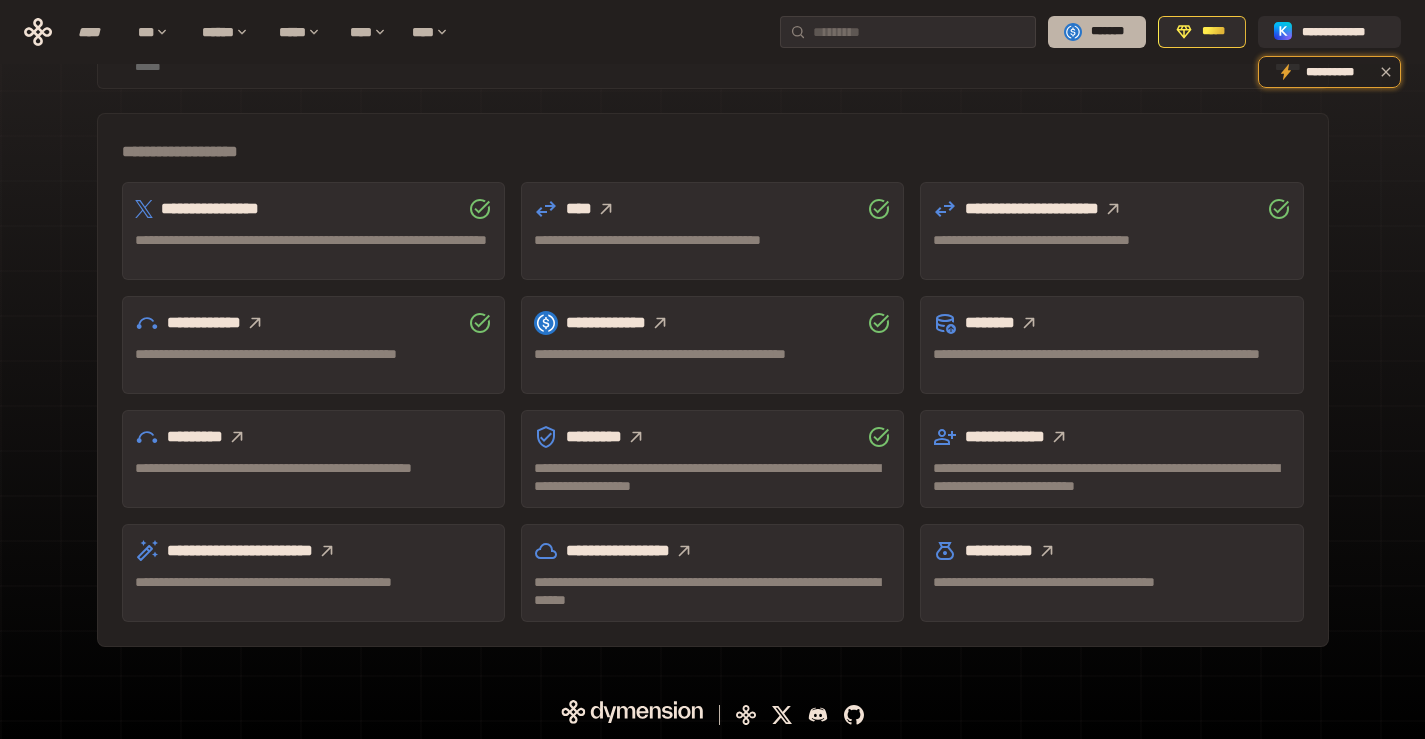 click 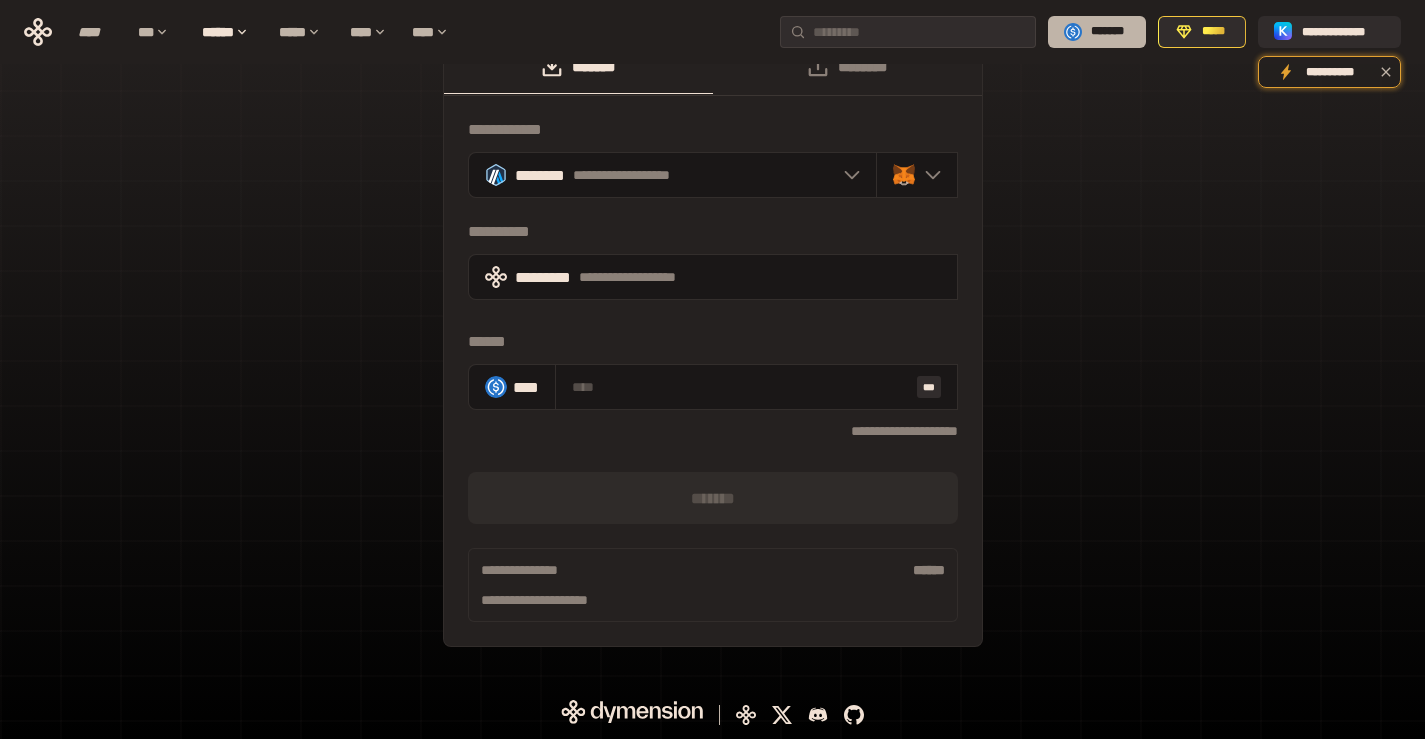 scroll, scrollTop: 49, scrollLeft: 0, axis: vertical 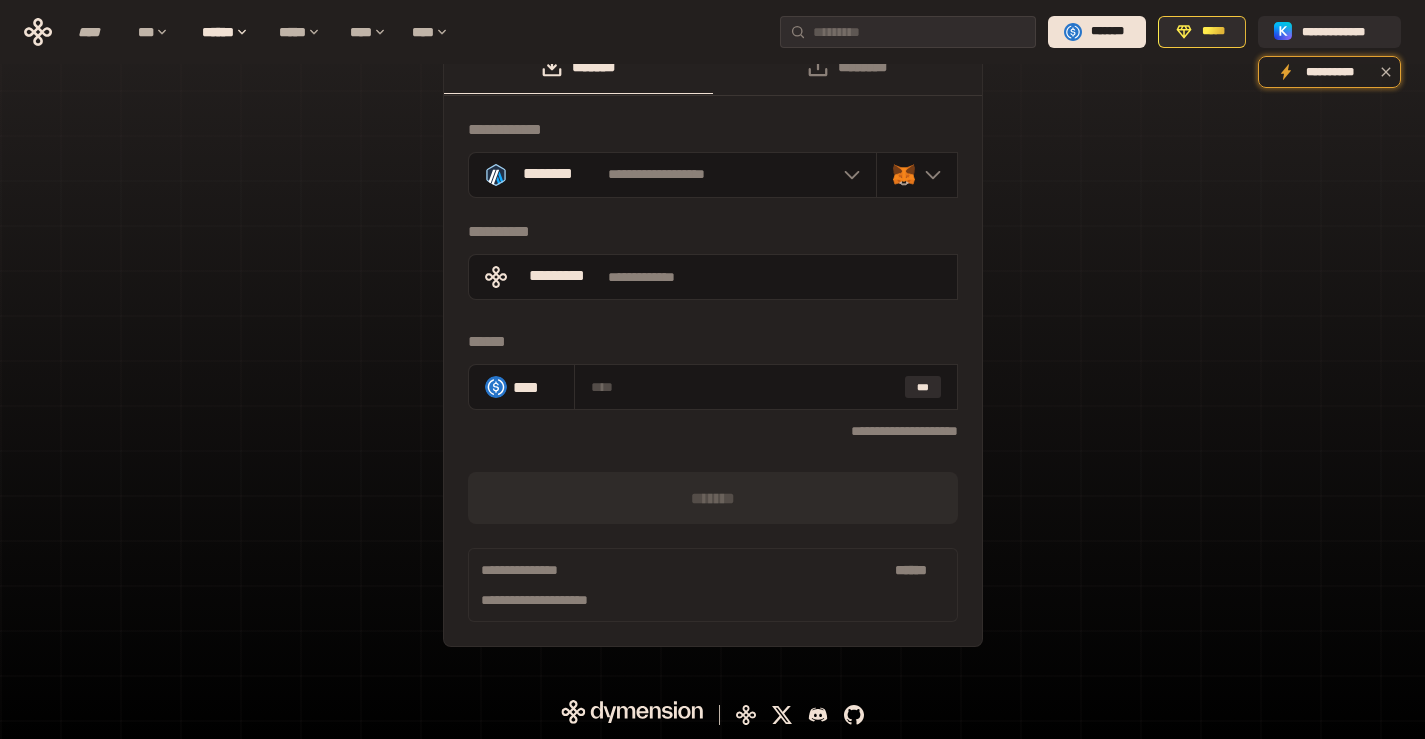 click on "**********" at bounding box center [712, 353] 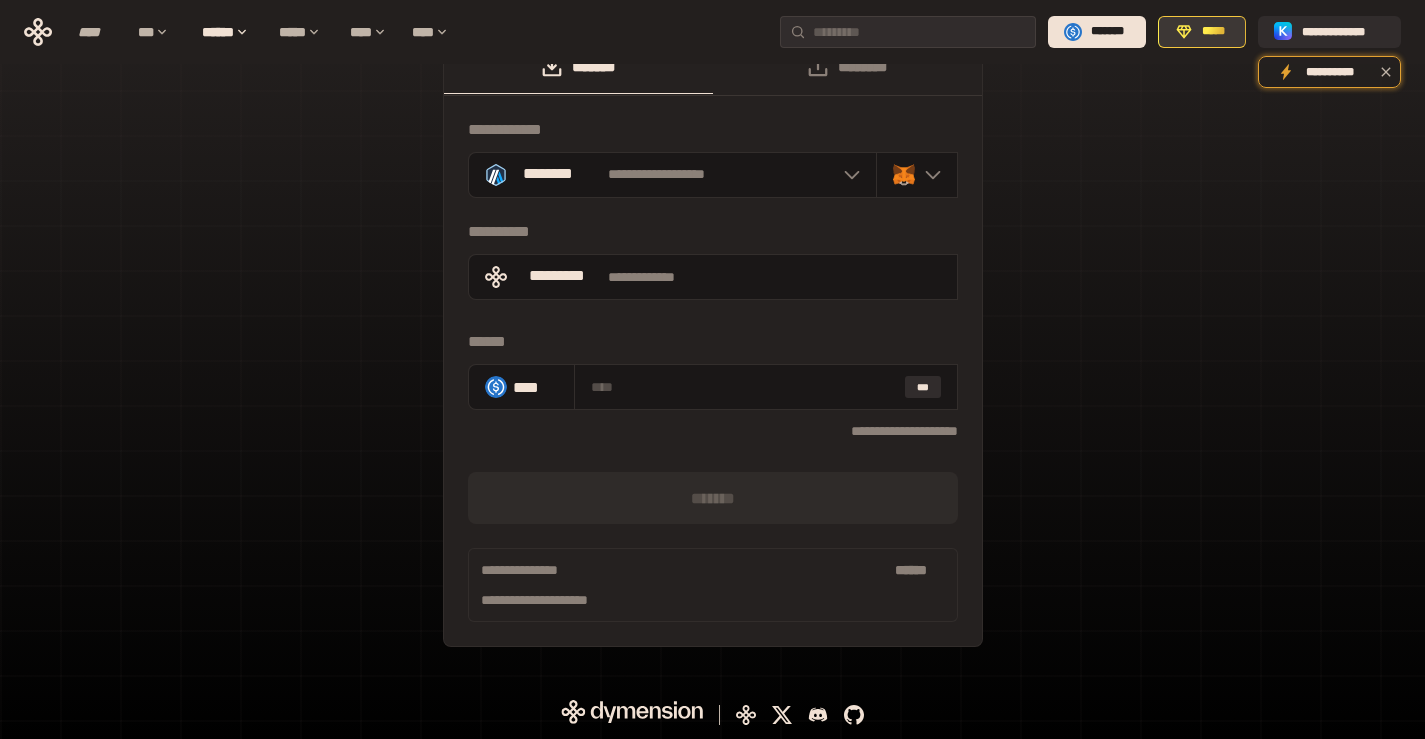click 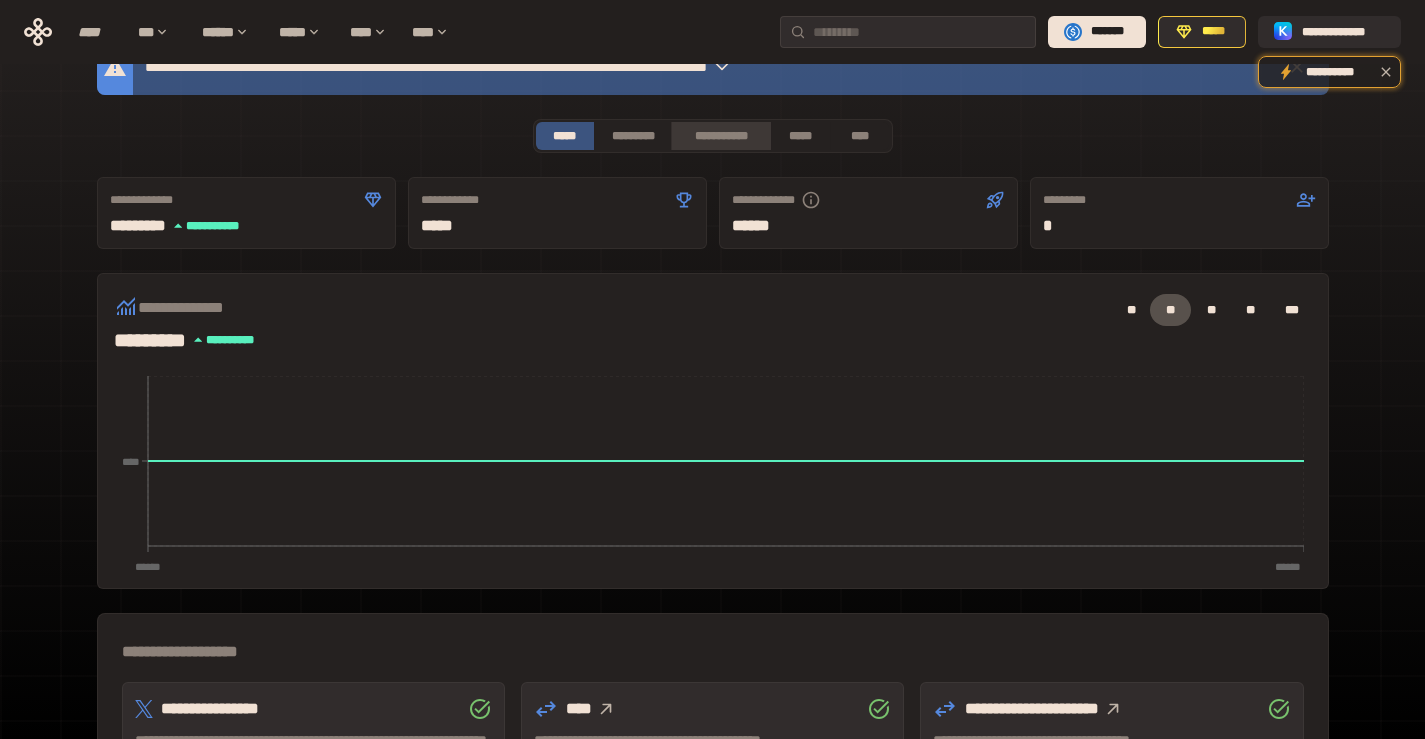 click on "**********" at bounding box center [720, 136] 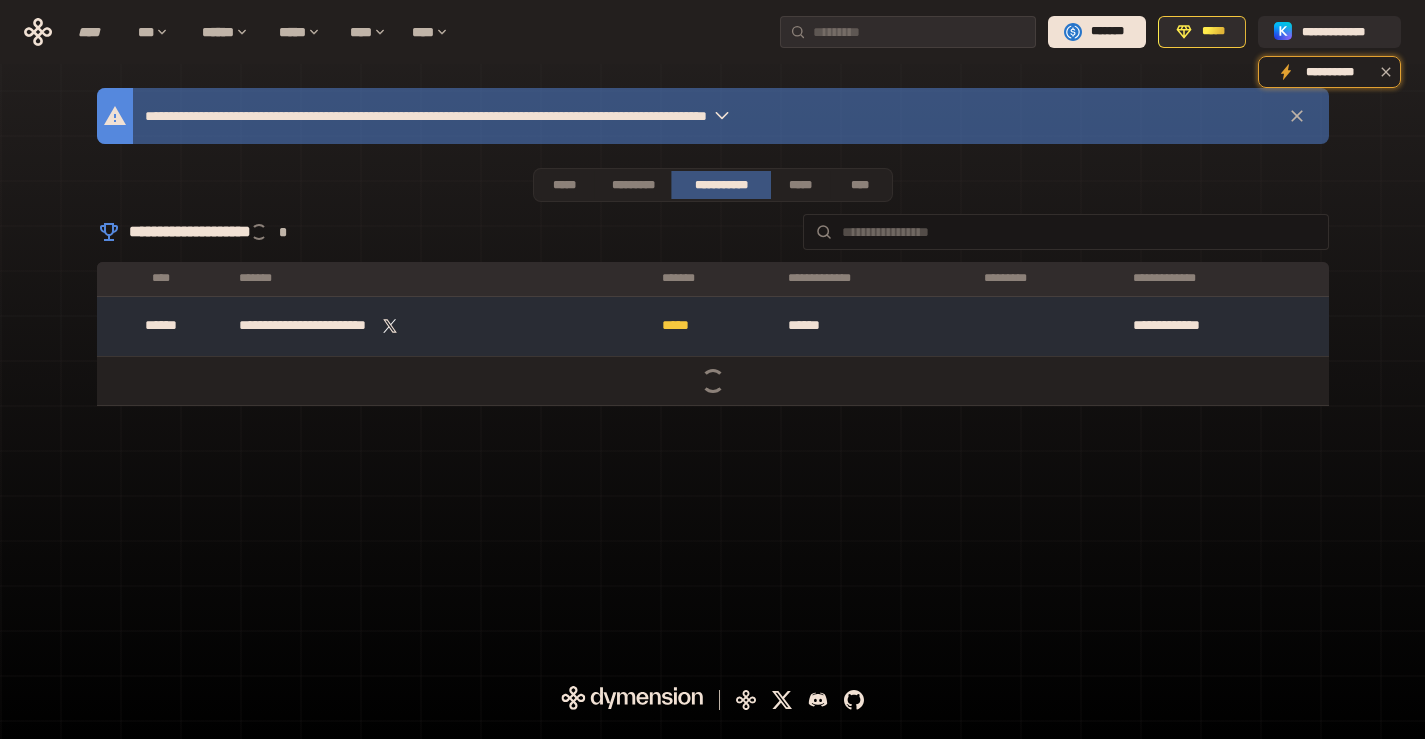 scroll, scrollTop: 0, scrollLeft: 0, axis: both 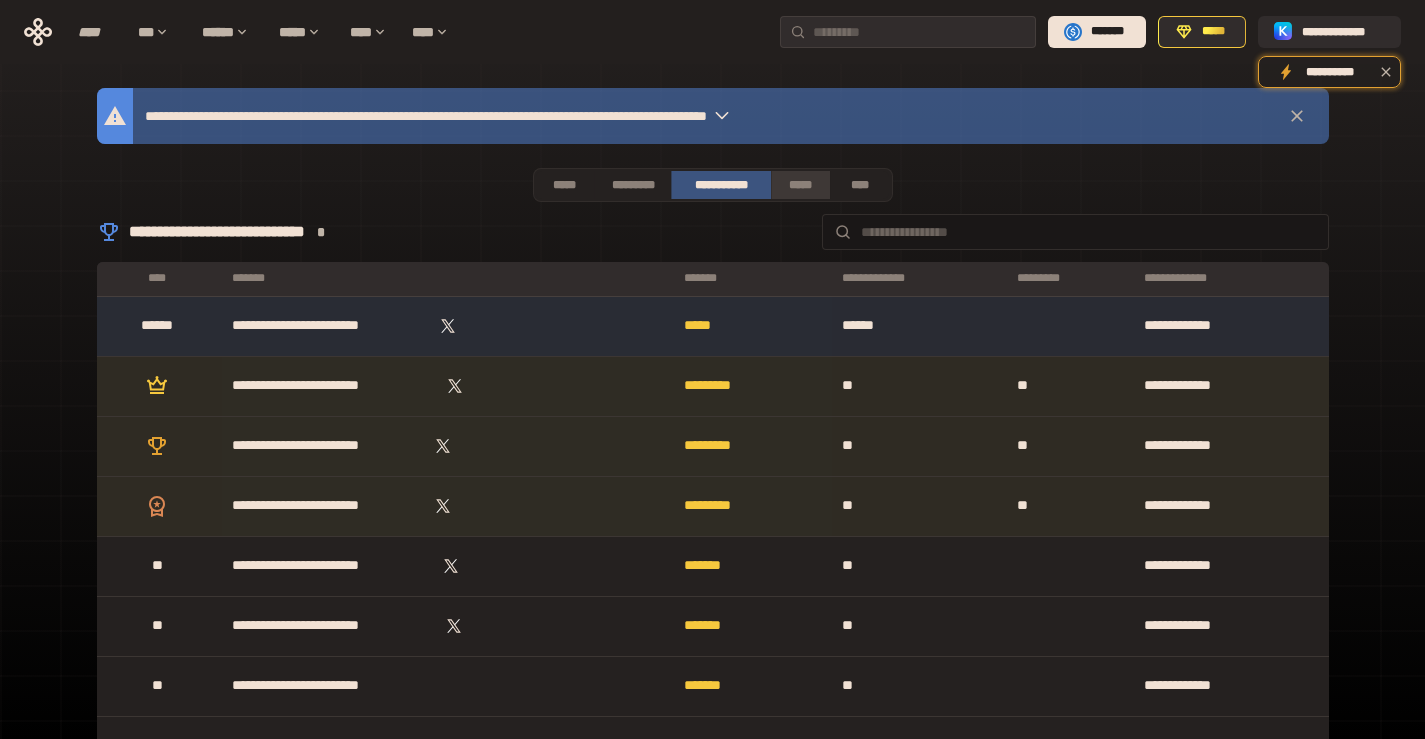 click on "*****" at bounding box center (800, 185) 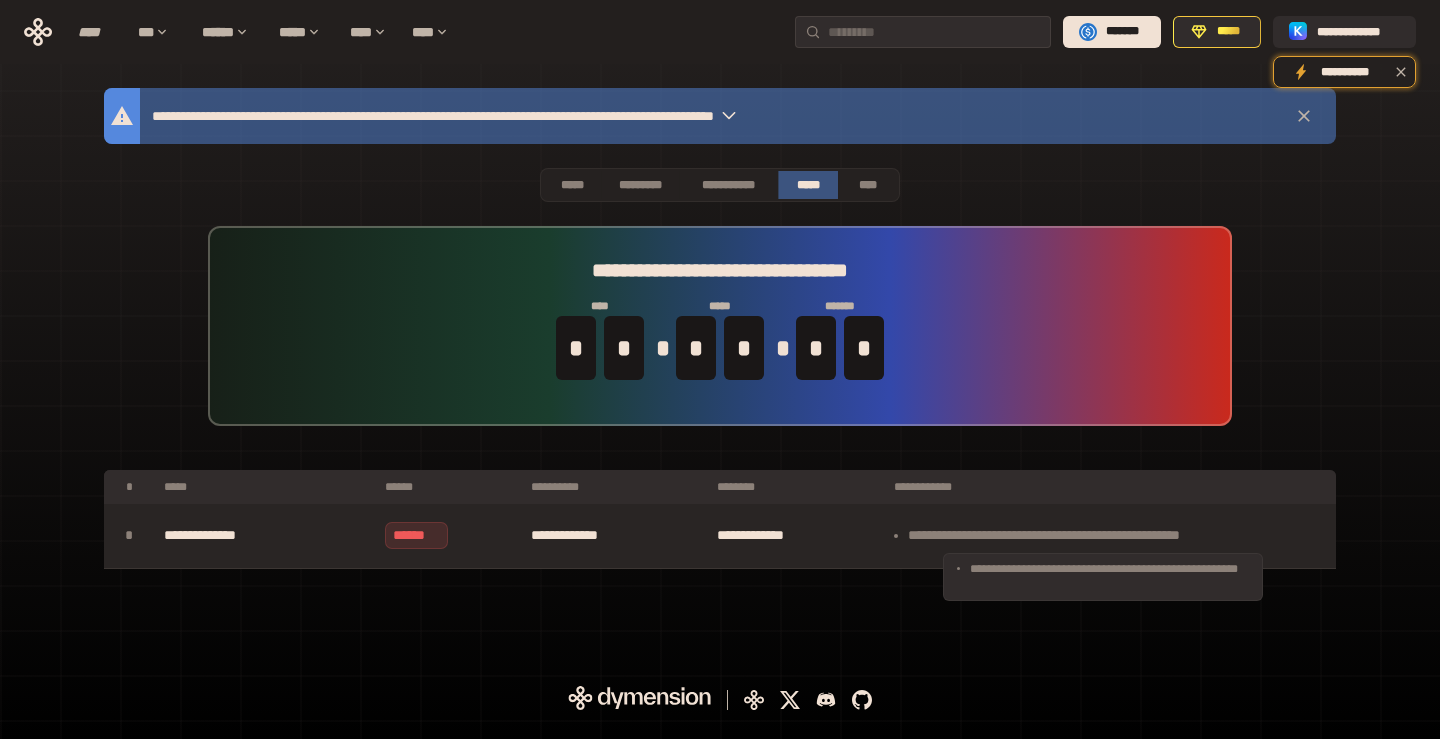 click on "**********" at bounding box center [1110, 536] 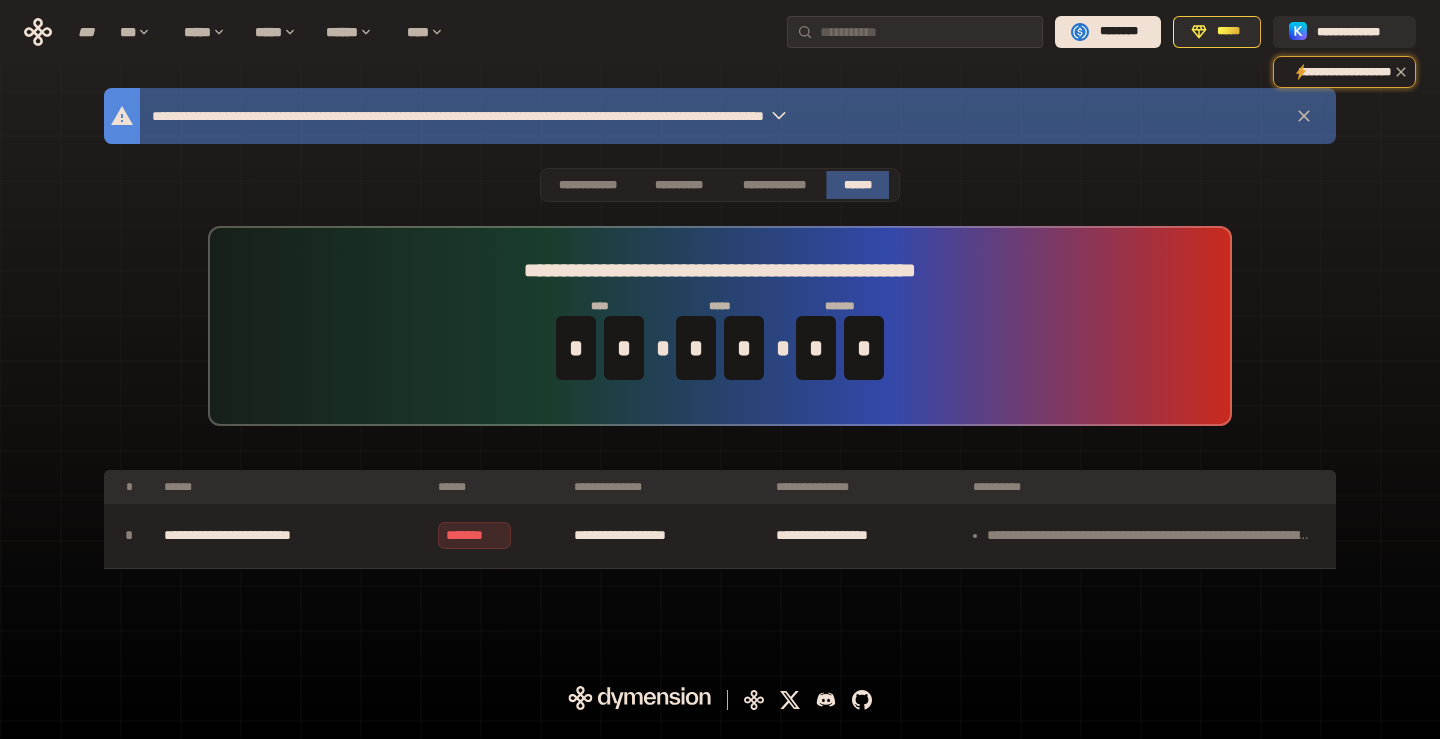 click 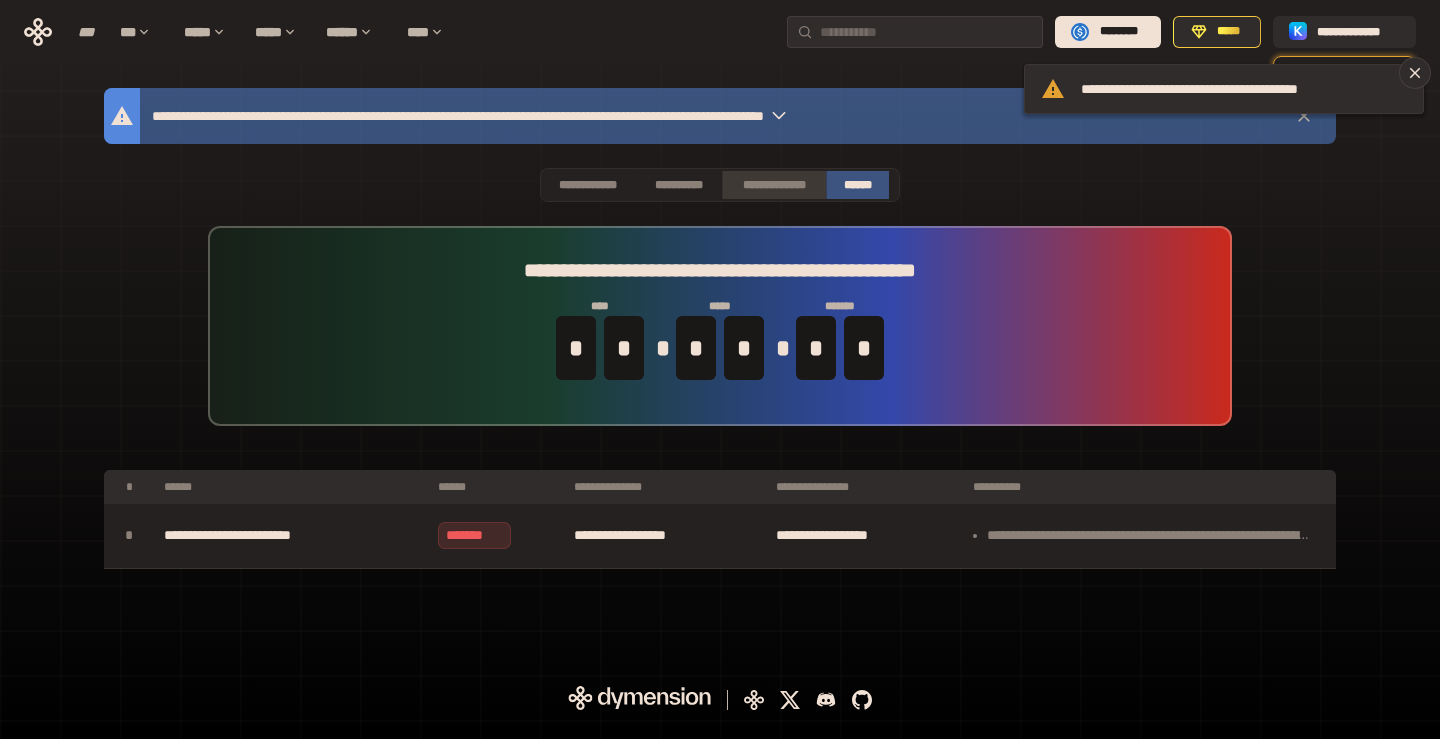 click on "**********" at bounding box center [774, 185] 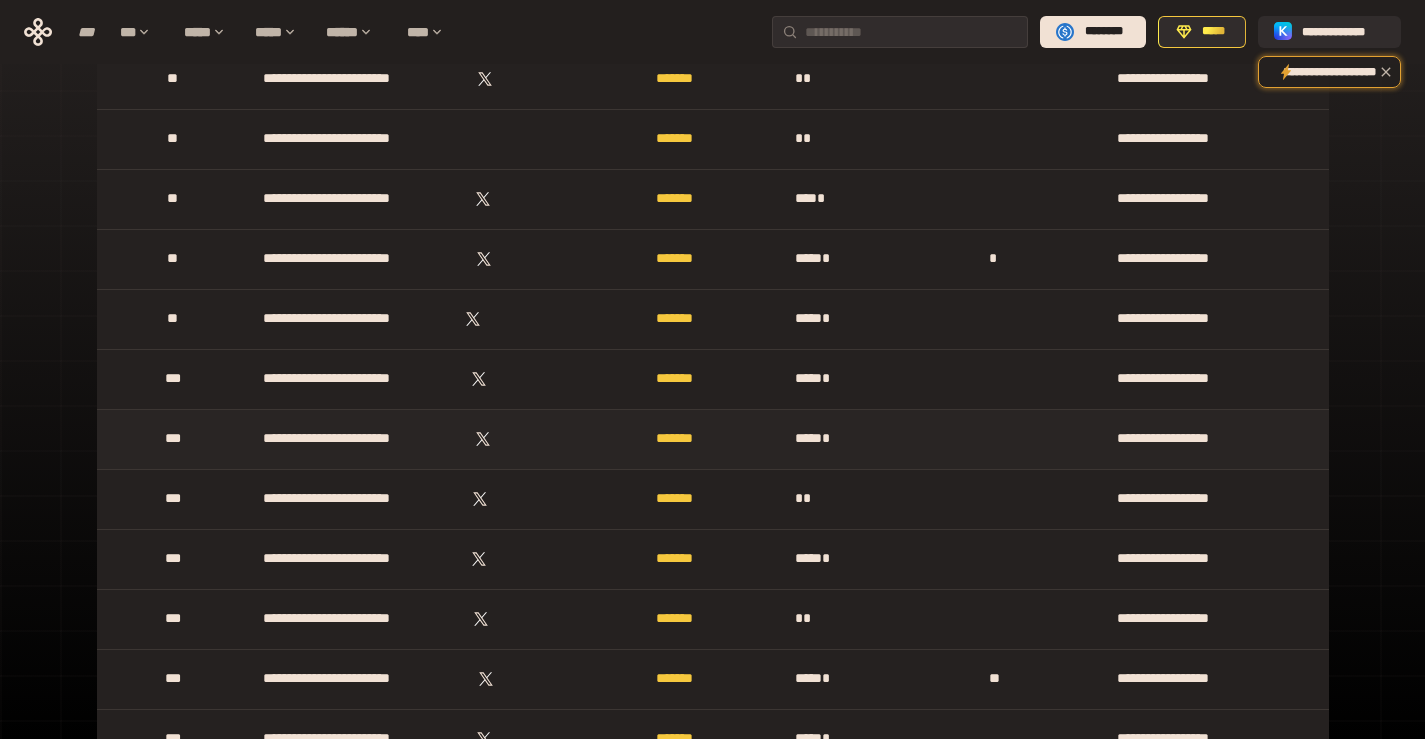scroll, scrollTop: 400, scrollLeft: 0, axis: vertical 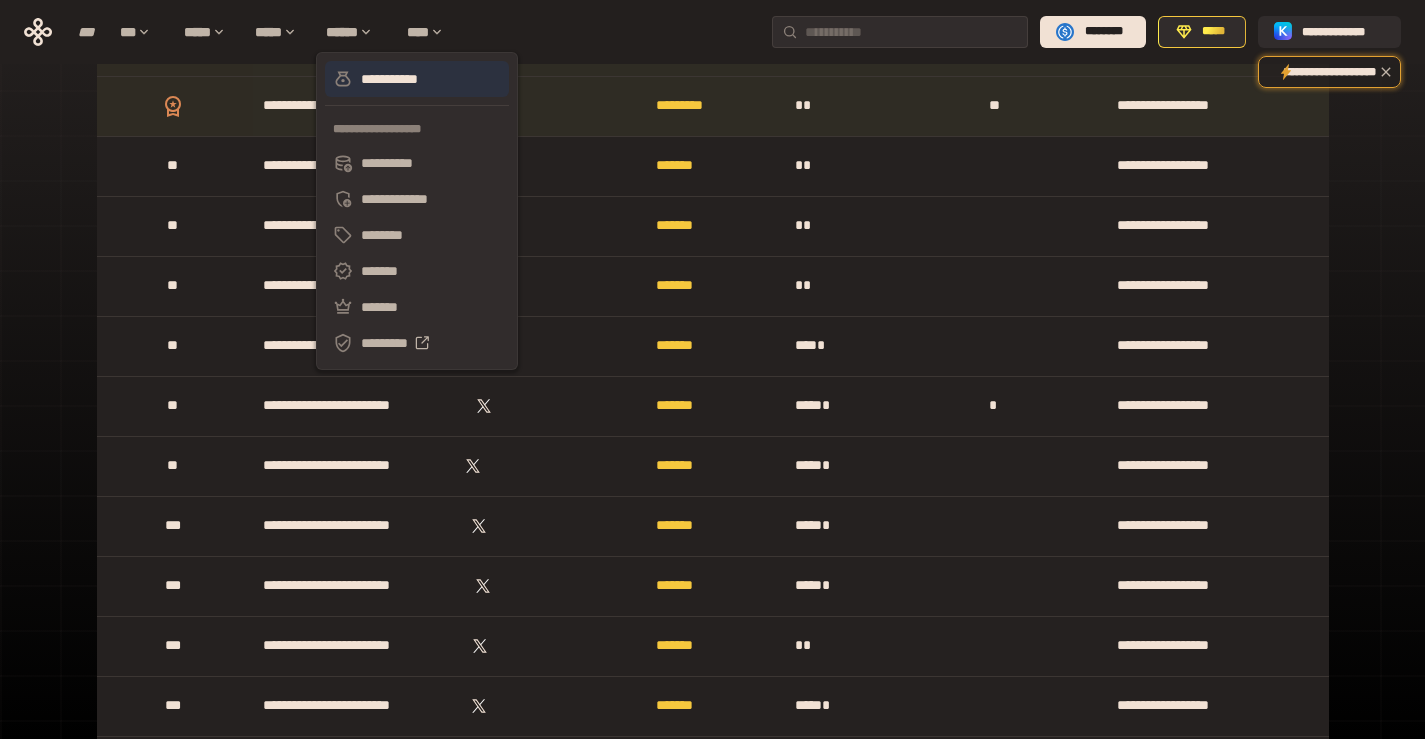 click on "**********" at bounding box center [389, 79] 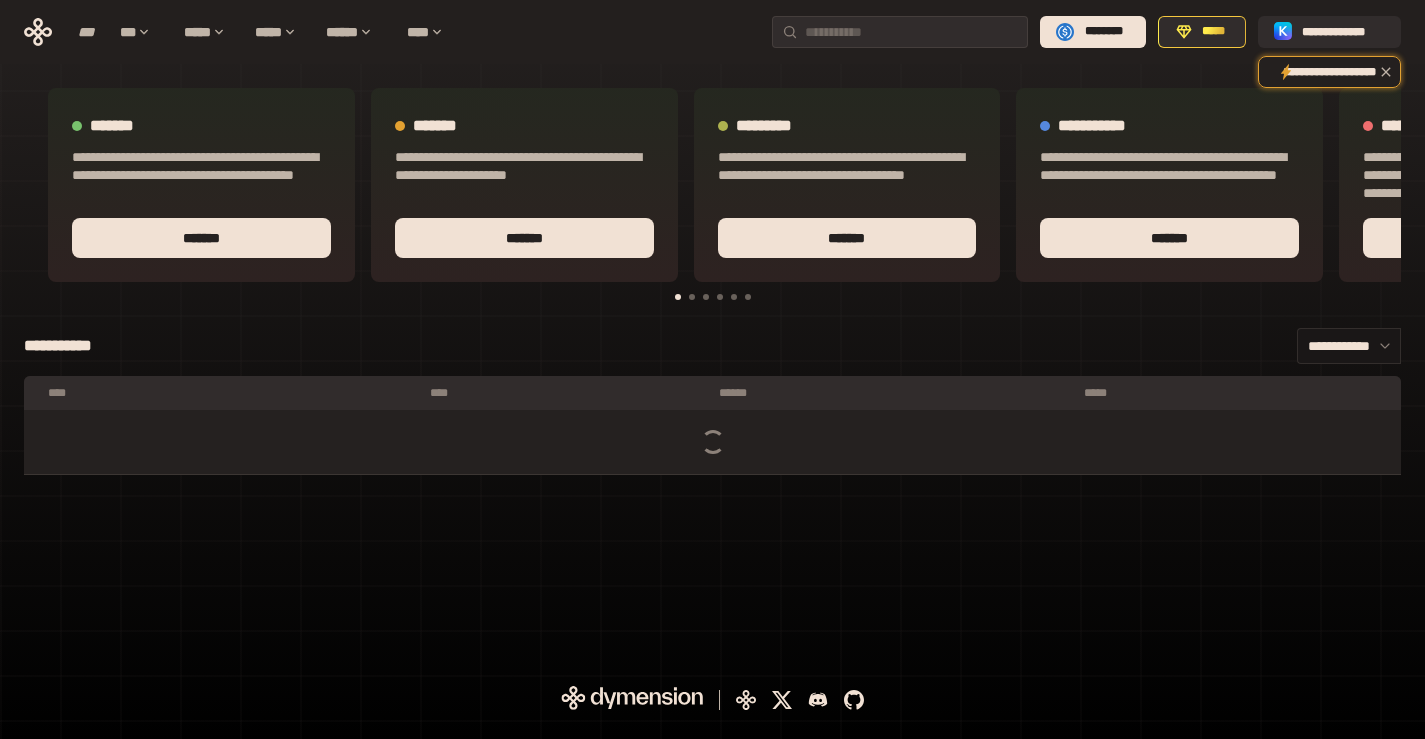scroll, scrollTop: 0, scrollLeft: 0, axis: both 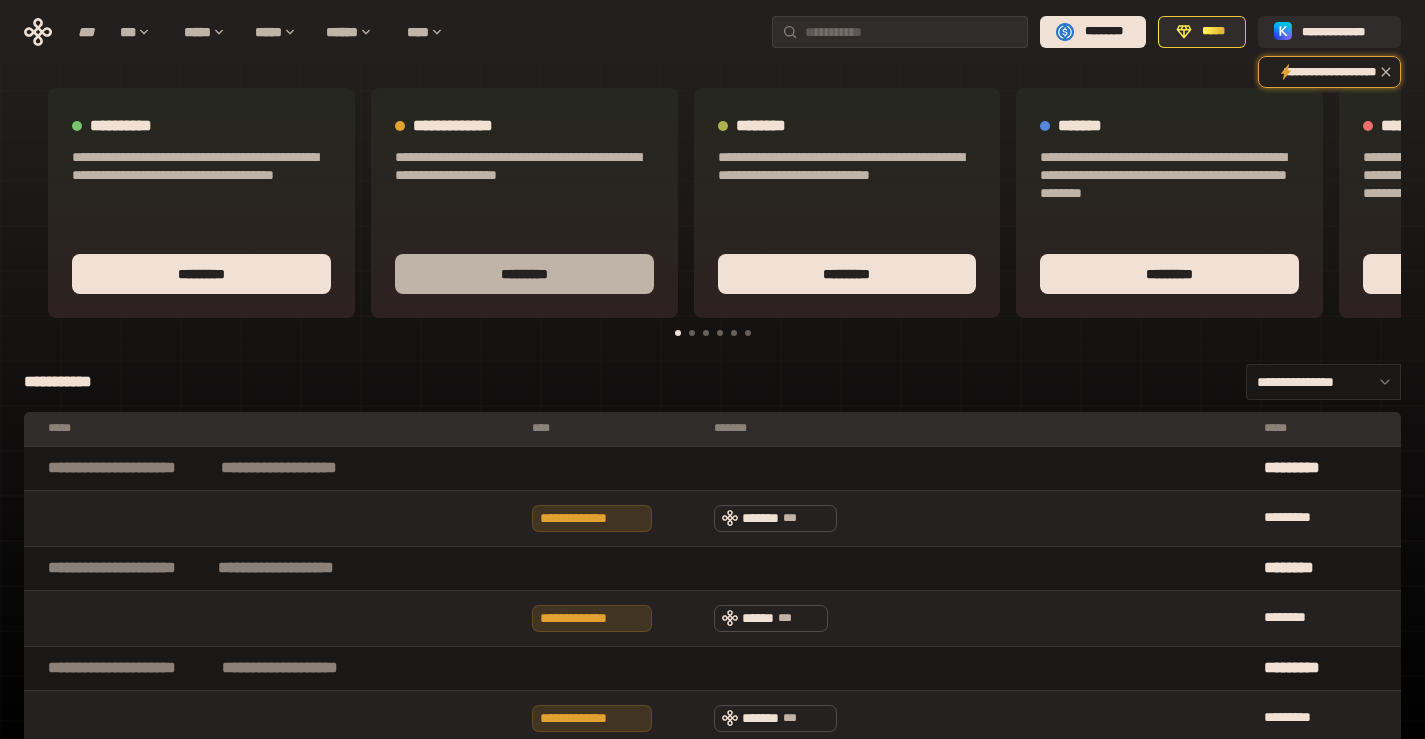 click on "*********" at bounding box center [524, 274] 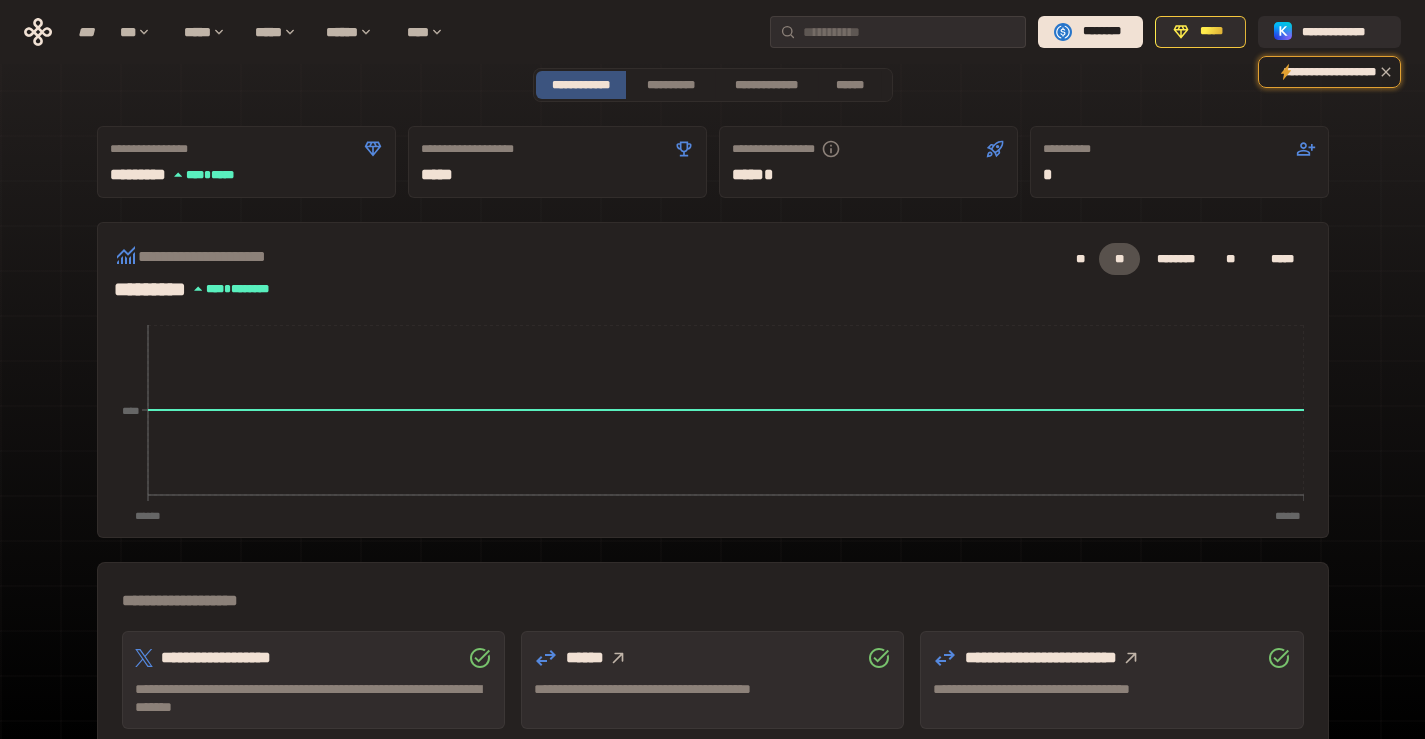 scroll, scrollTop: 82, scrollLeft: 0, axis: vertical 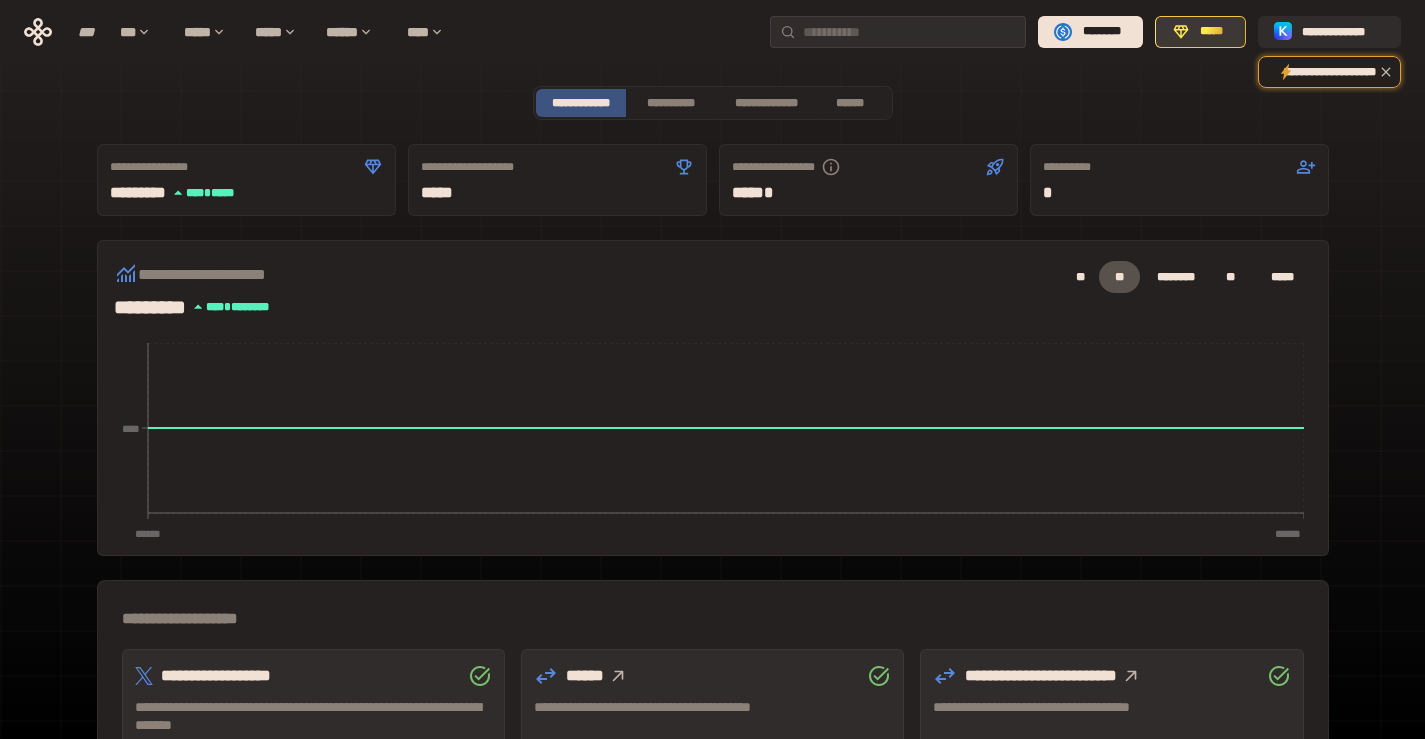 click on "*****" at bounding box center (1211, 31) 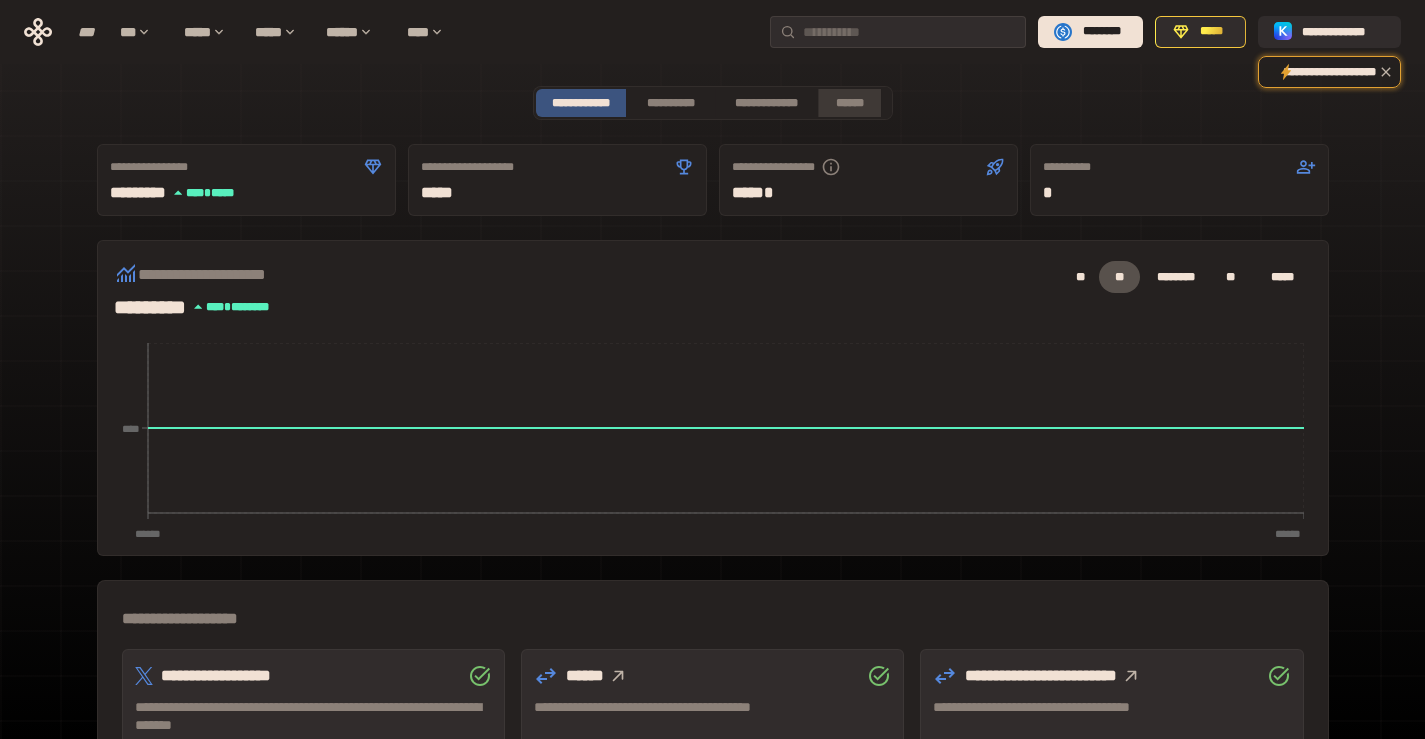 click on "******" at bounding box center (849, 103) 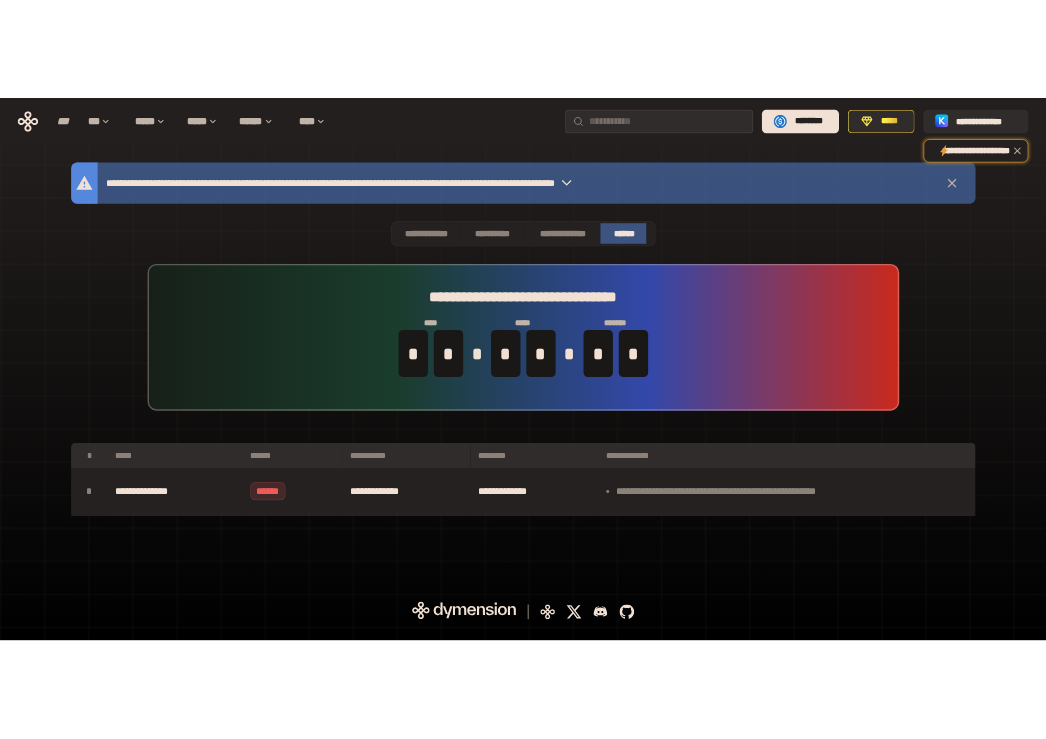 scroll, scrollTop: 0, scrollLeft: 0, axis: both 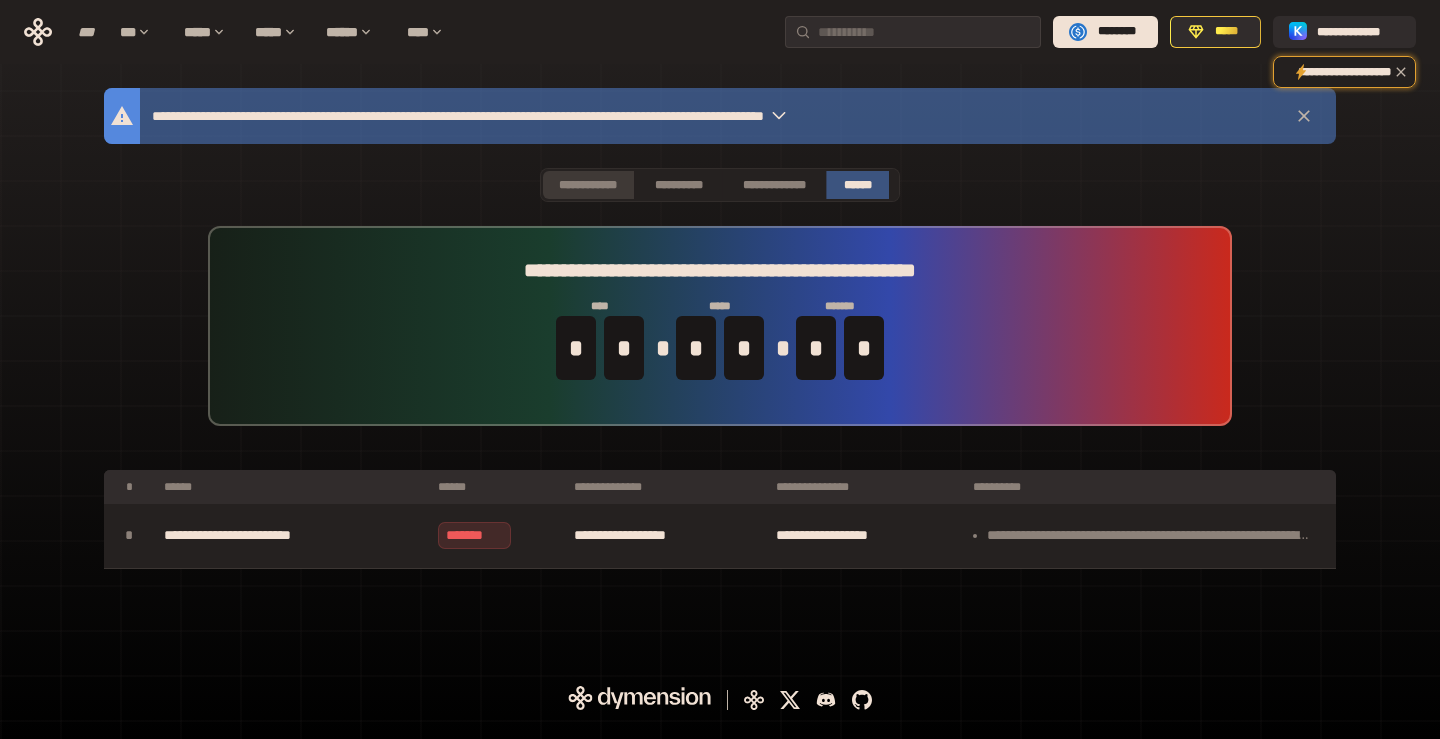 click on "**********" at bounding box center (588, 185) 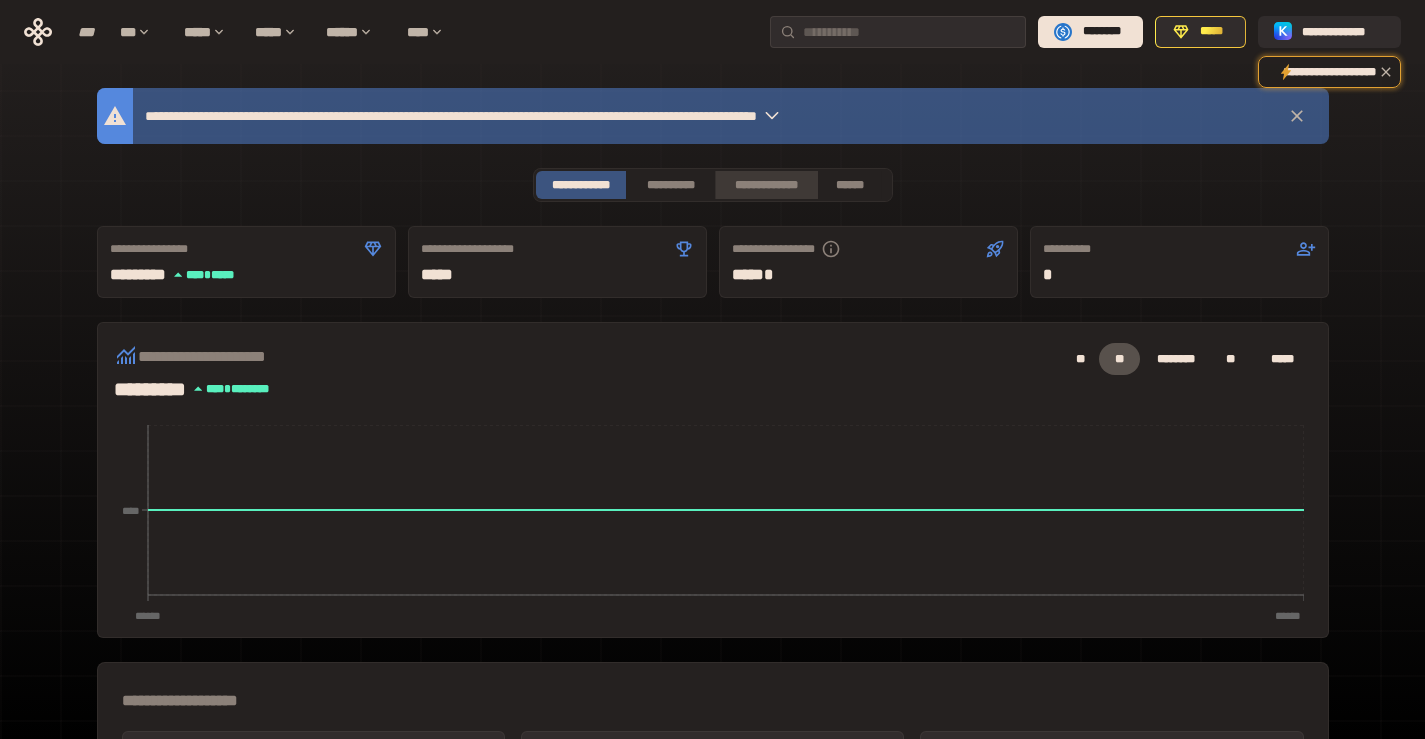 click on "**********" at bounding box center (766, 185) 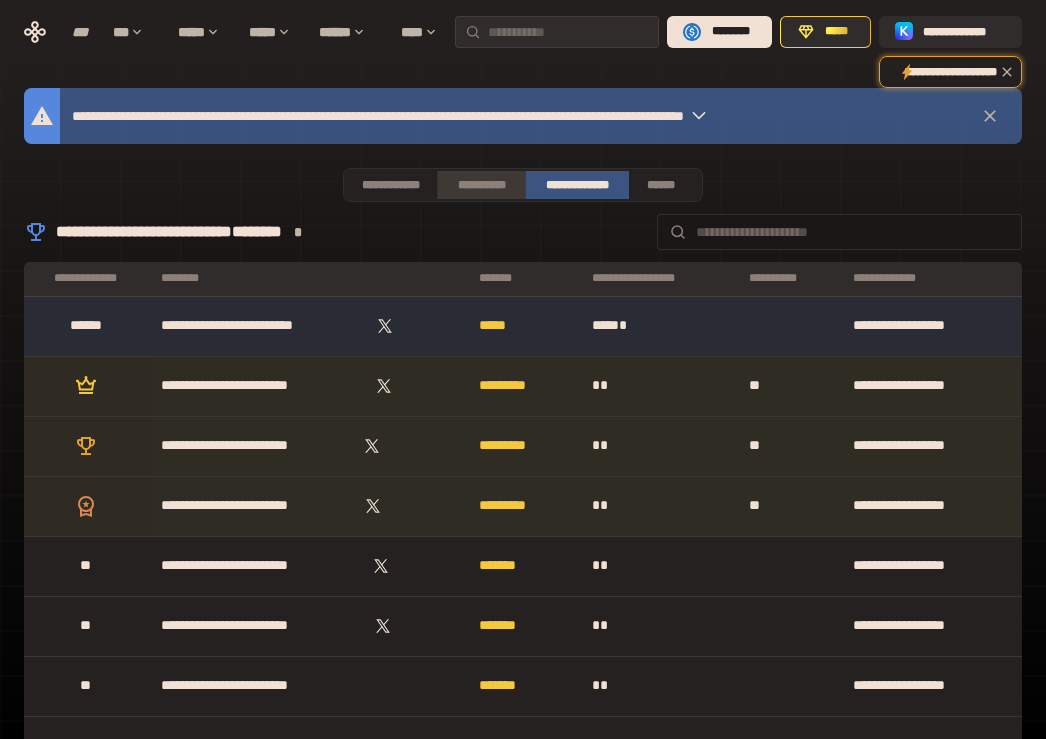 click on "**********" at bounding box center [482, 185] 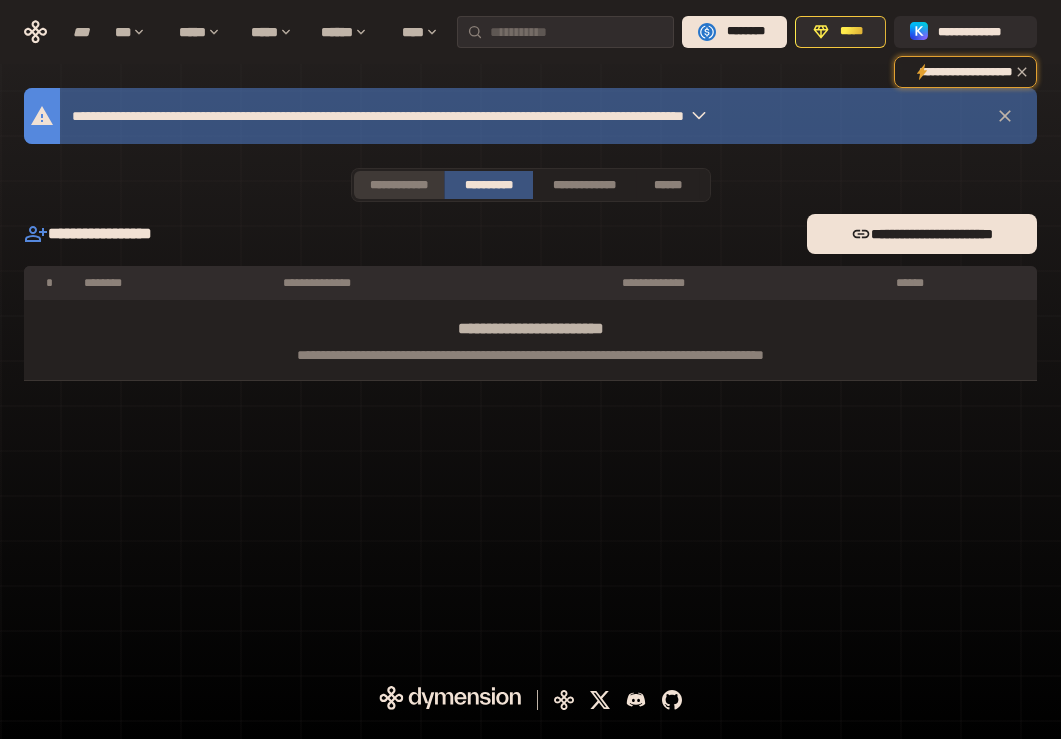 click on "**********" at bounding box center [399, 185] 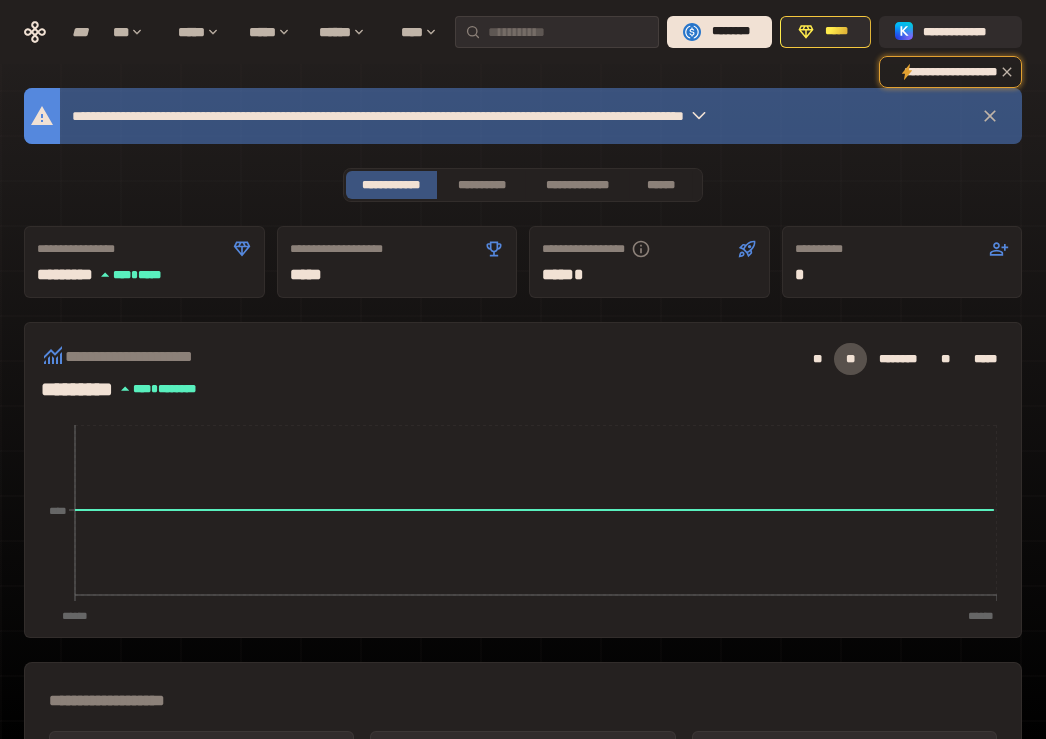 click on "**********" at bounding box center (523, 661) 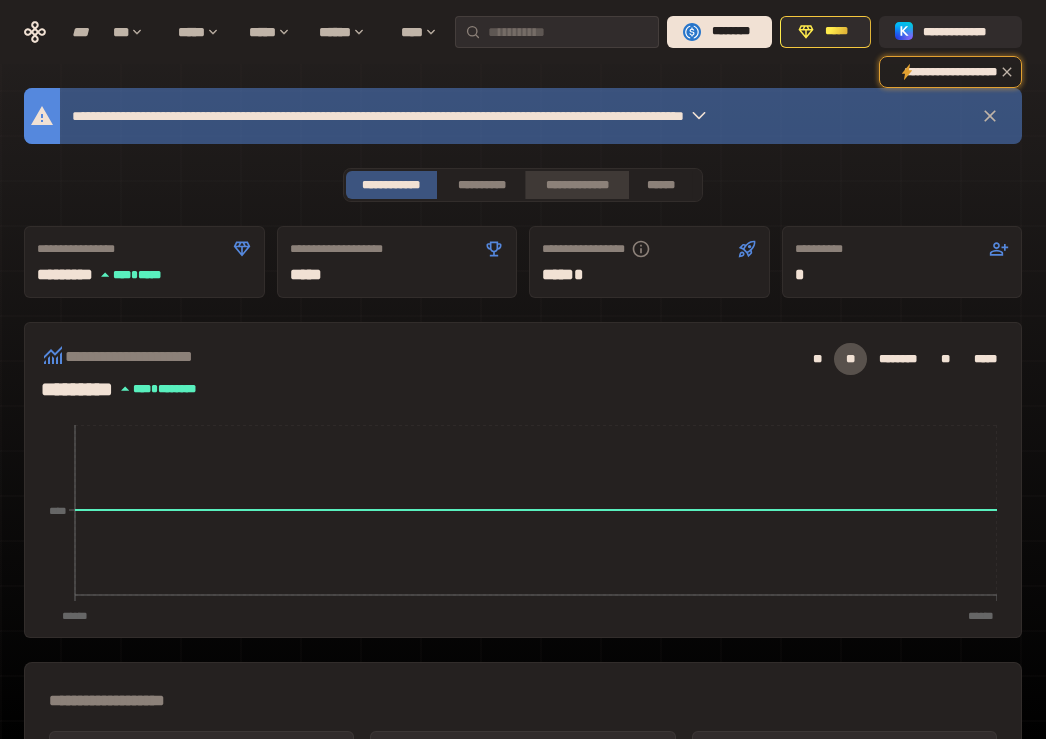 click on "**********" at bounding box center (577, 185) 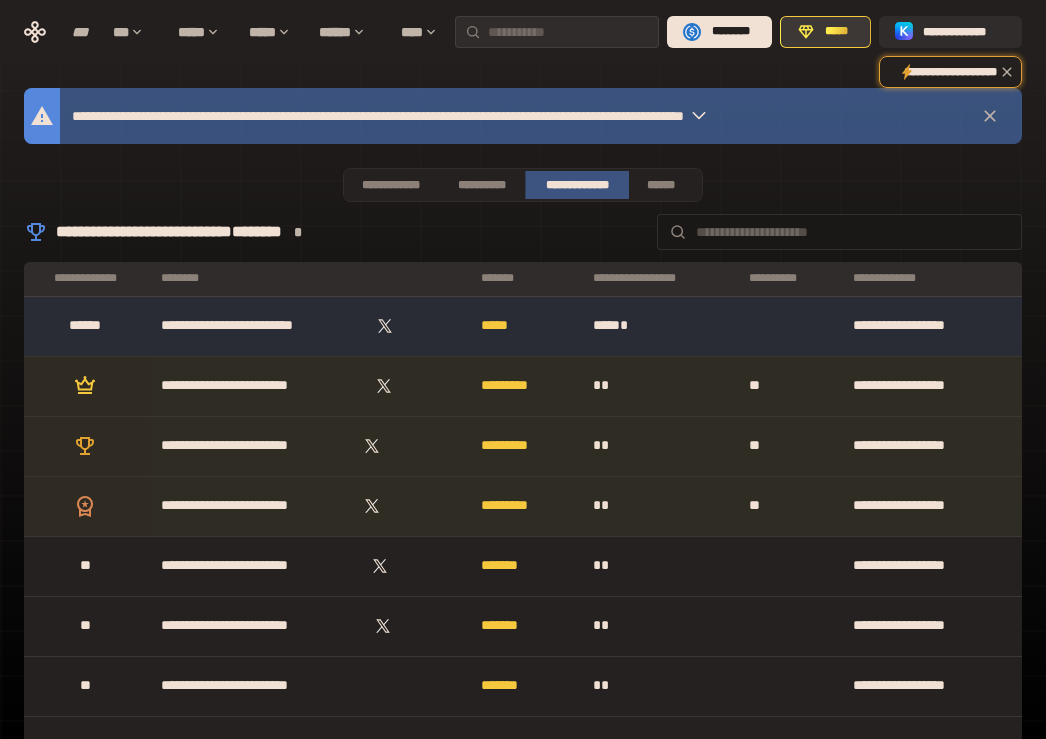 click on "*****" at bounding box center (836, 31) 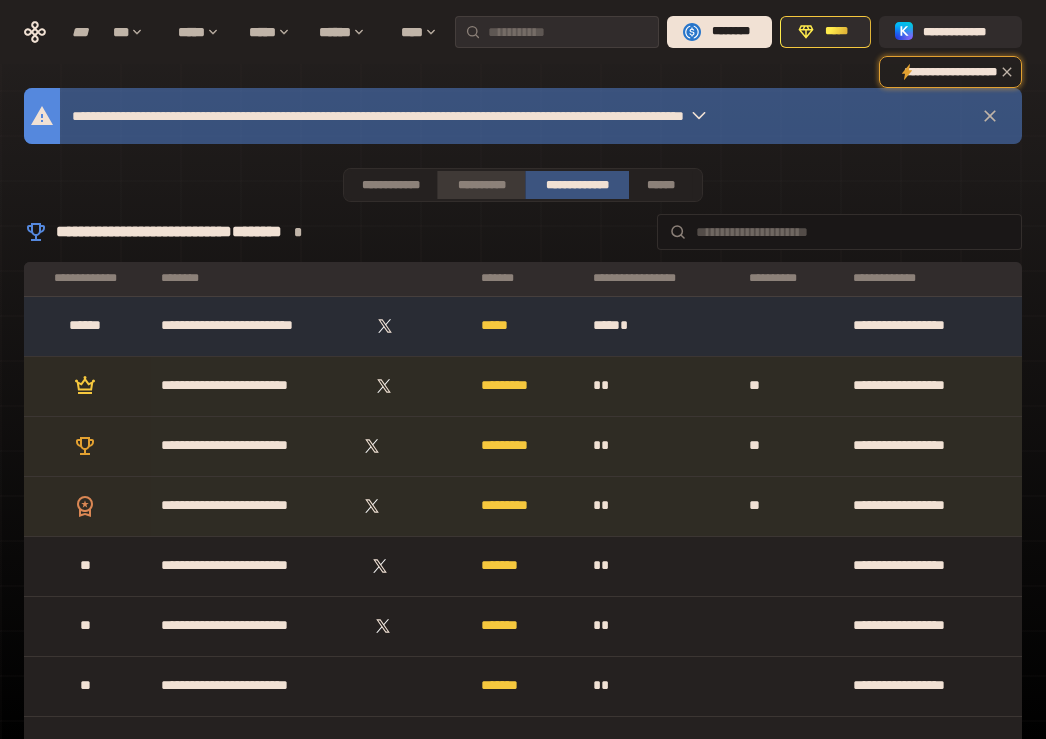 click on "**********" at bounding box center (482, 185) 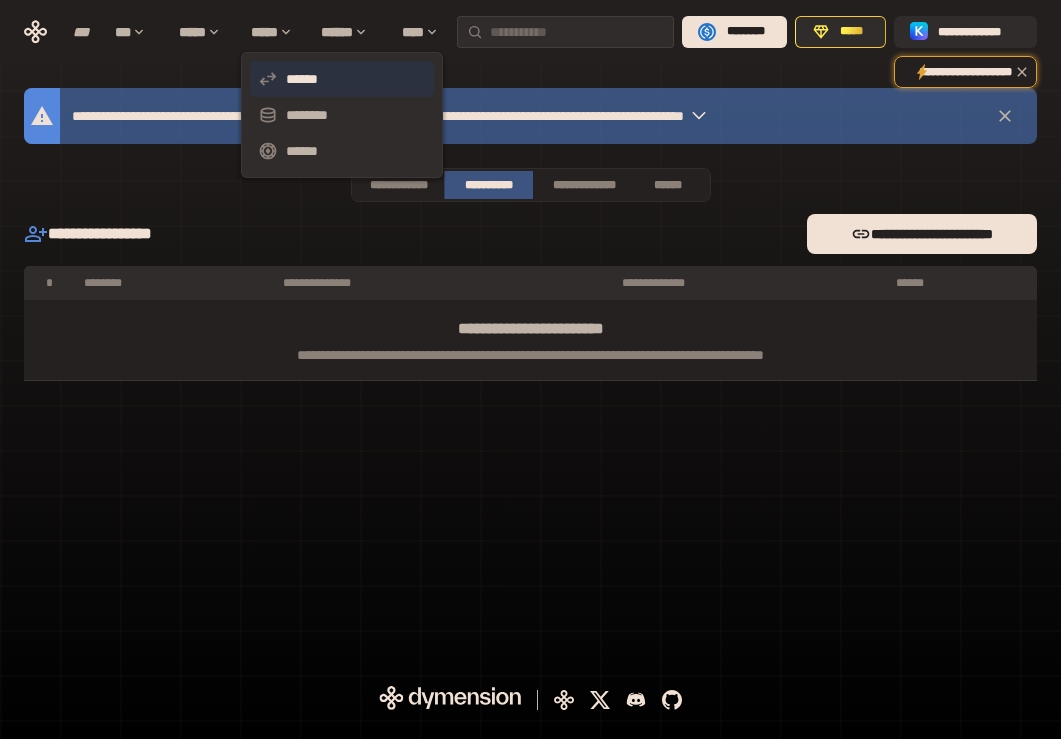 click on "******" at bounding box center (302, 79) 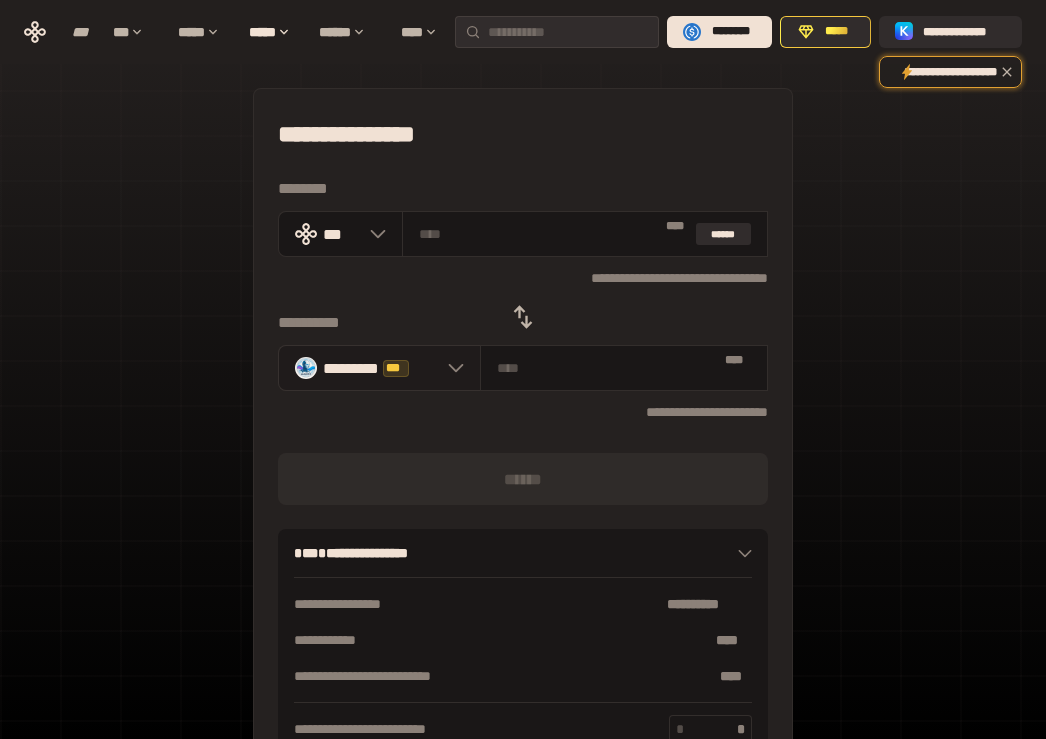 click 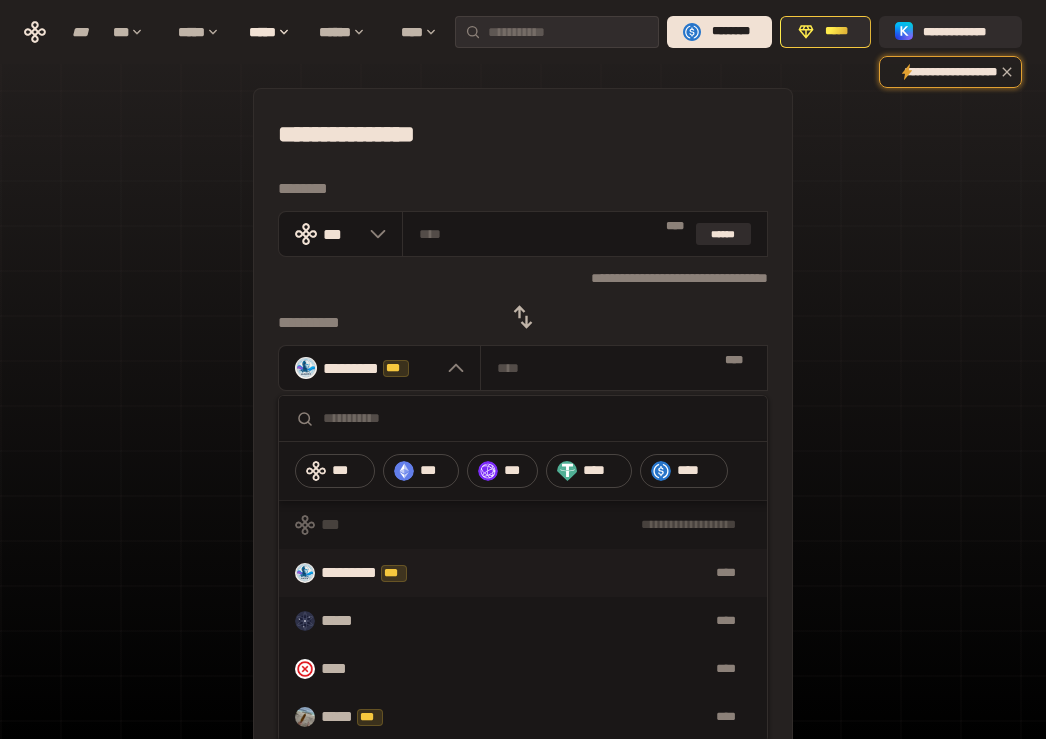 type 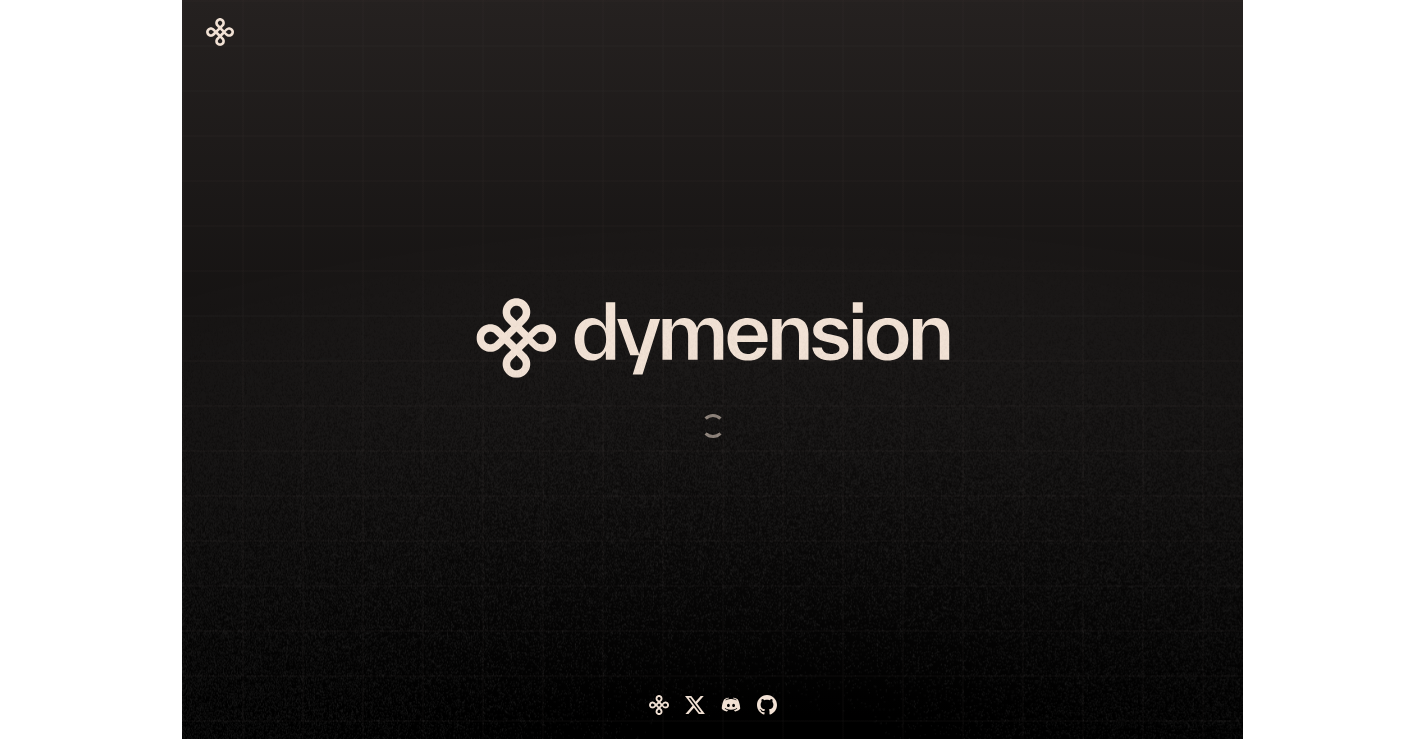 scroll, scrollTop: 0, scrollLeft: 0, axis: both 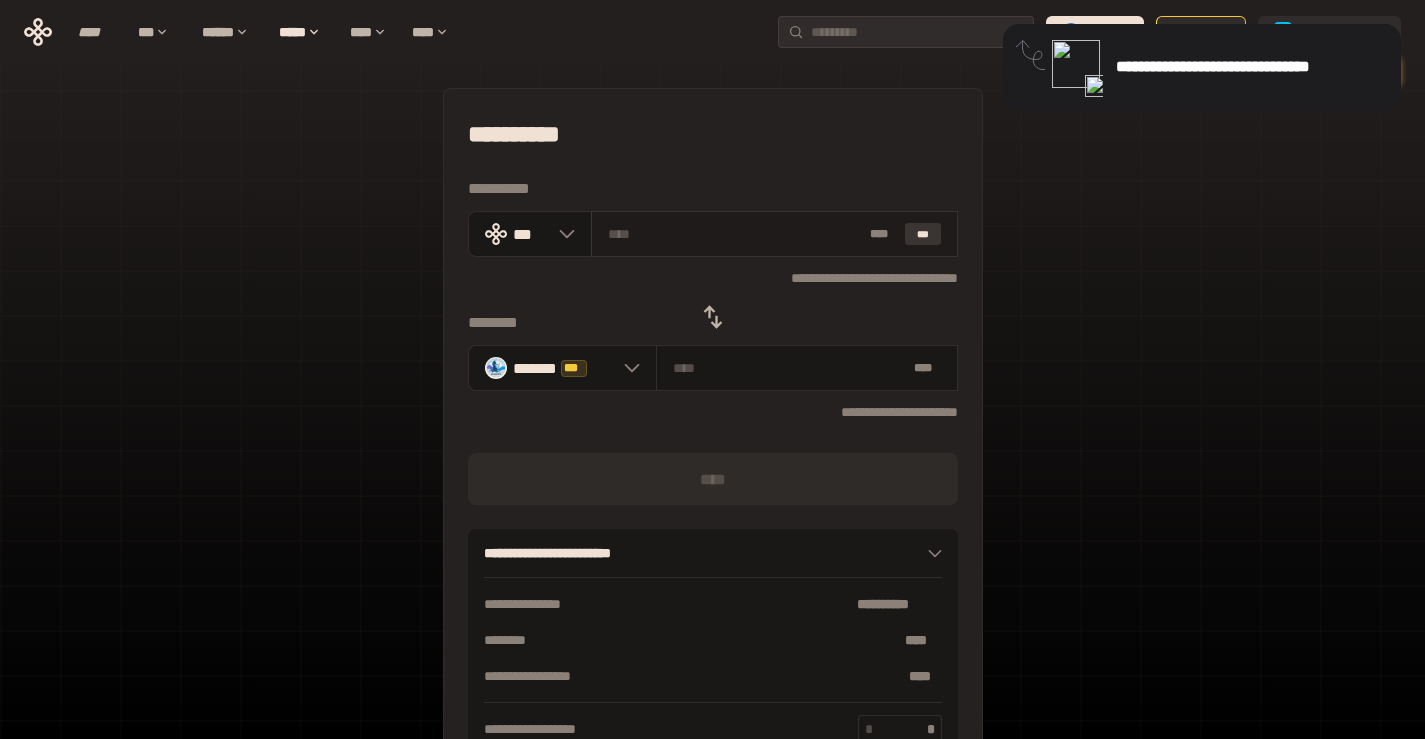 click on "***" at bounding box center [923, 234] 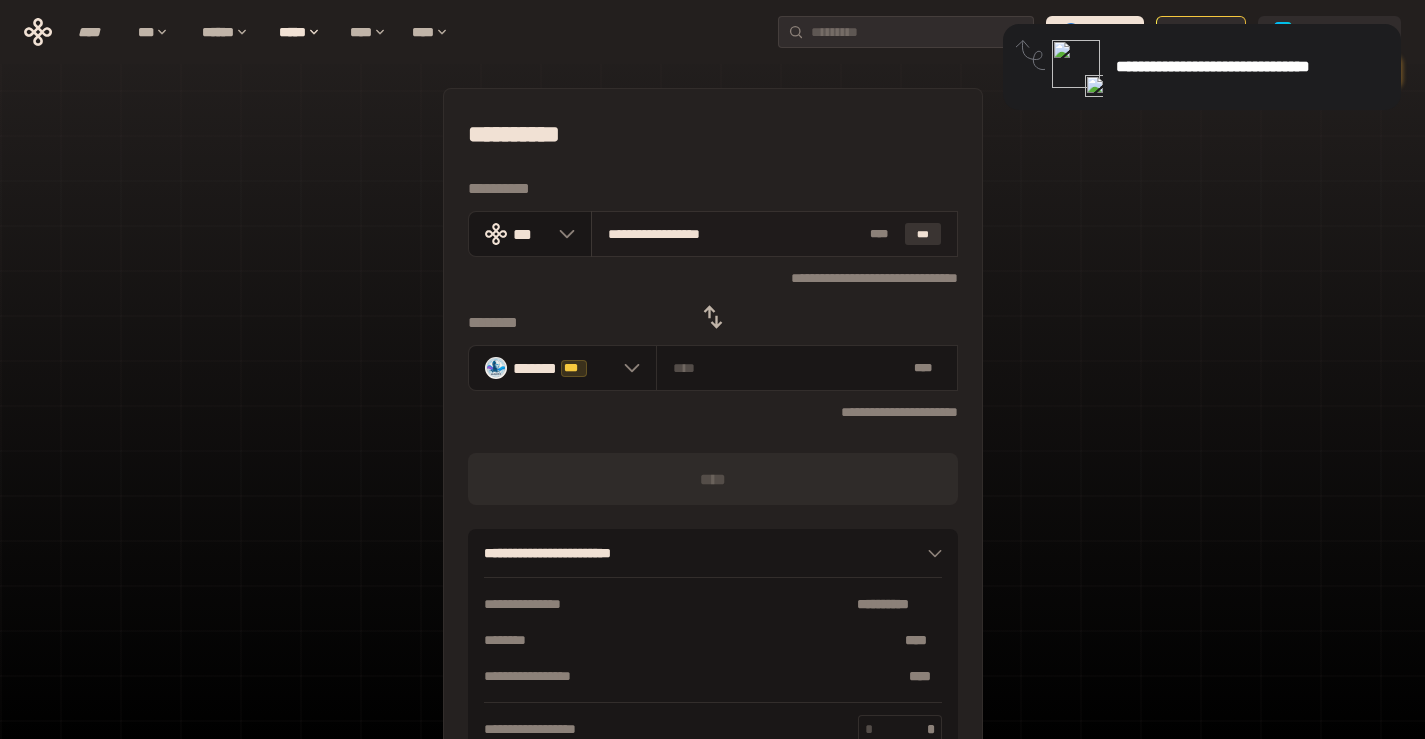 type on "**********" 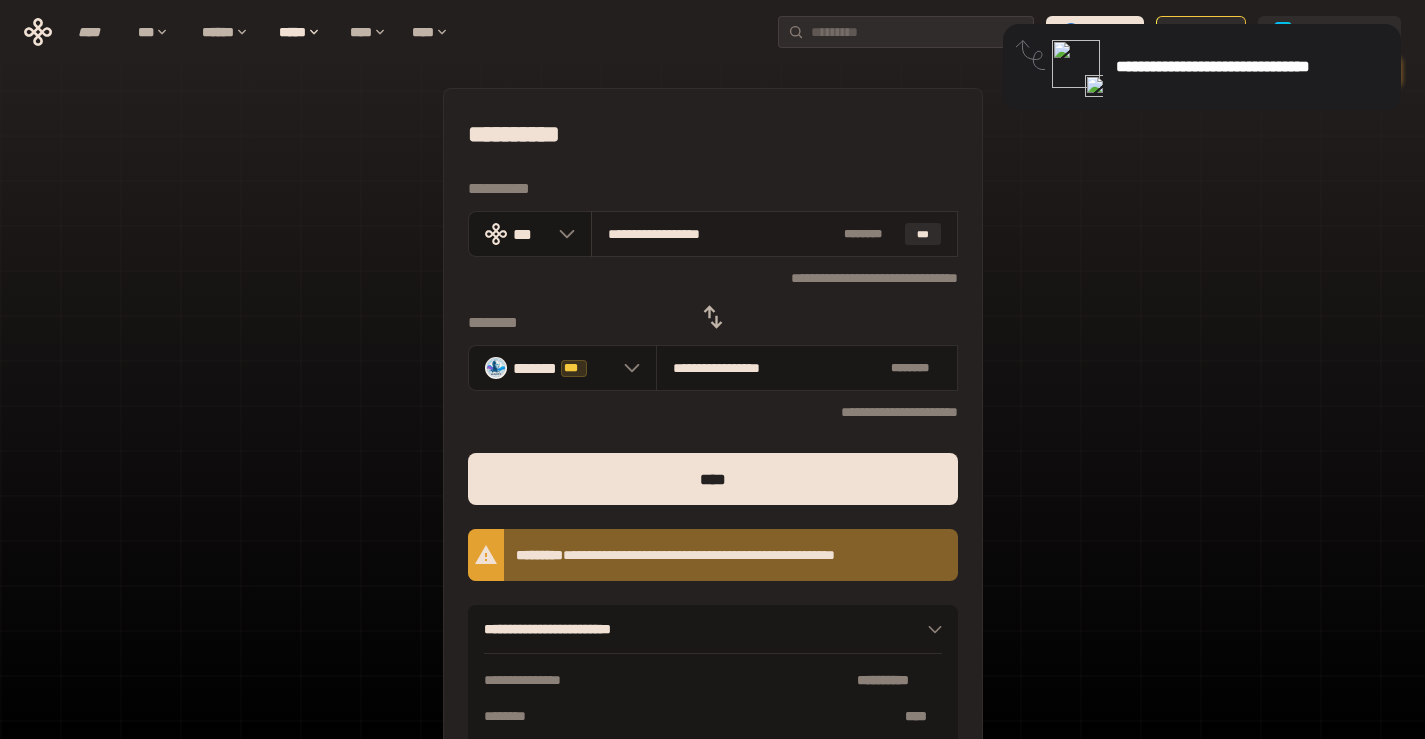 click on "**********" at bounding box center (721, 234) 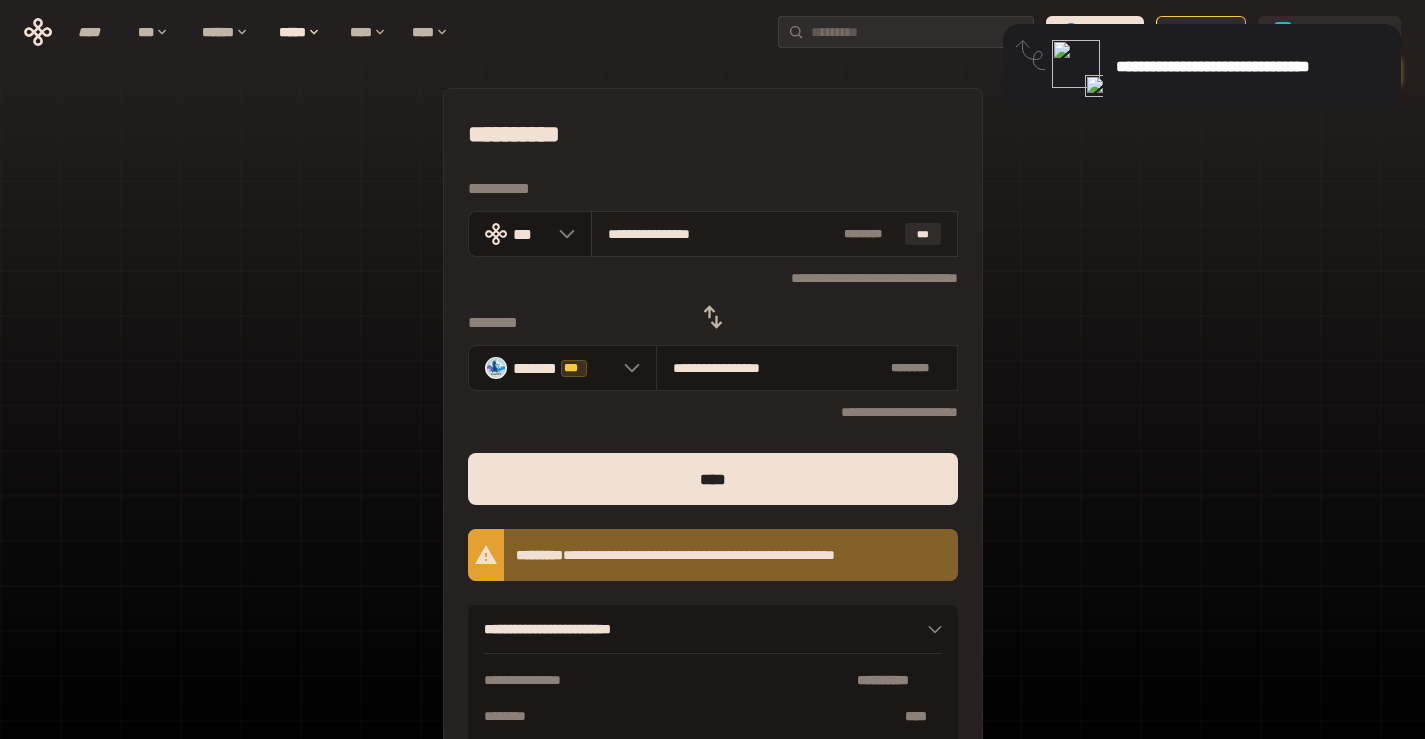 type on "**********" 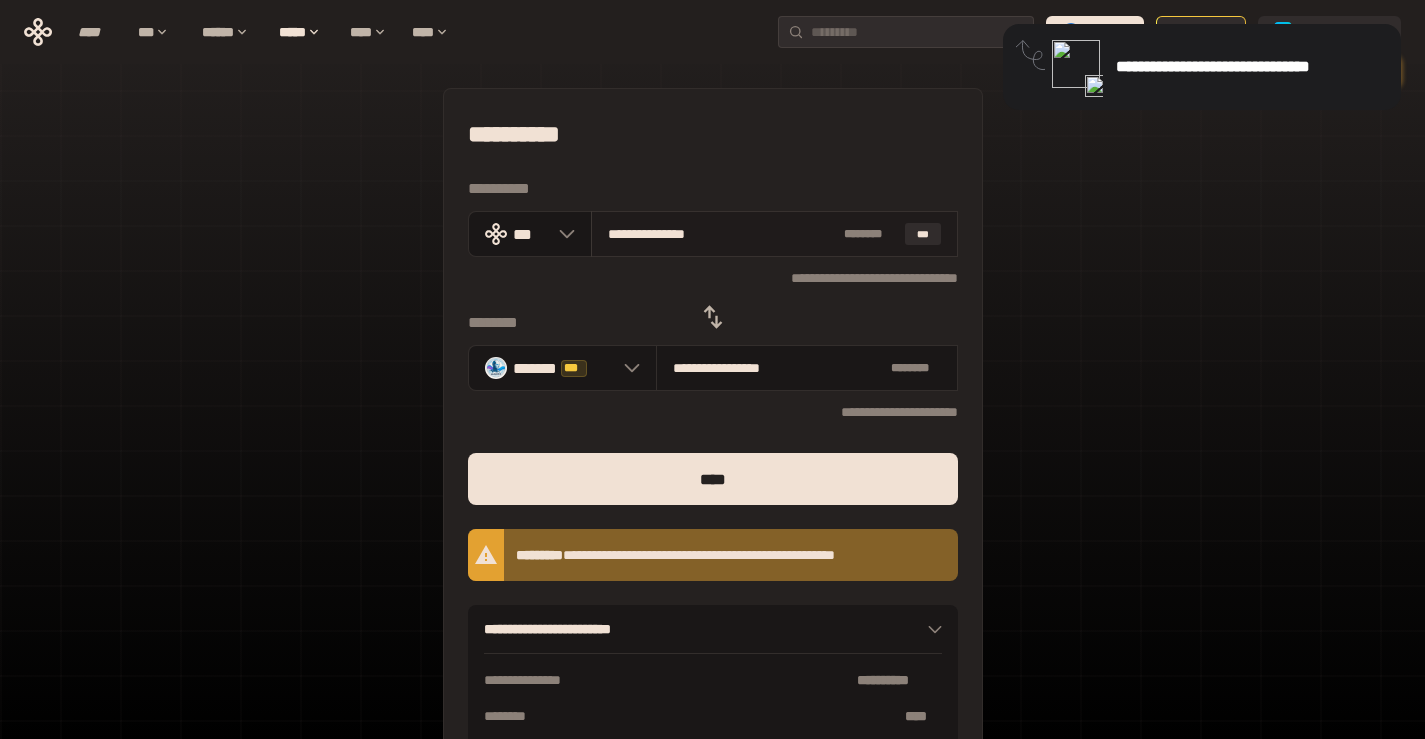 type on "**********" 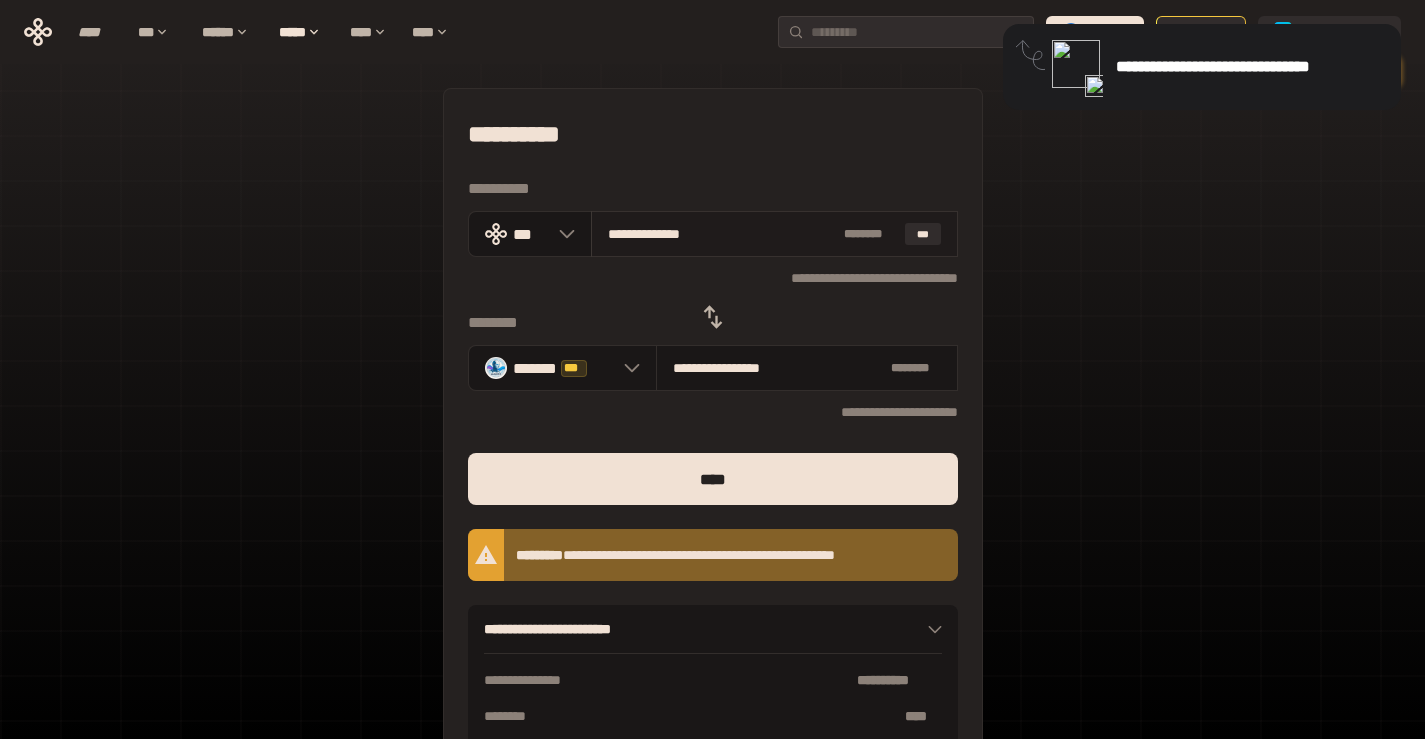 type on "**********" 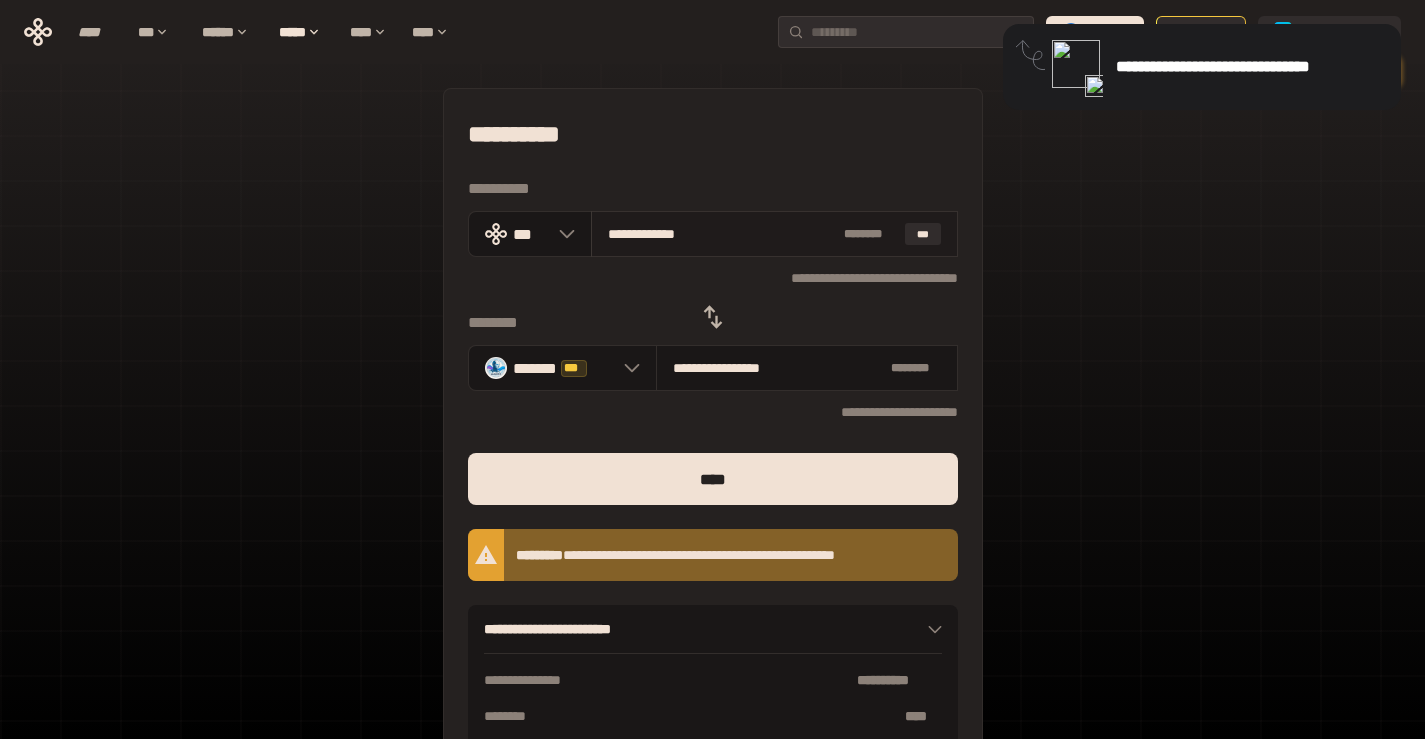 type on "**********" 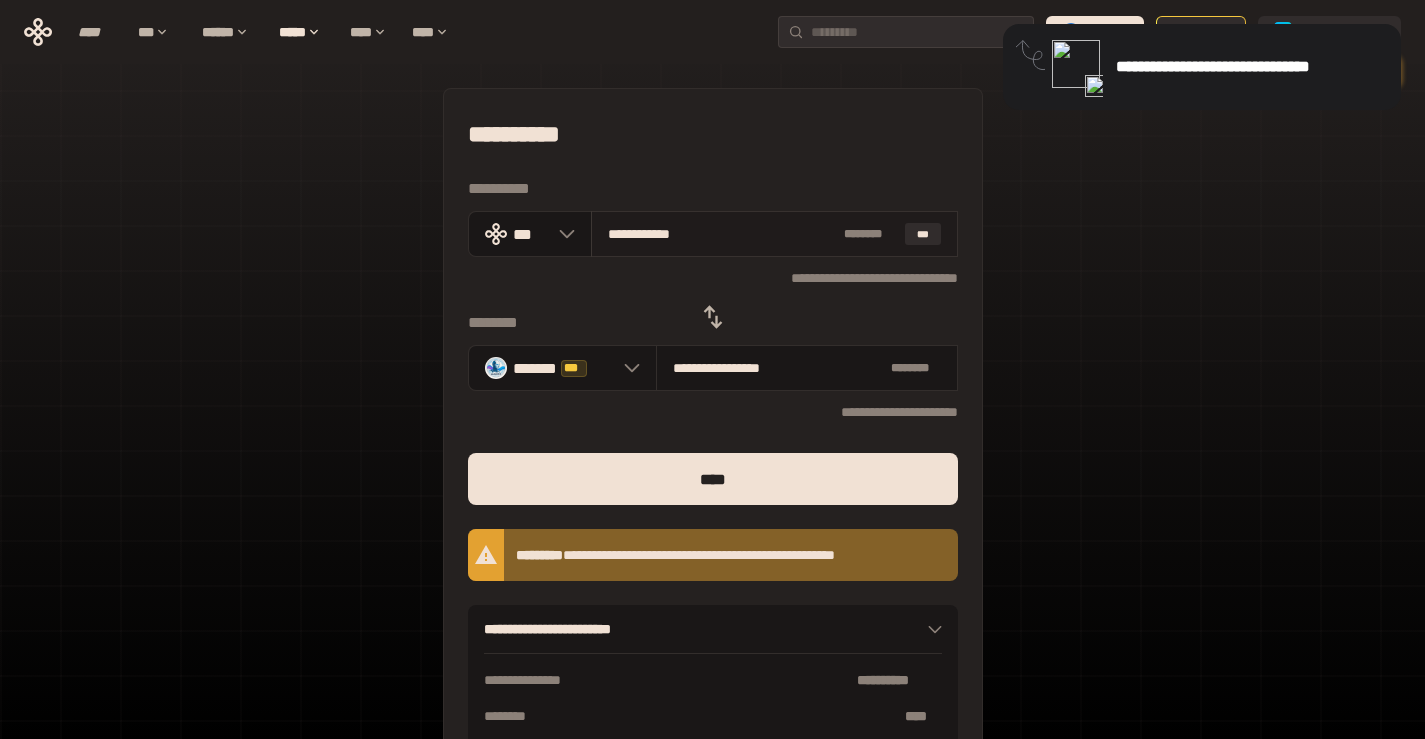 type on "**********" 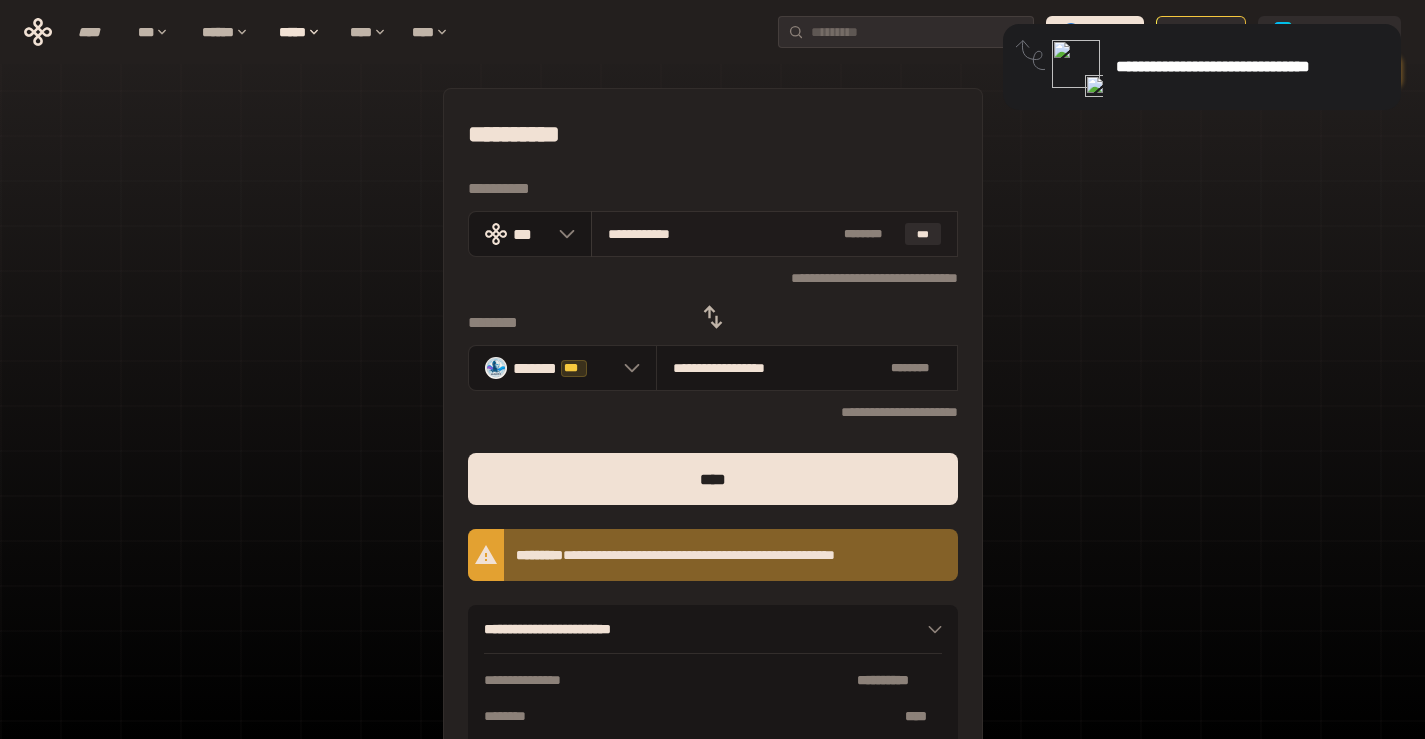 type on "**********" 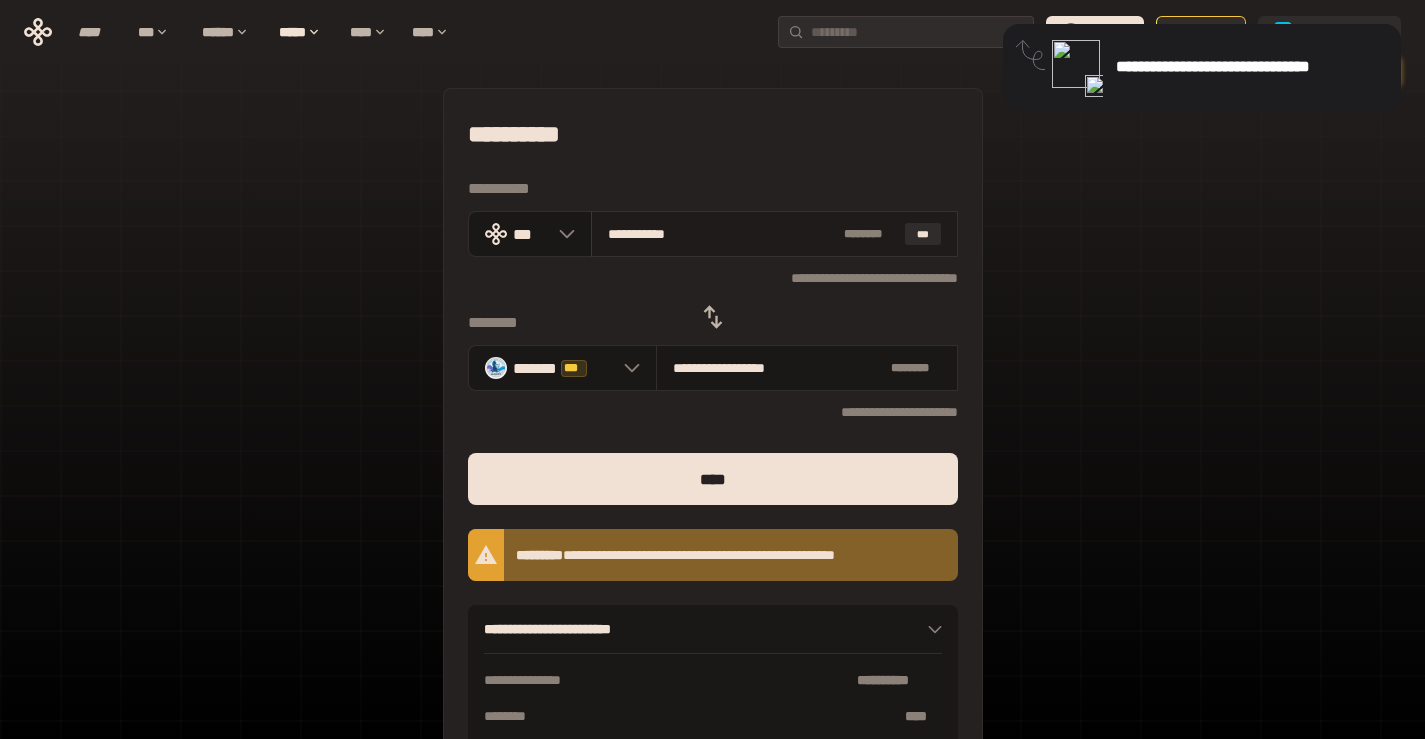 type on "**********" 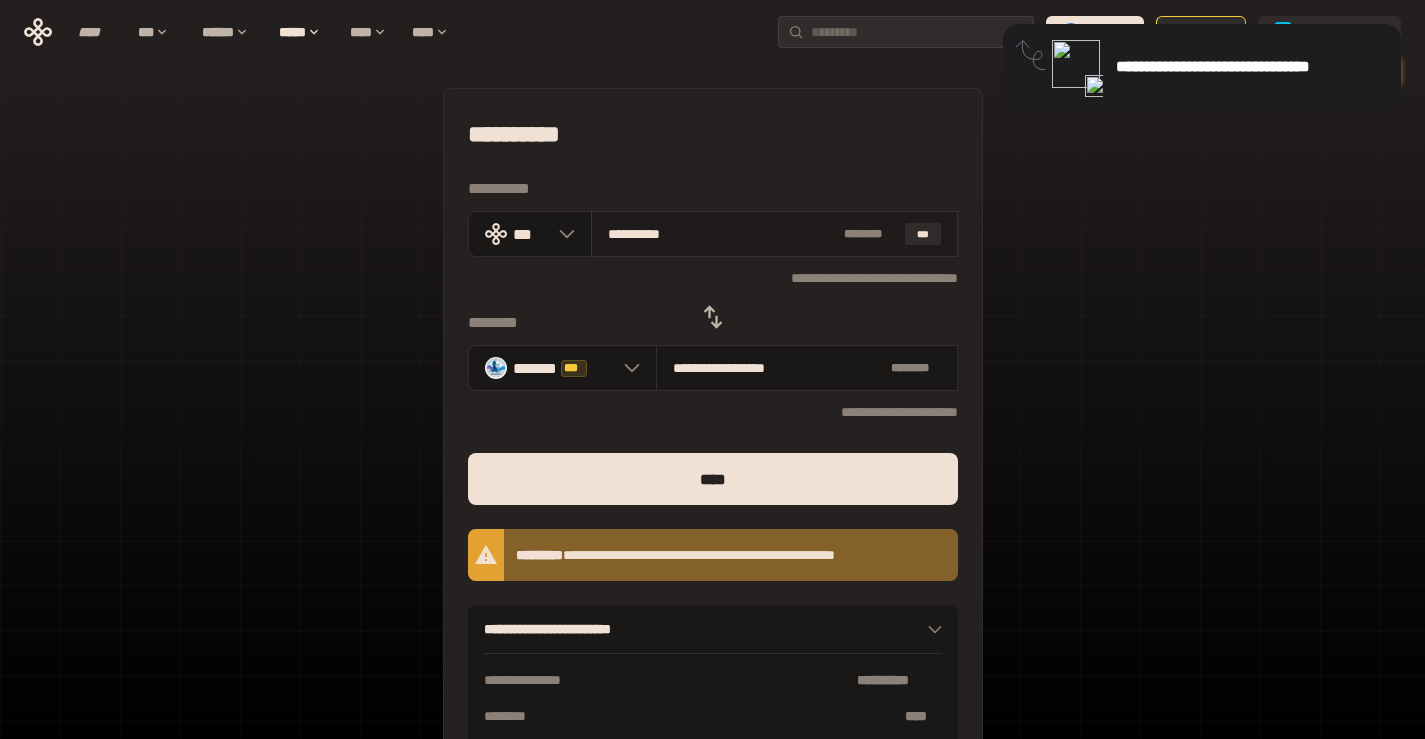 type on "**********" 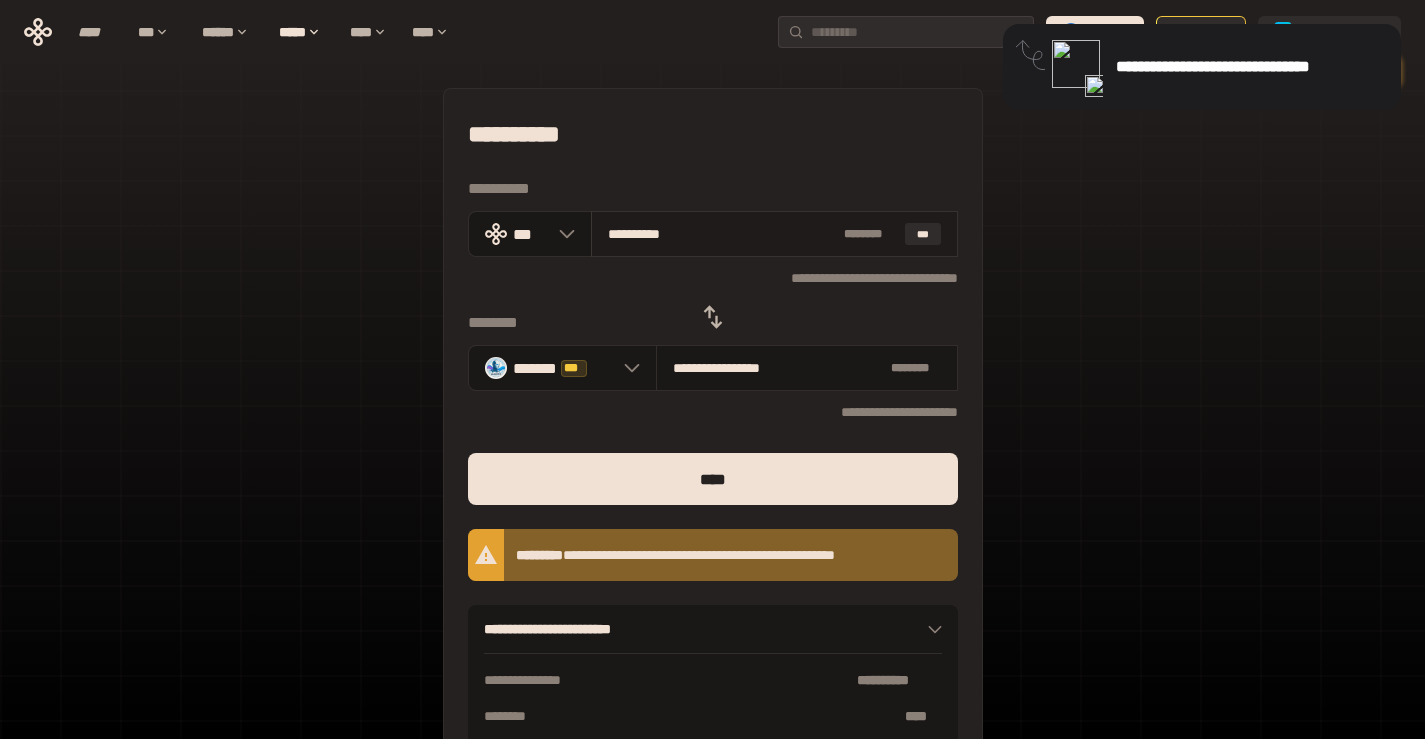 type on "*********" 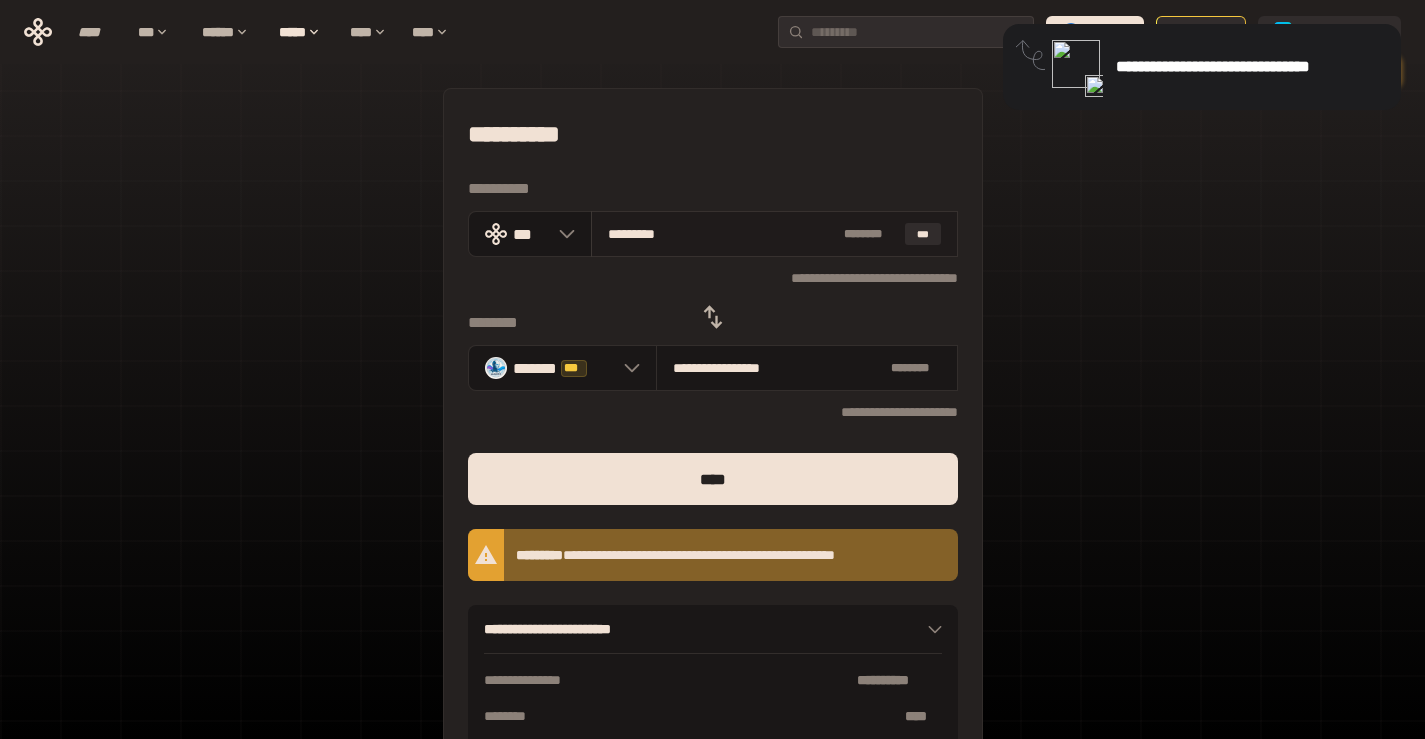 type on "**********" 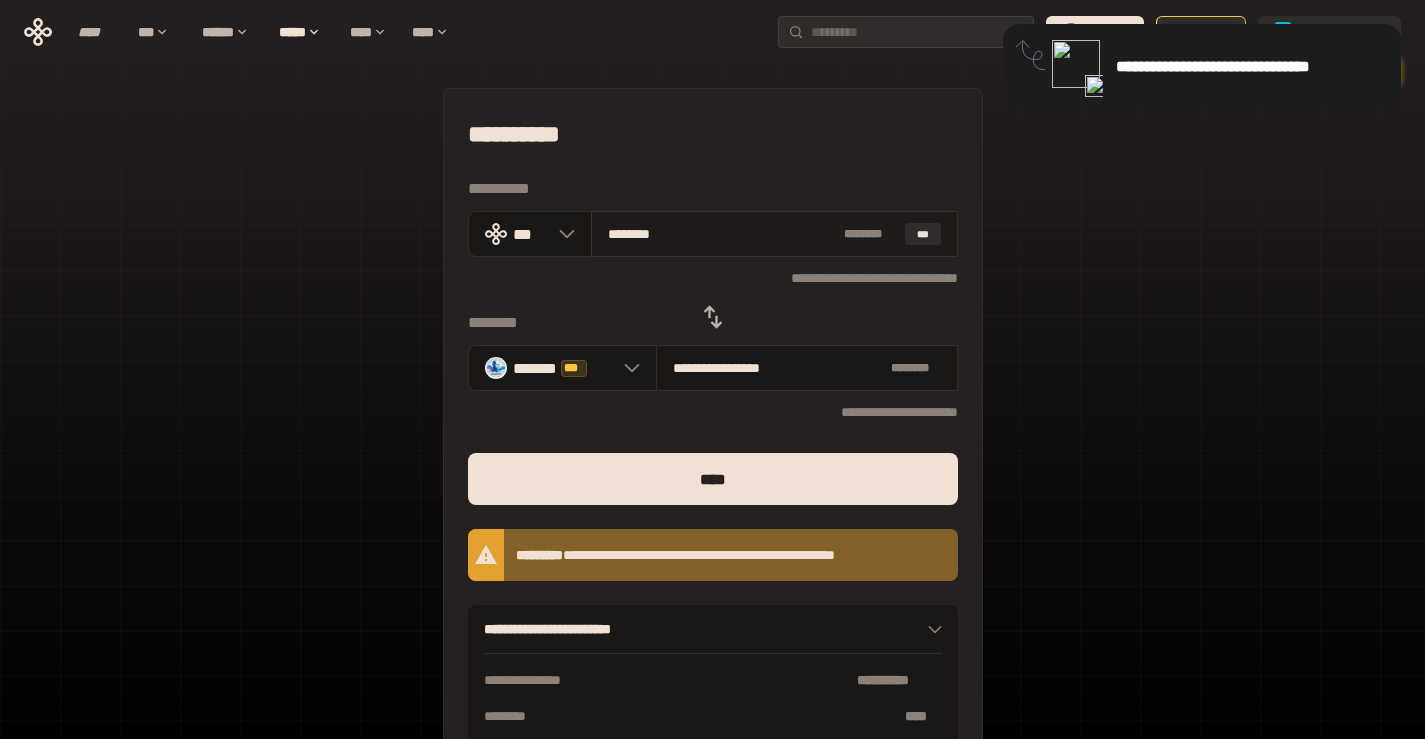 type on "**********" 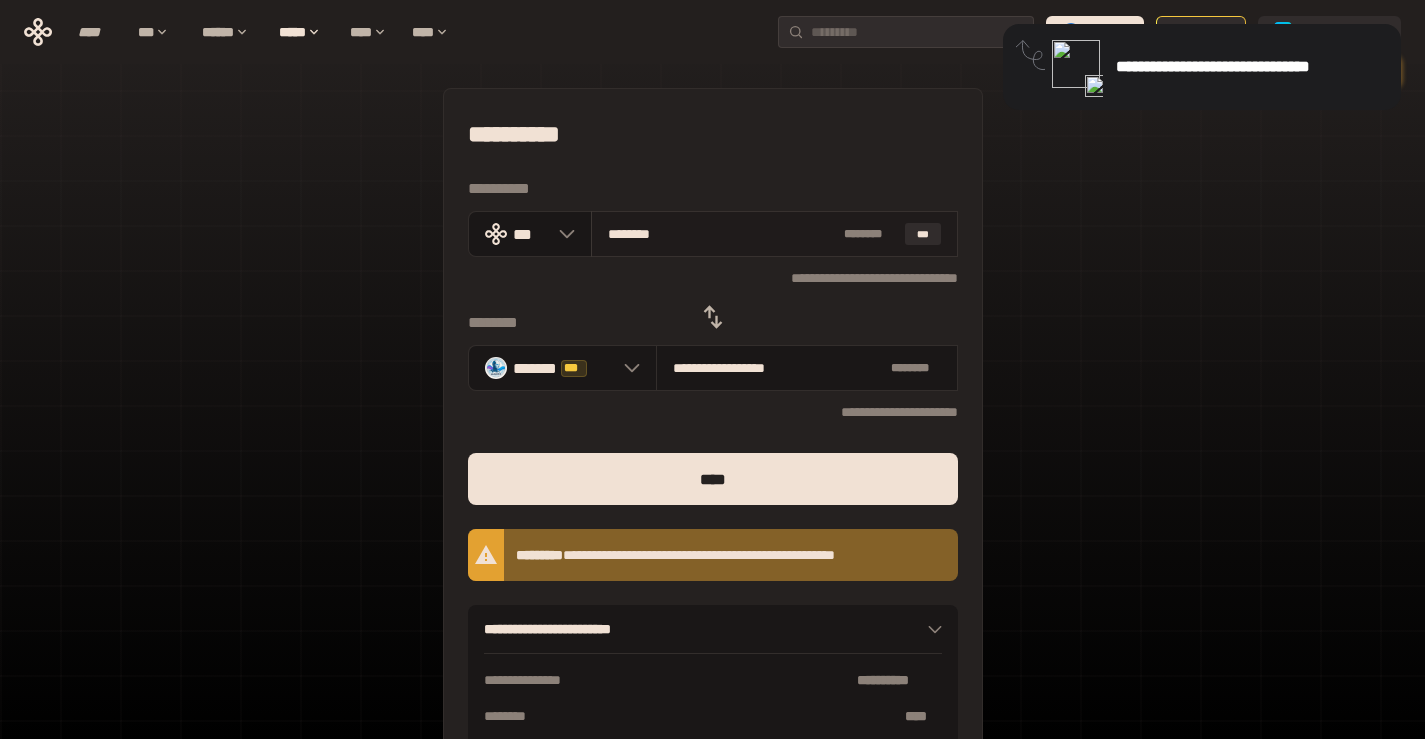 type on "*******" 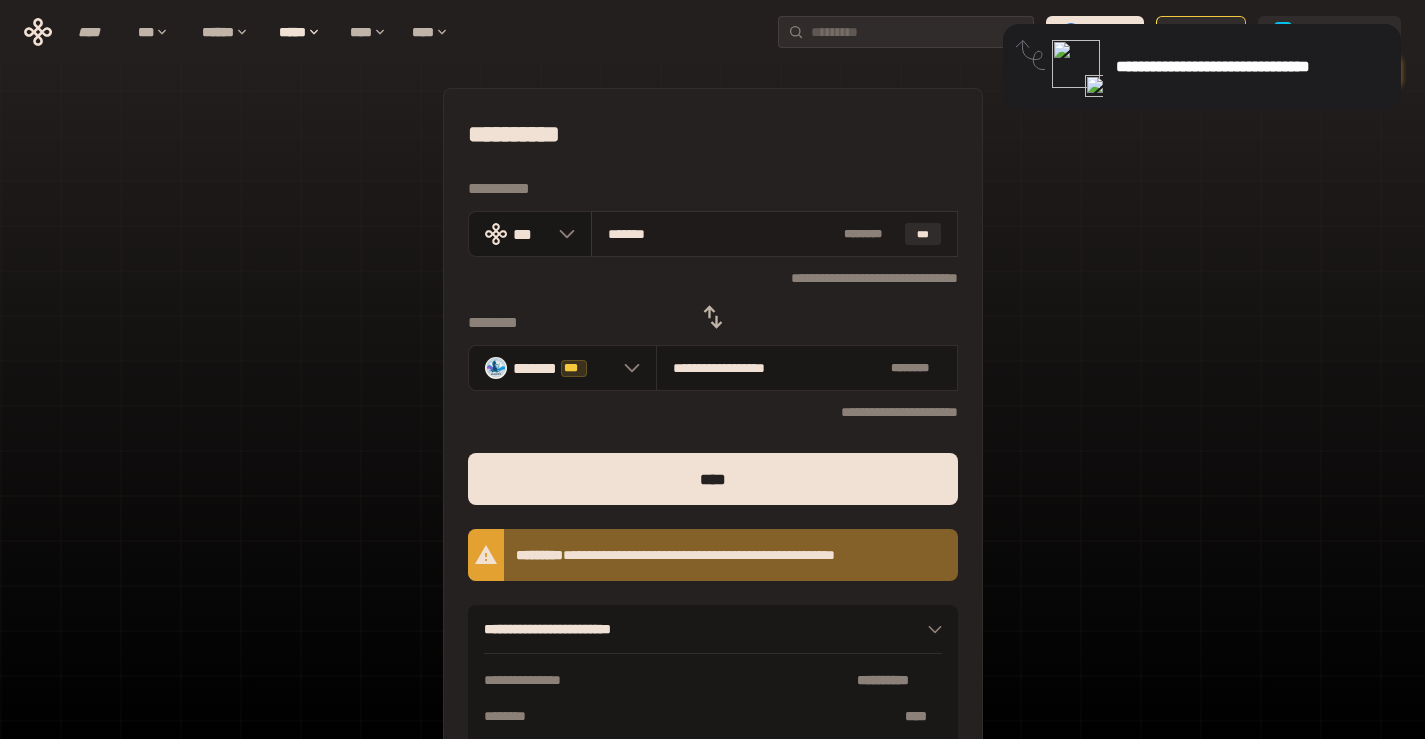 type on "**********" 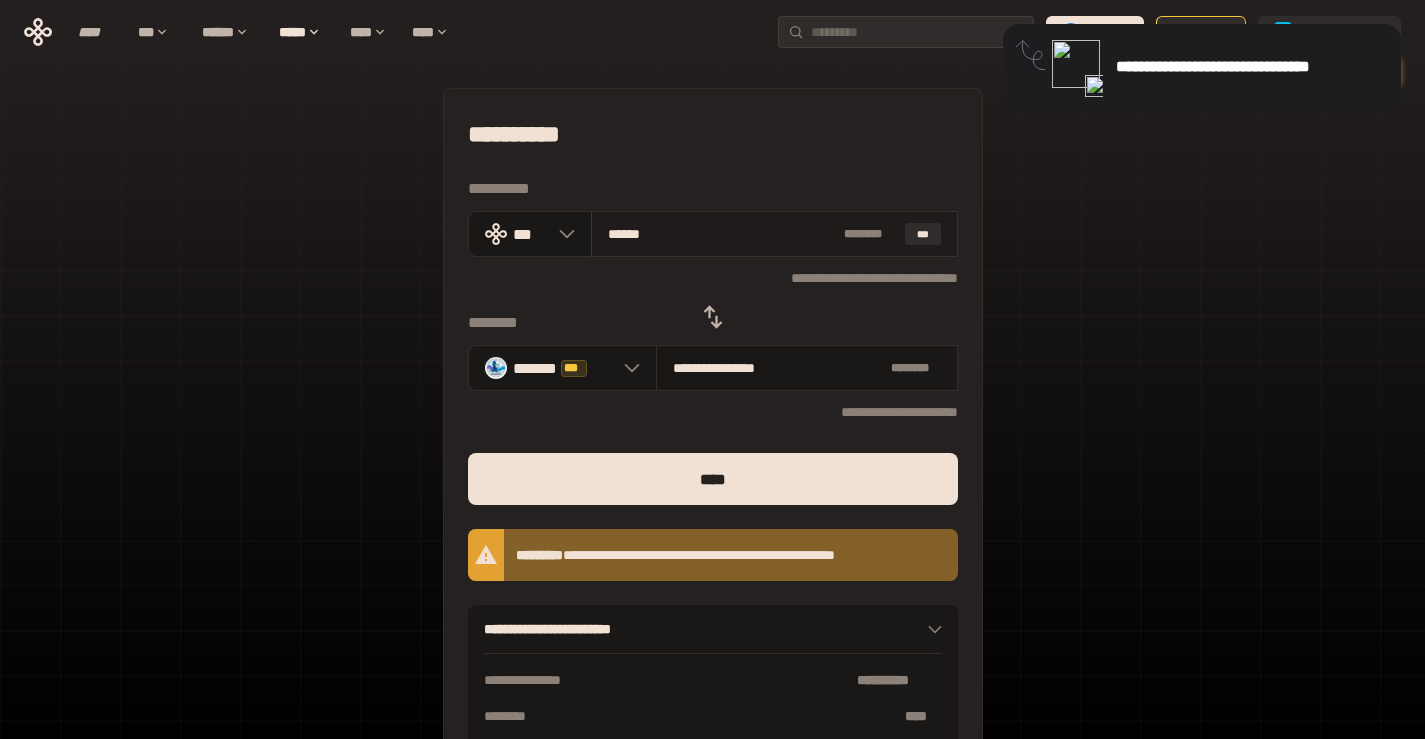 type on "*****" 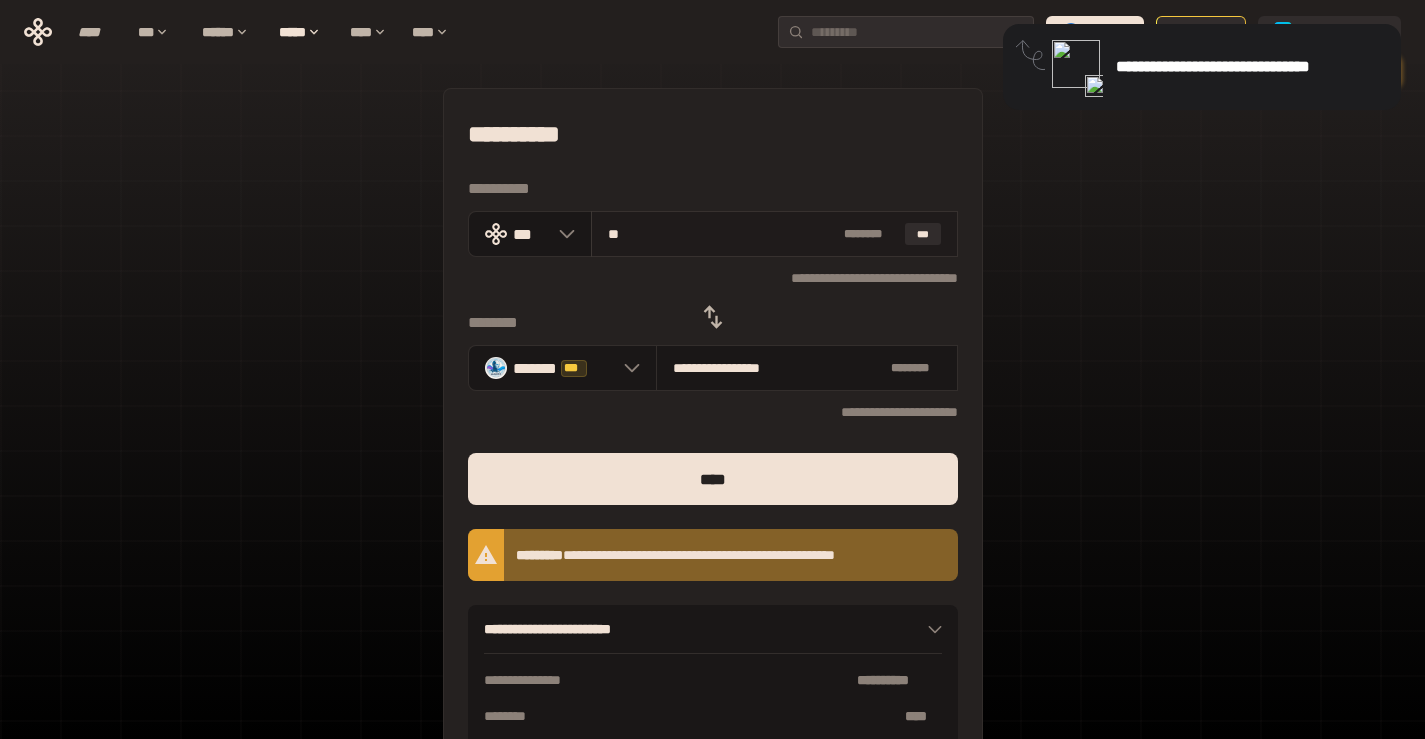 type on "*" 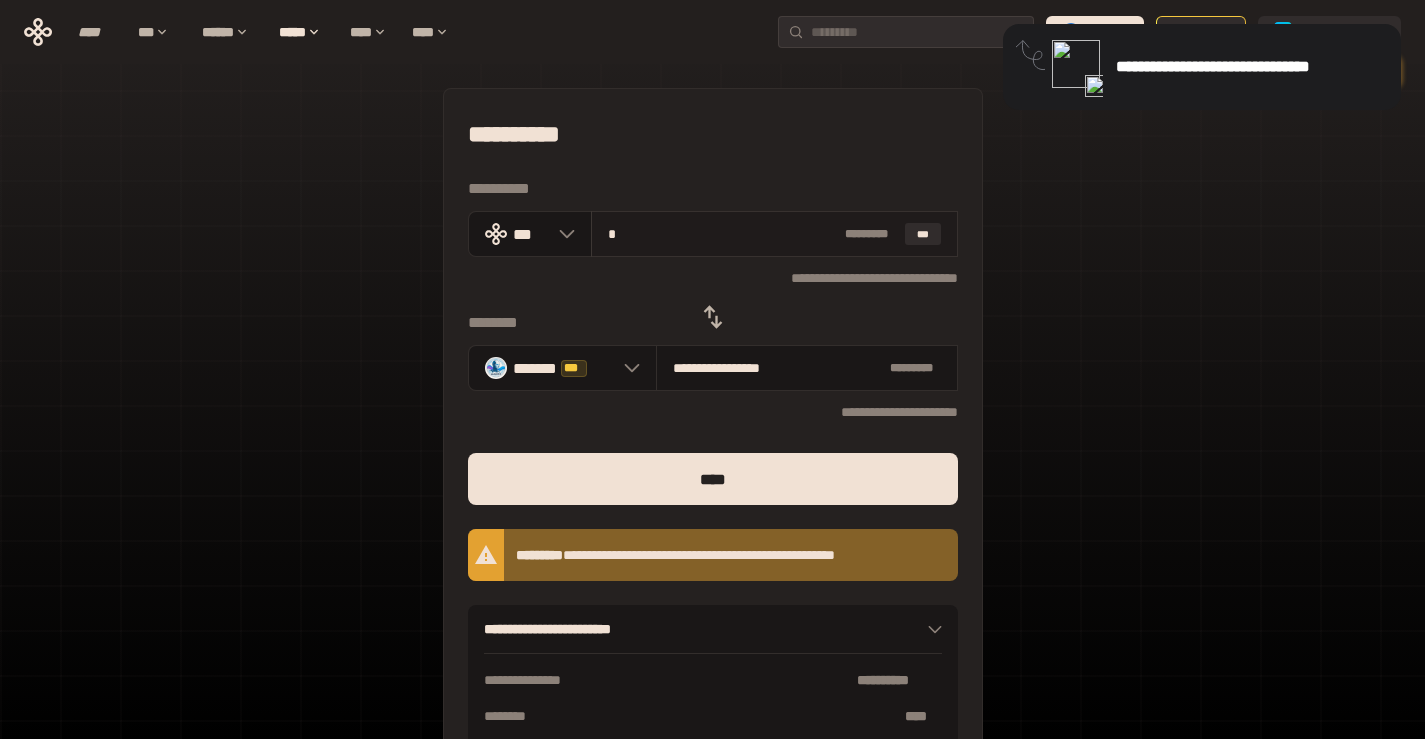 type 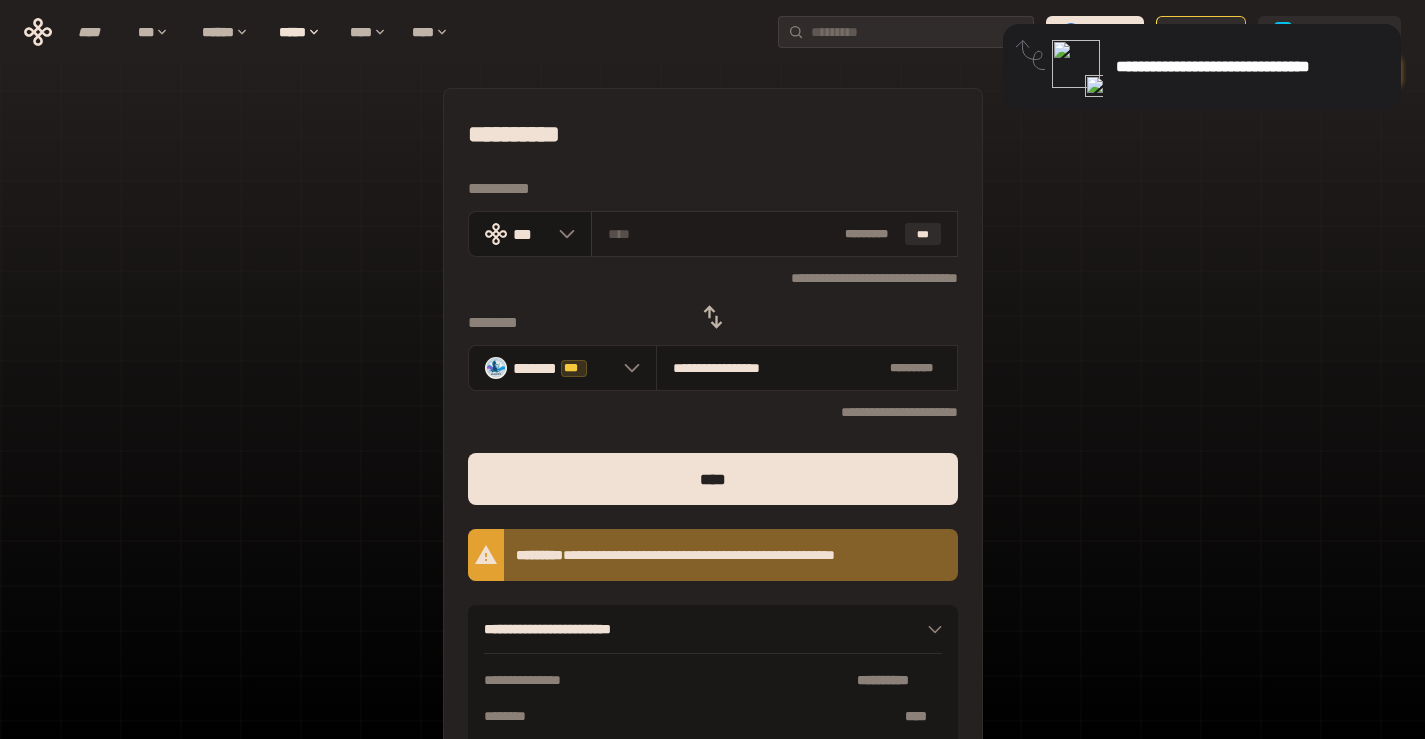type on "**********" 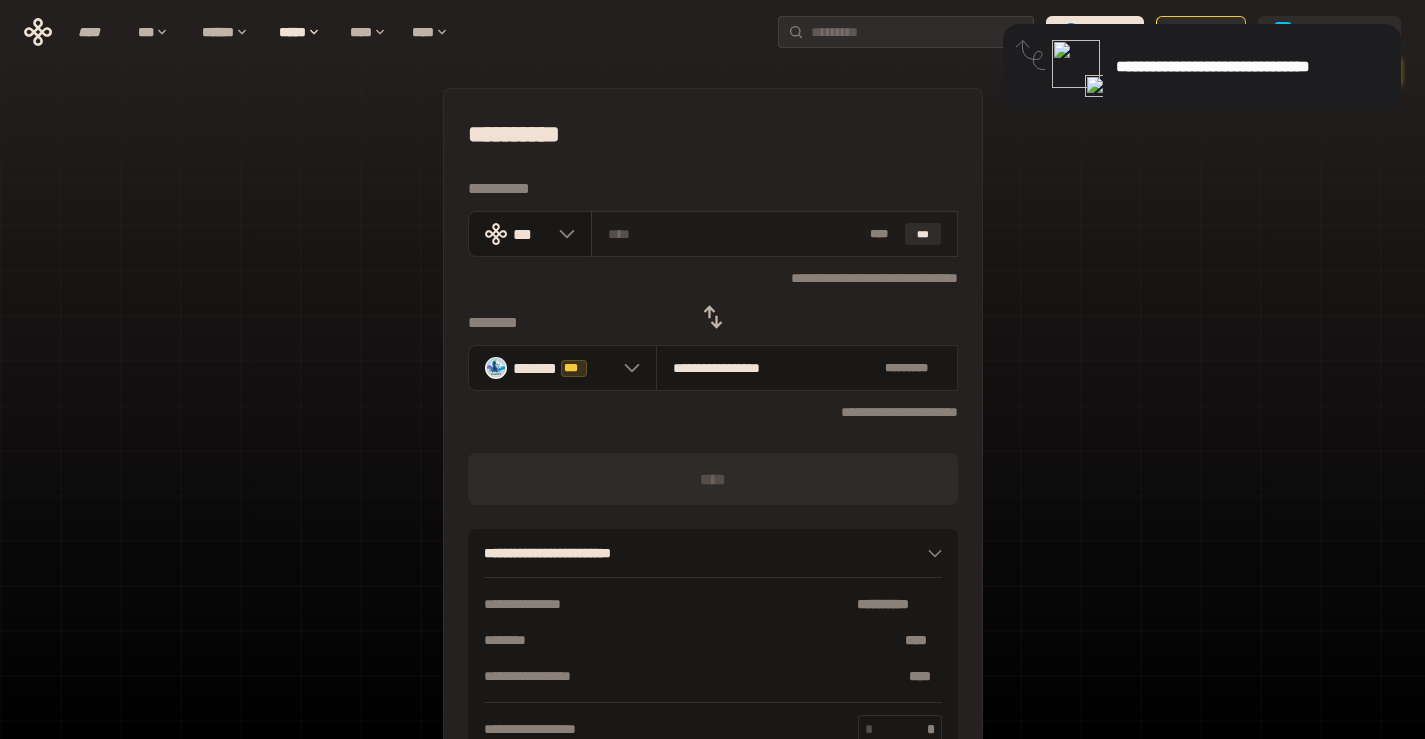 type on "*" 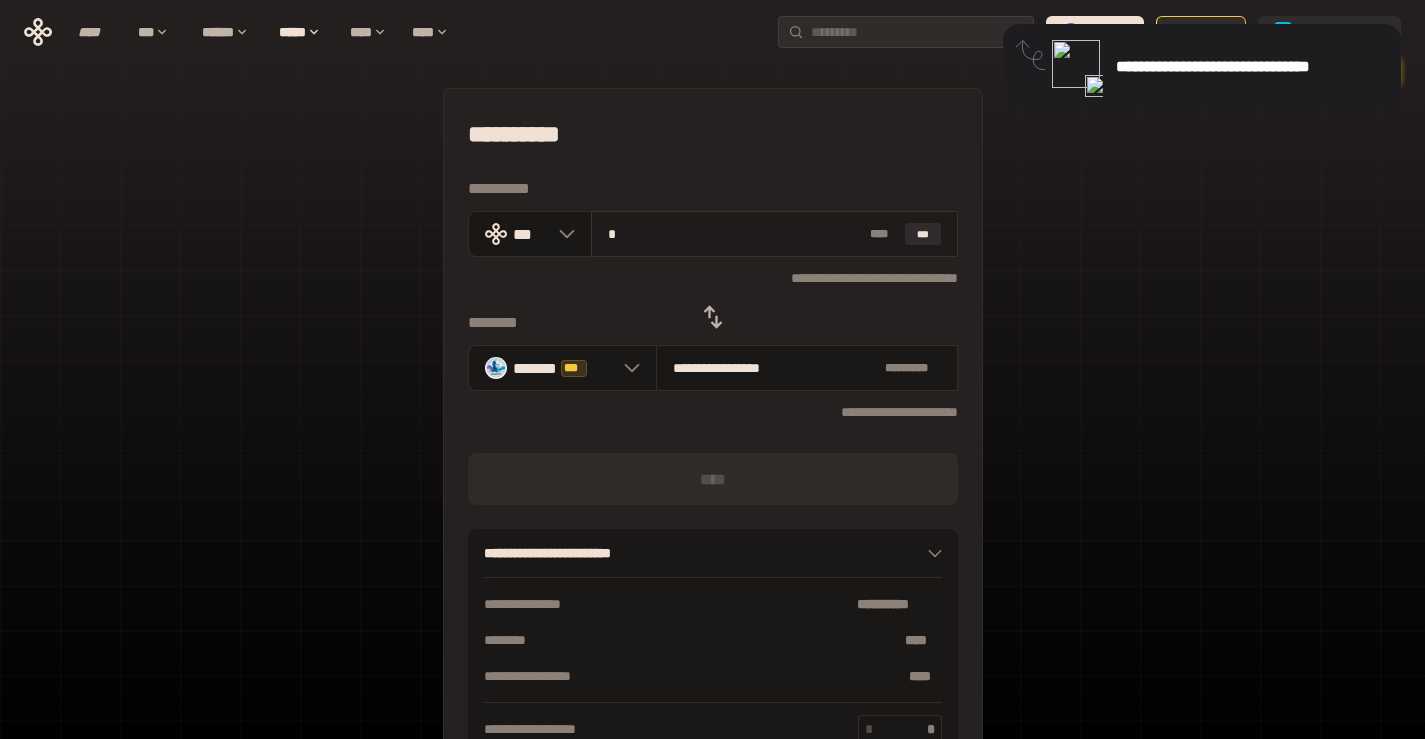 type on "**********" 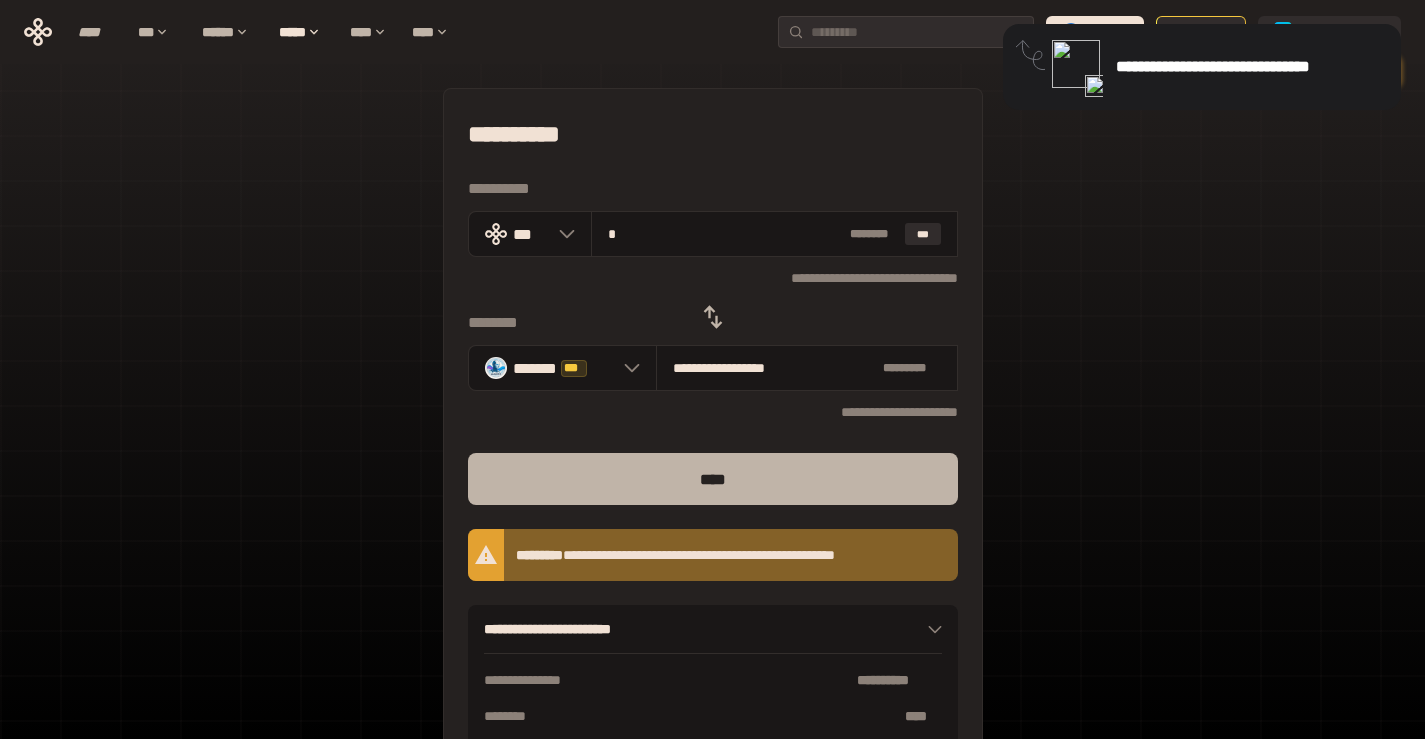 type on "*" 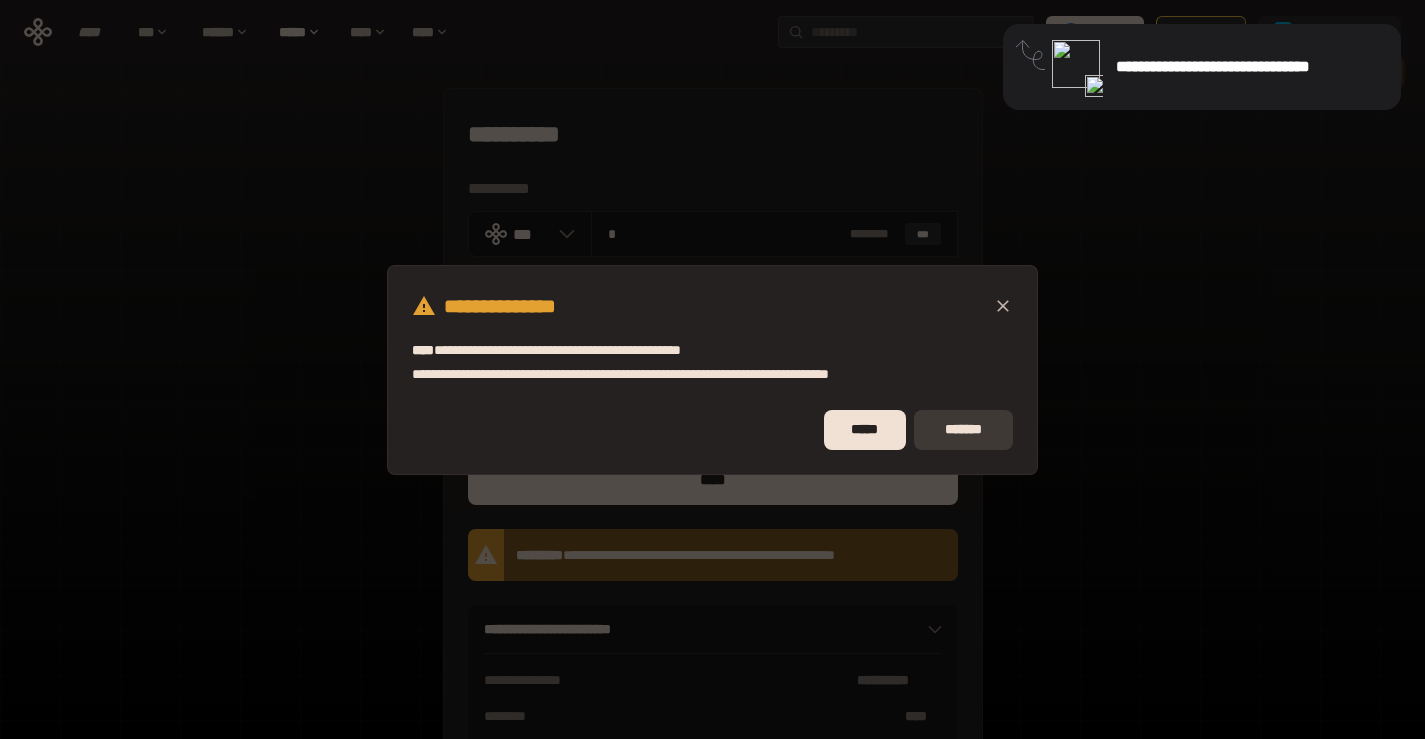 click on "*******" at bounding box center (963, 430) 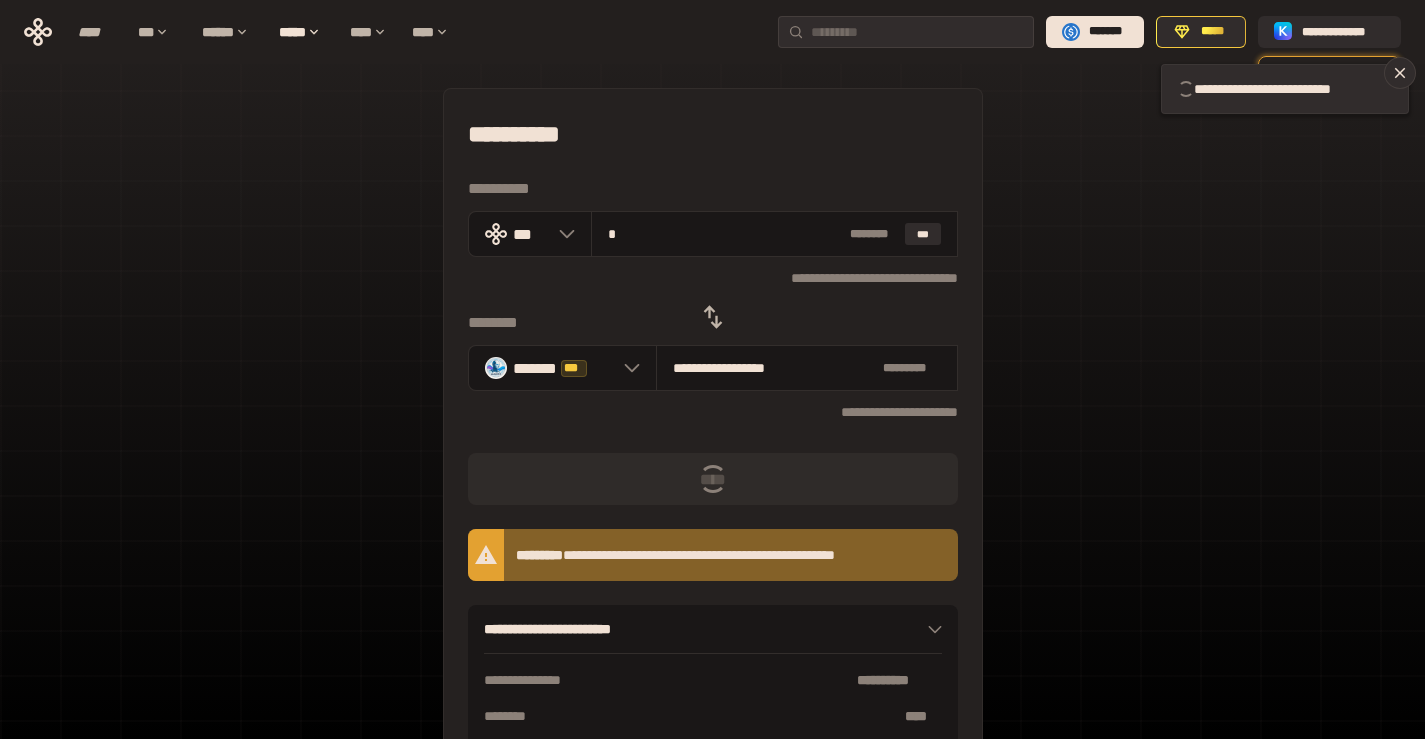 type 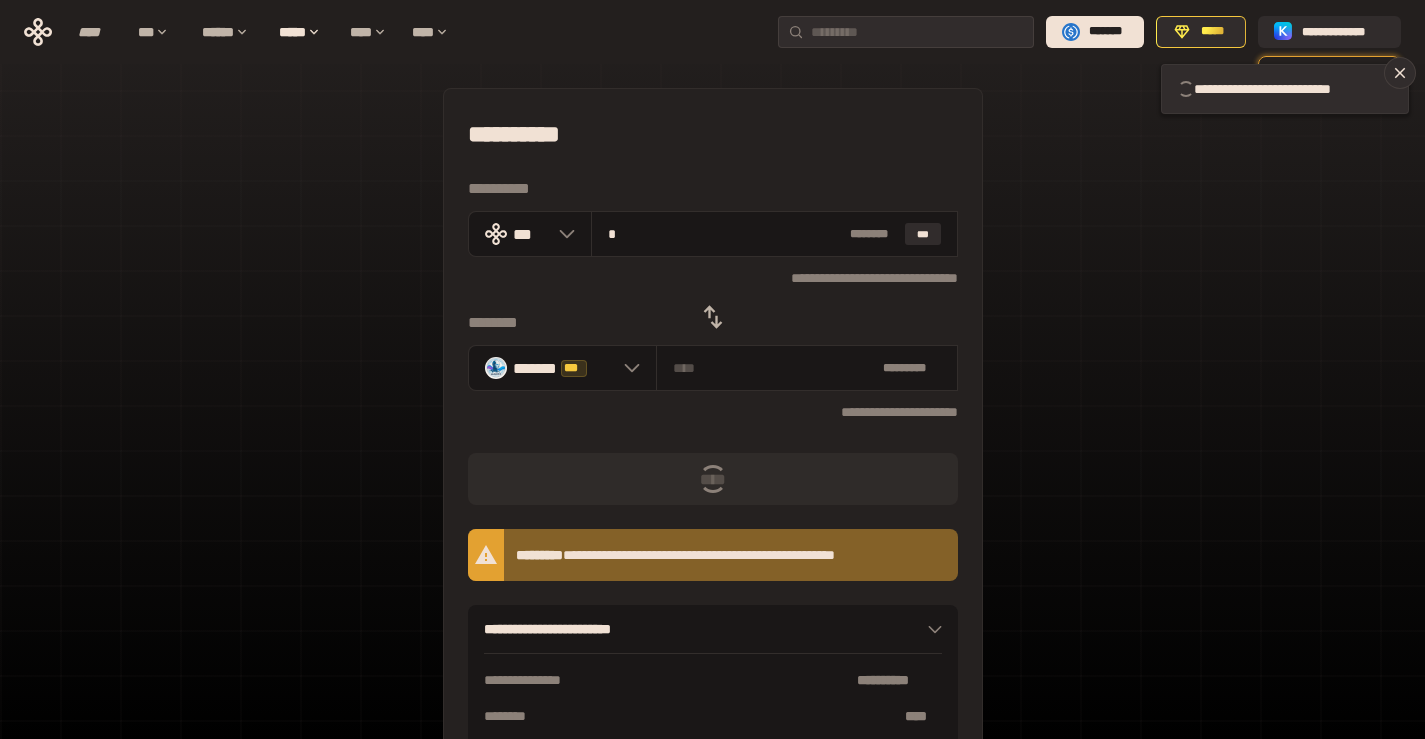 type 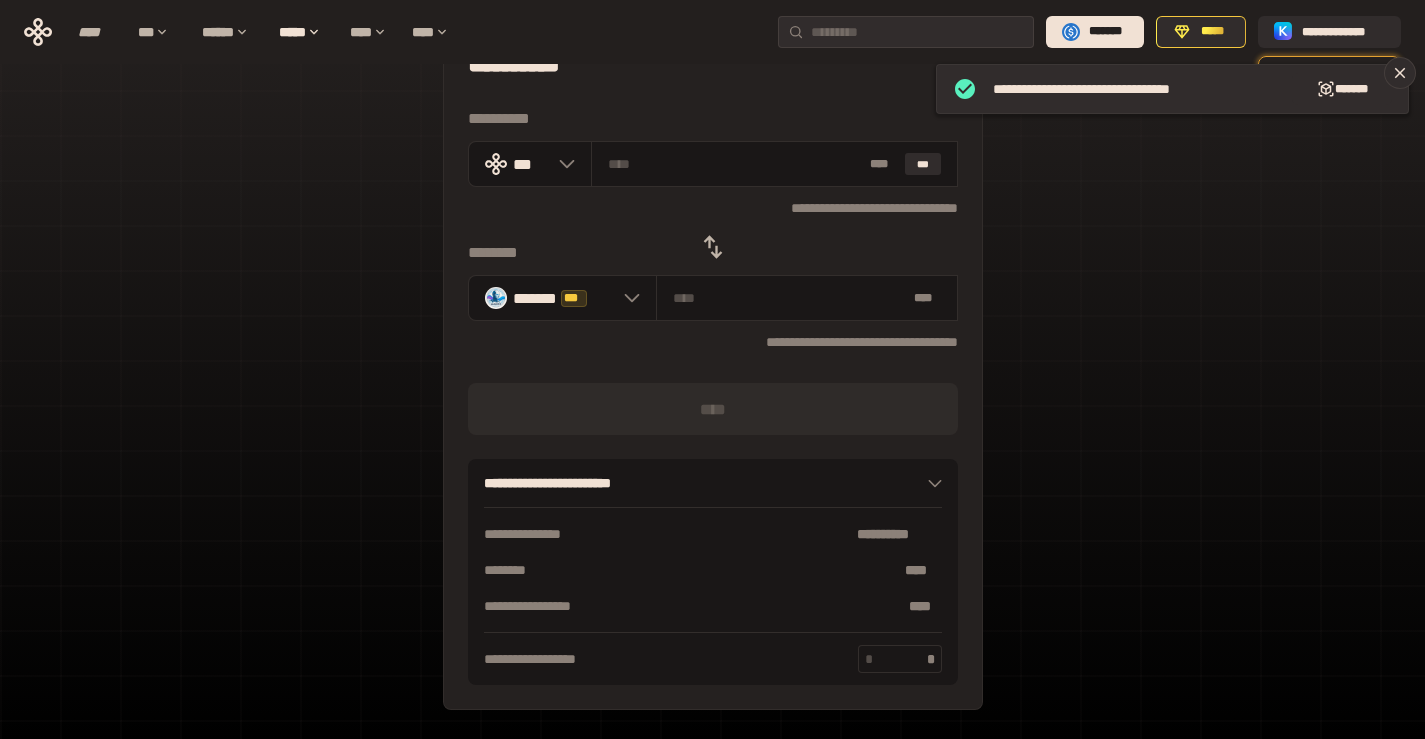 scroll, scrollTop: 0, scrollLeft: 0, axis: both 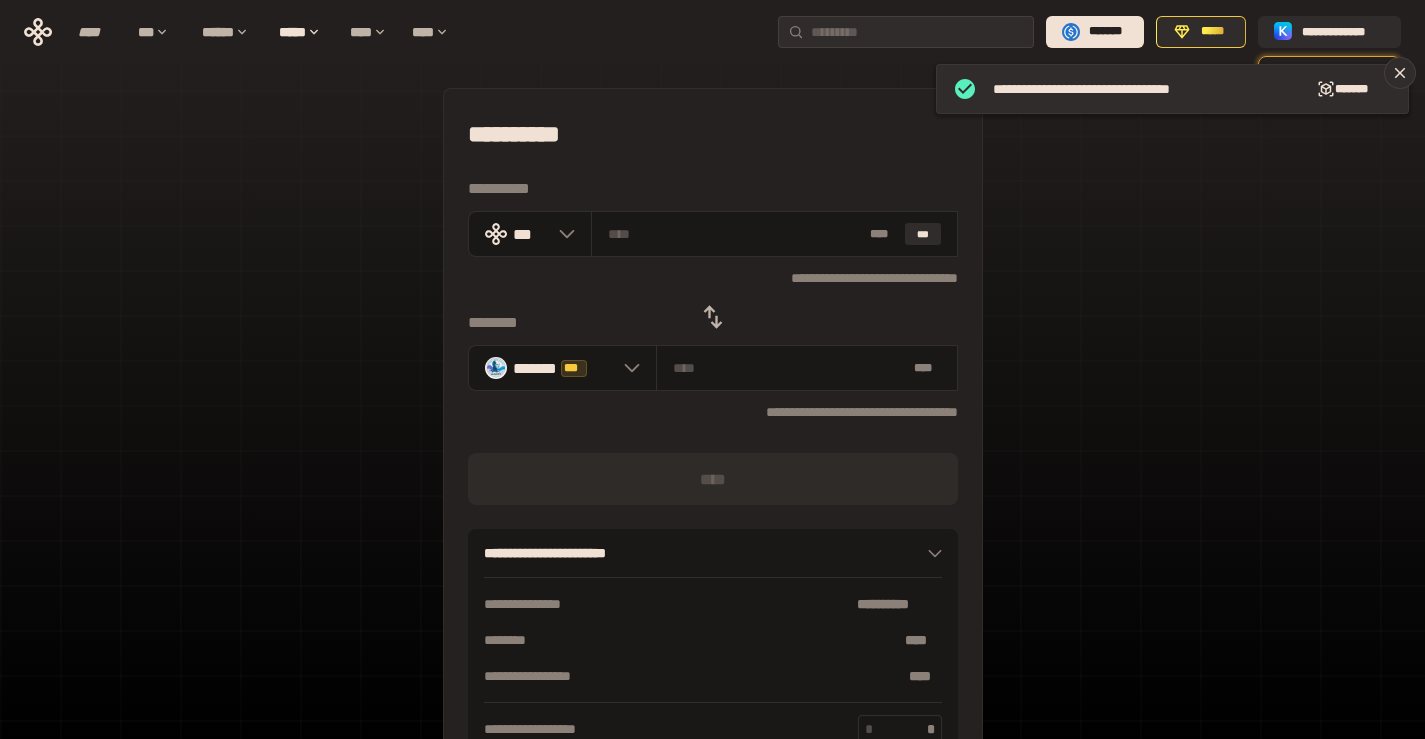 click on "**********" at bounding box center (712, 444) 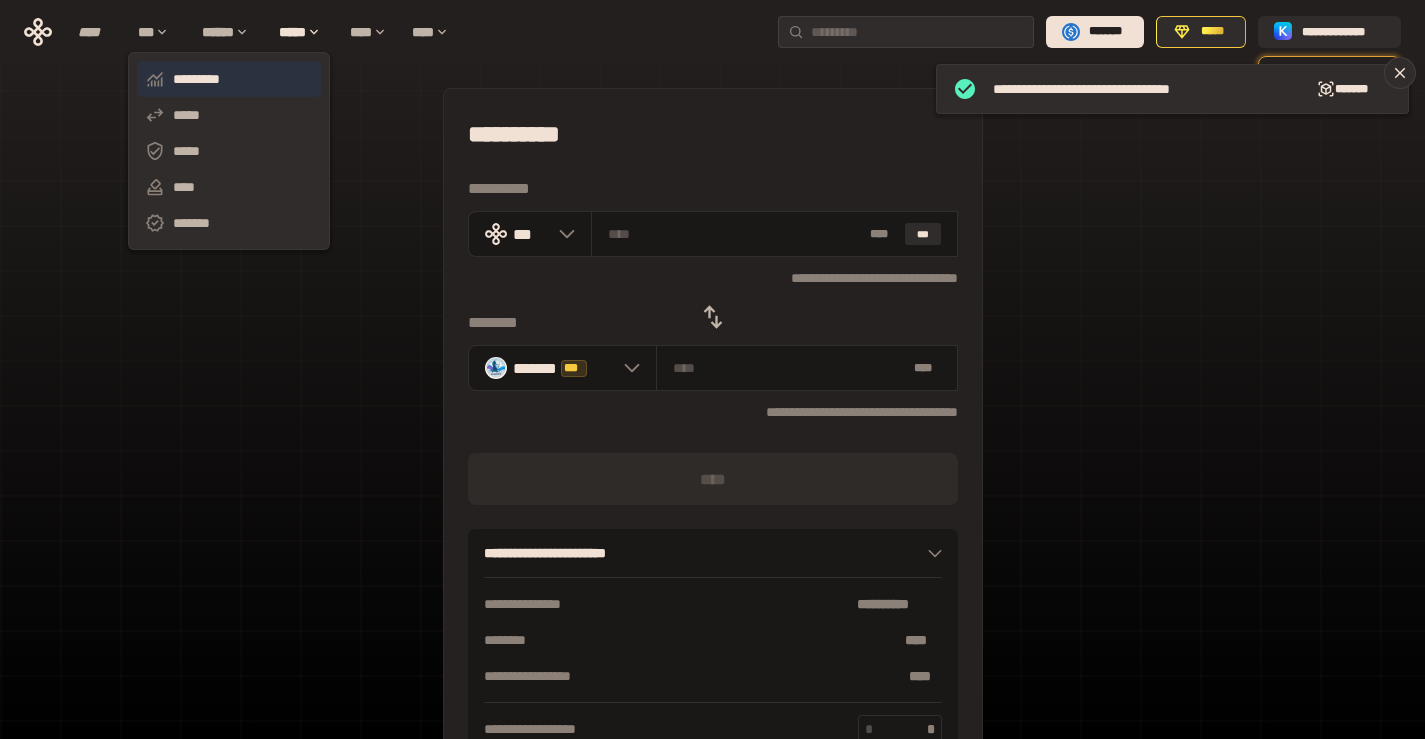 click on "*********" at bounding box center (229, 79) 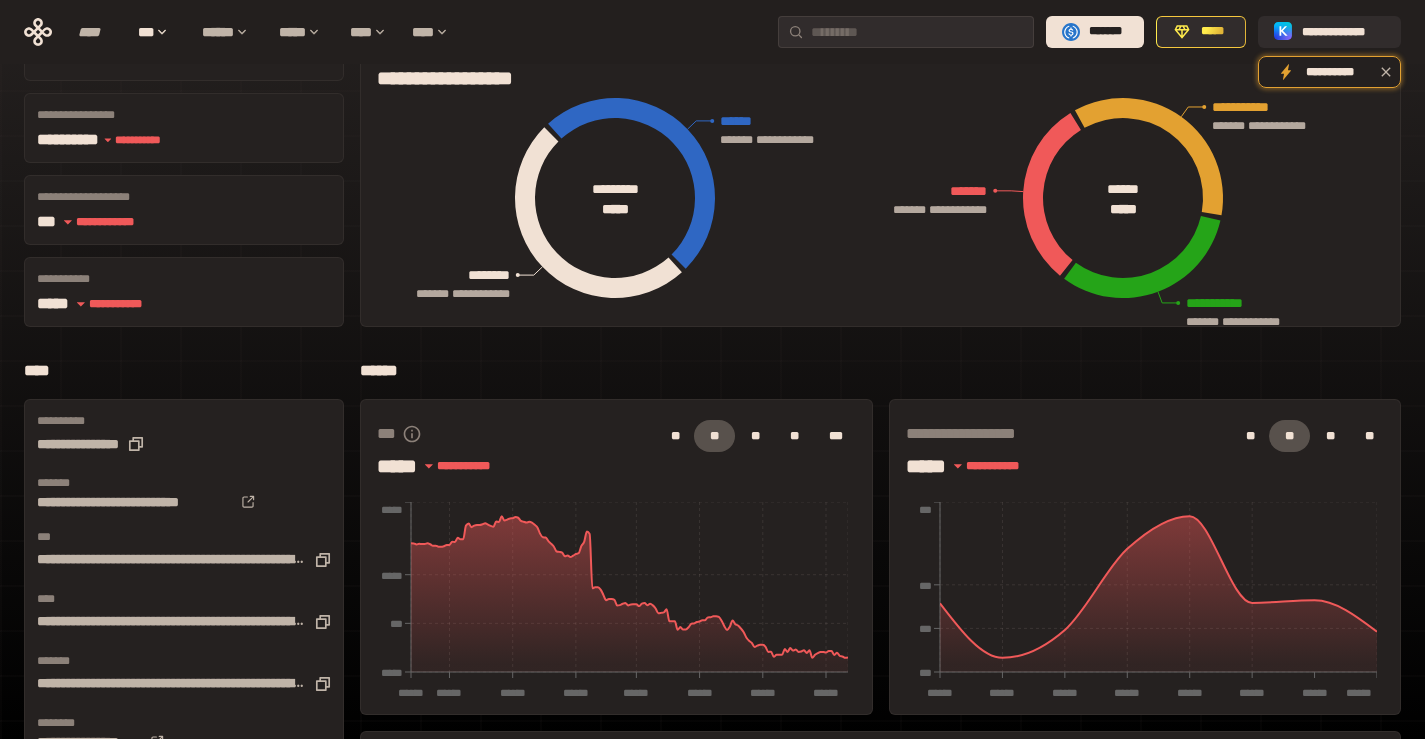 scroll, scrollTop: 0, scrollLeft: 0, axis: both 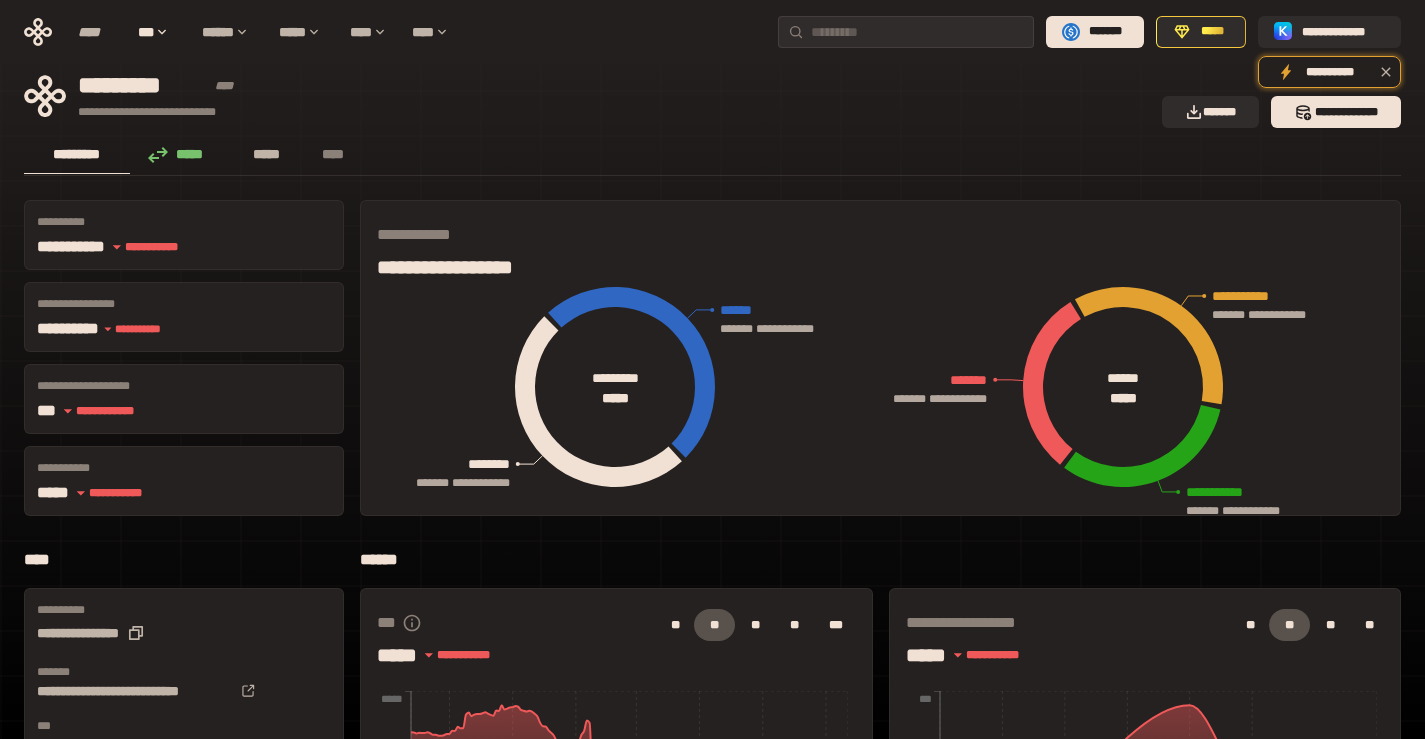 click on "*****" at bounding box center (267, 154) 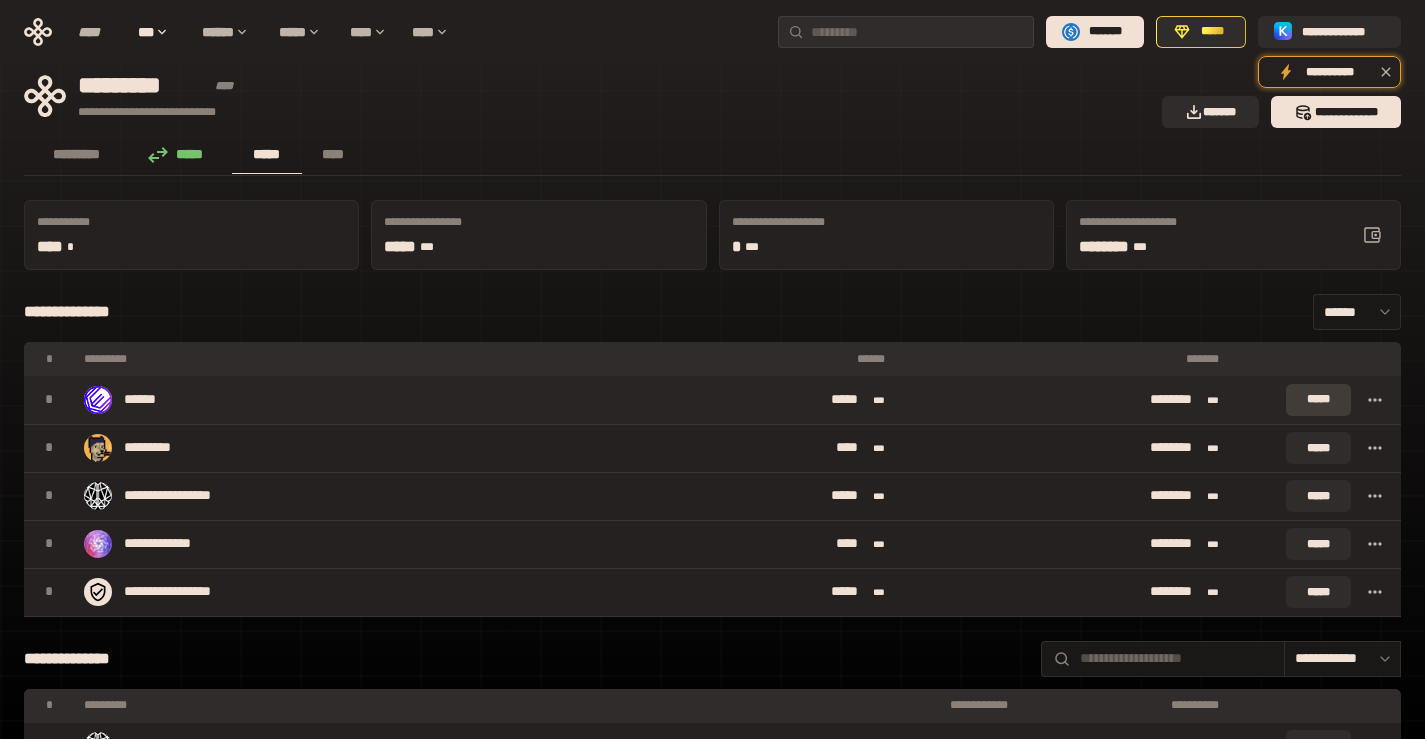 click on "*****" at bounding box center (1318, 400) 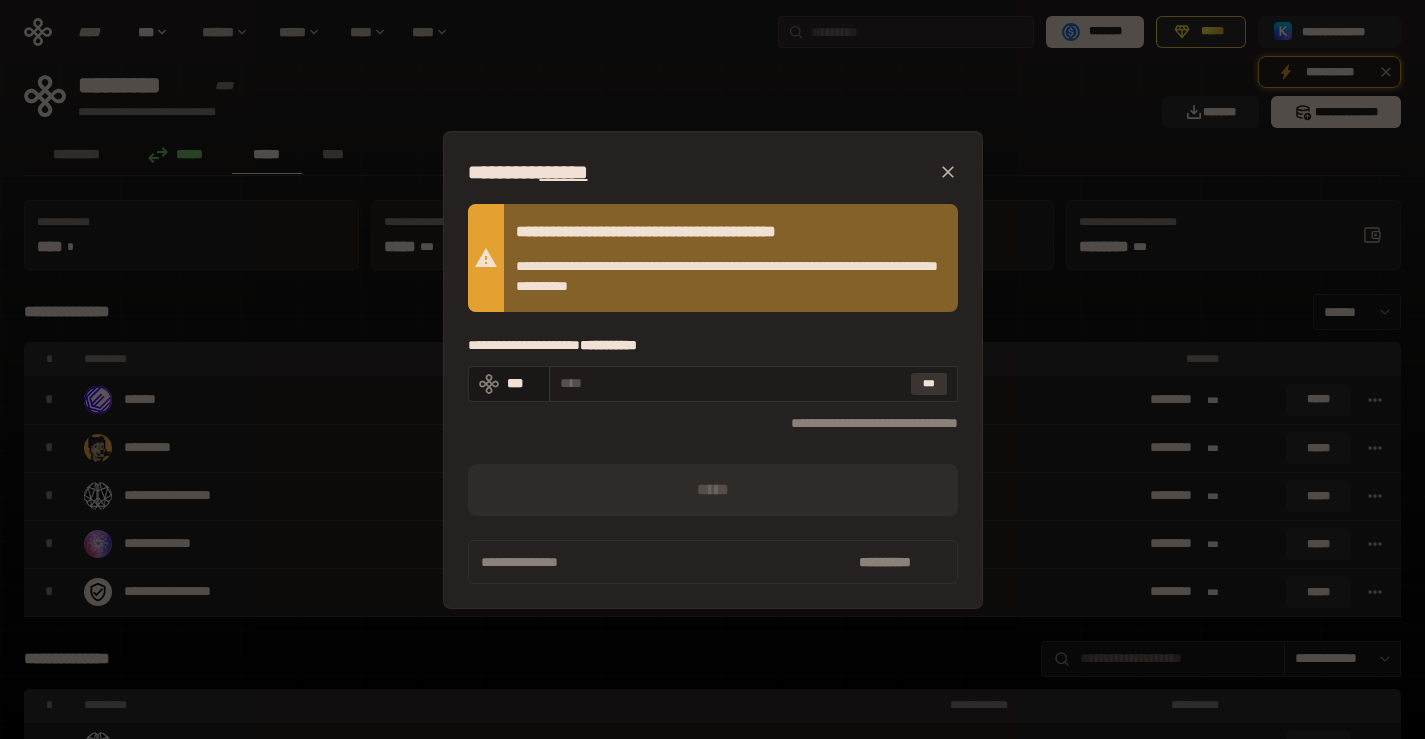 click on "***" at bounding box center [929, 384] 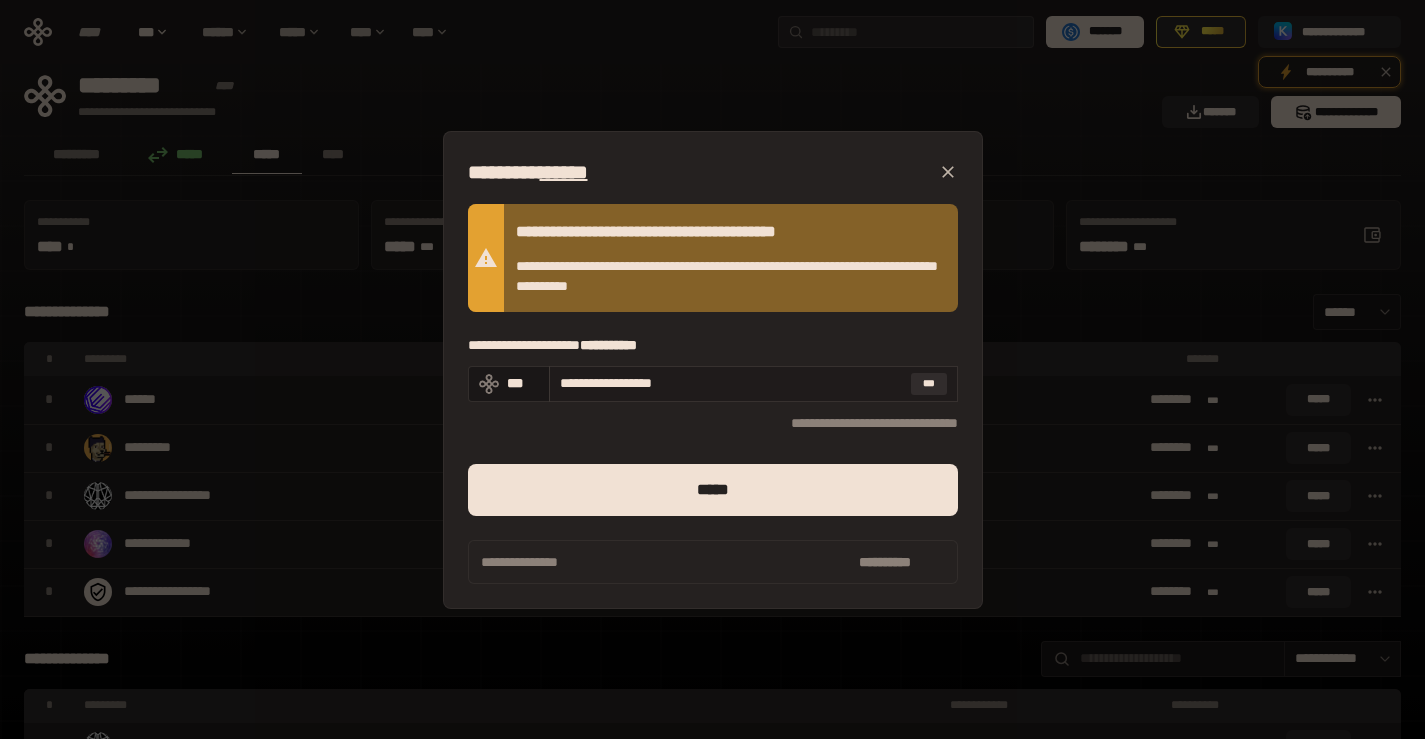 click on "**********" at bounding box center (731, 383) 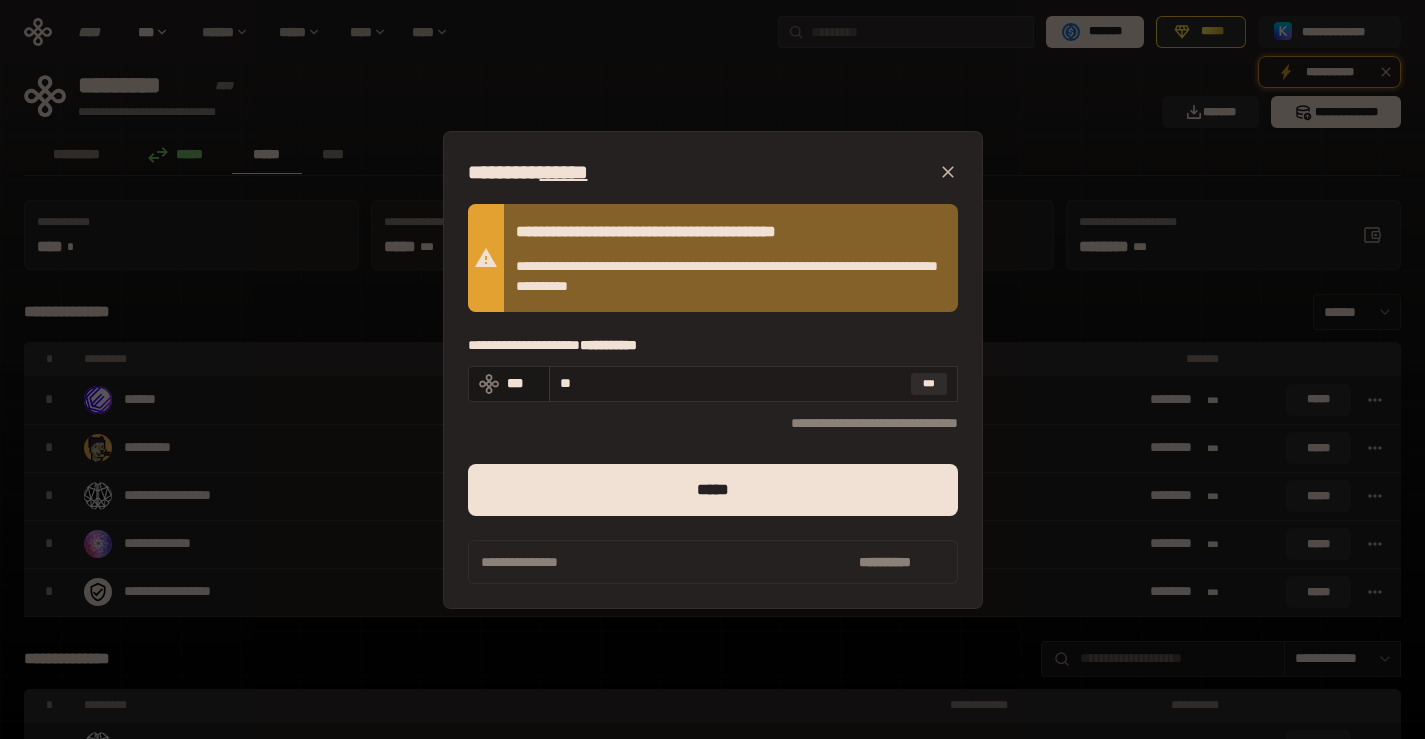 type on "*" 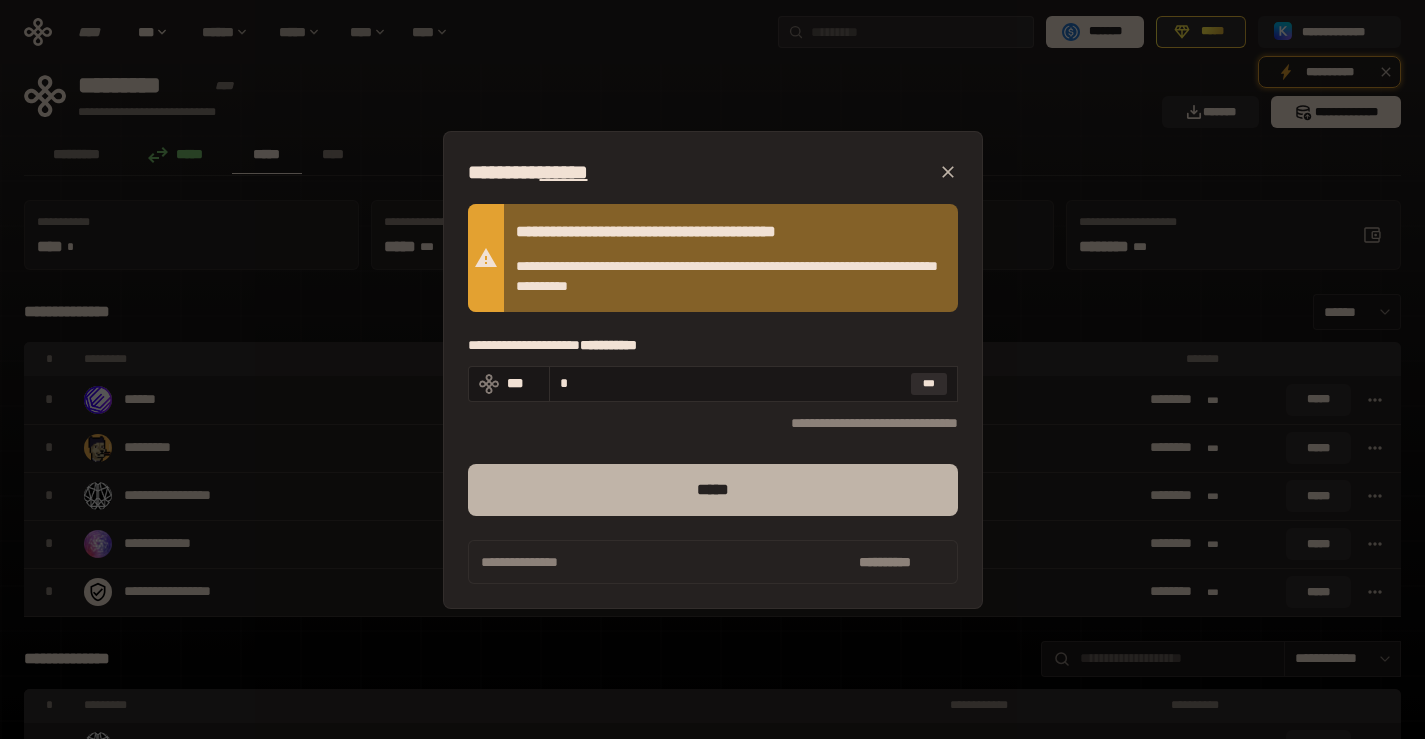type on "*" 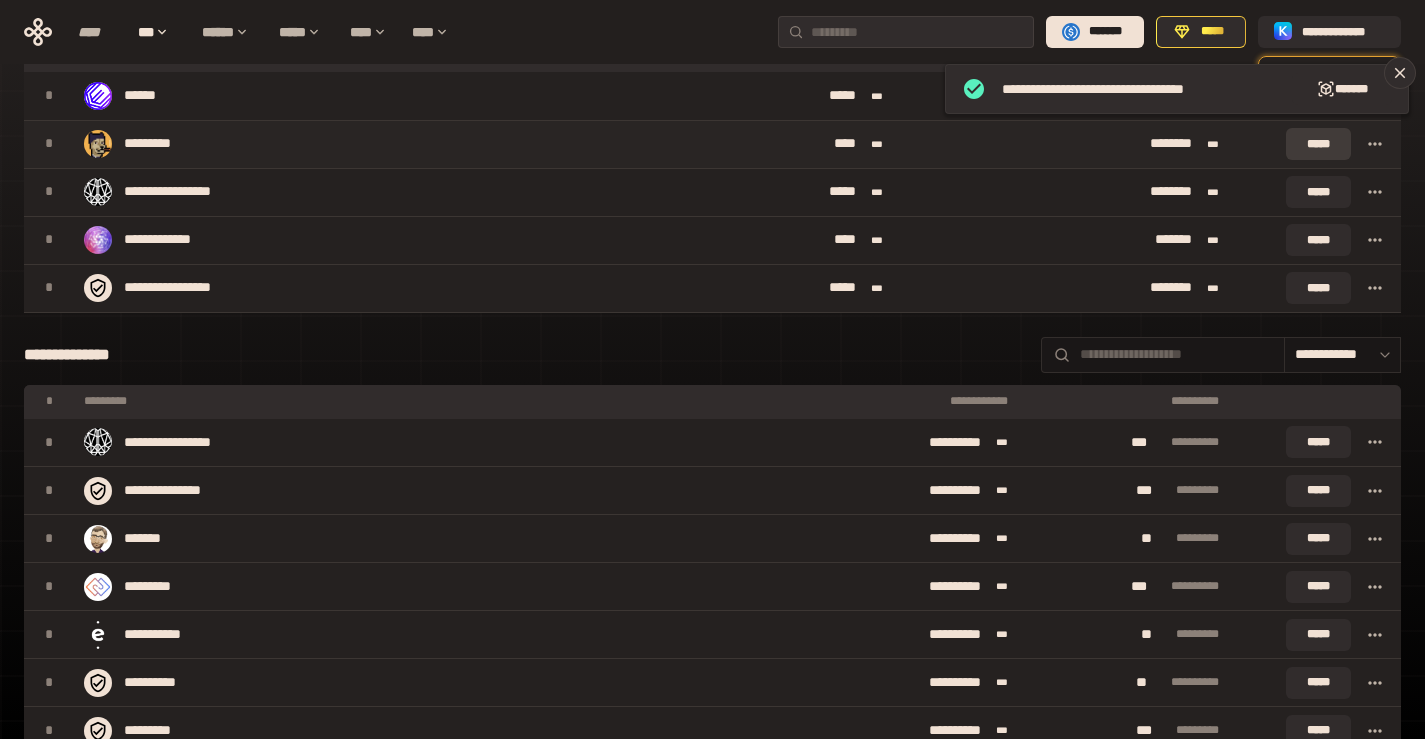 scroll, scrollTop: 0, scrollLeft: 0, axis: both 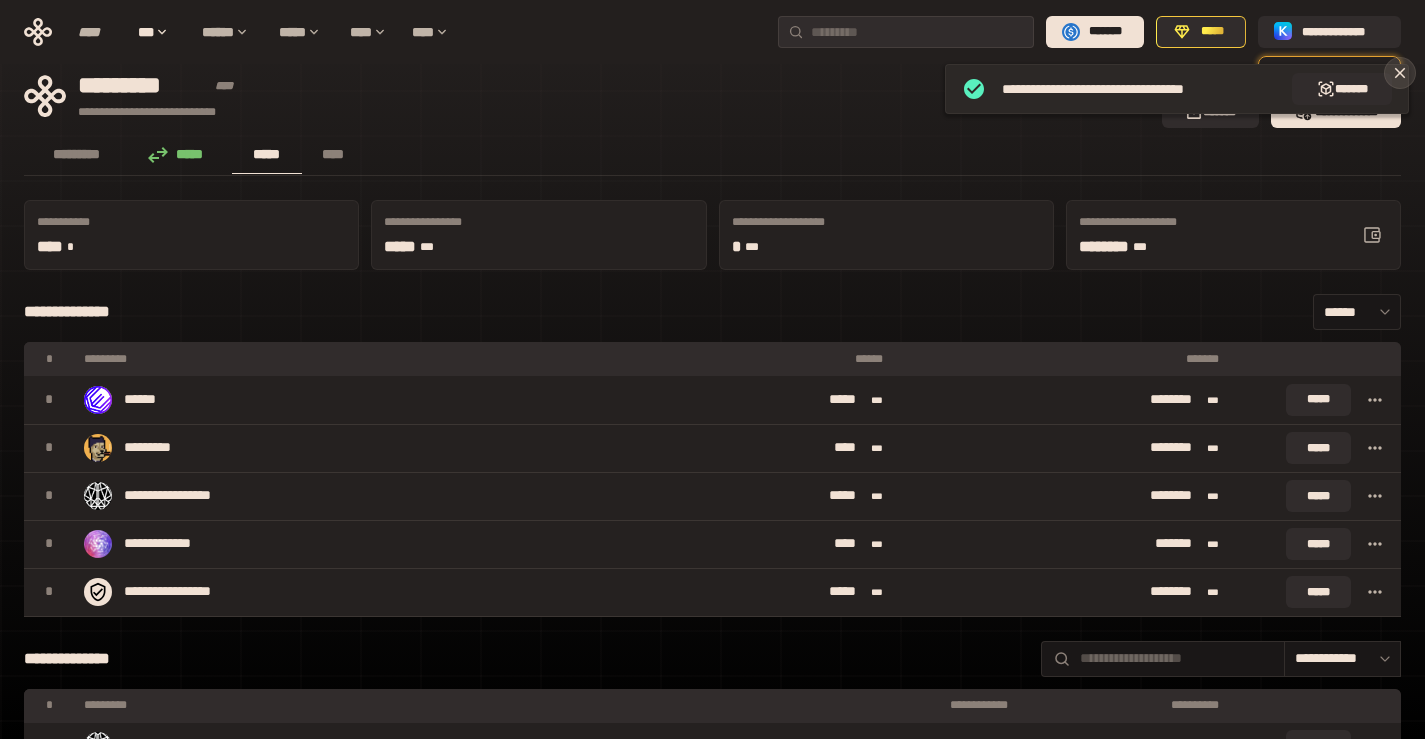 click at bounding box center [1400, 73] 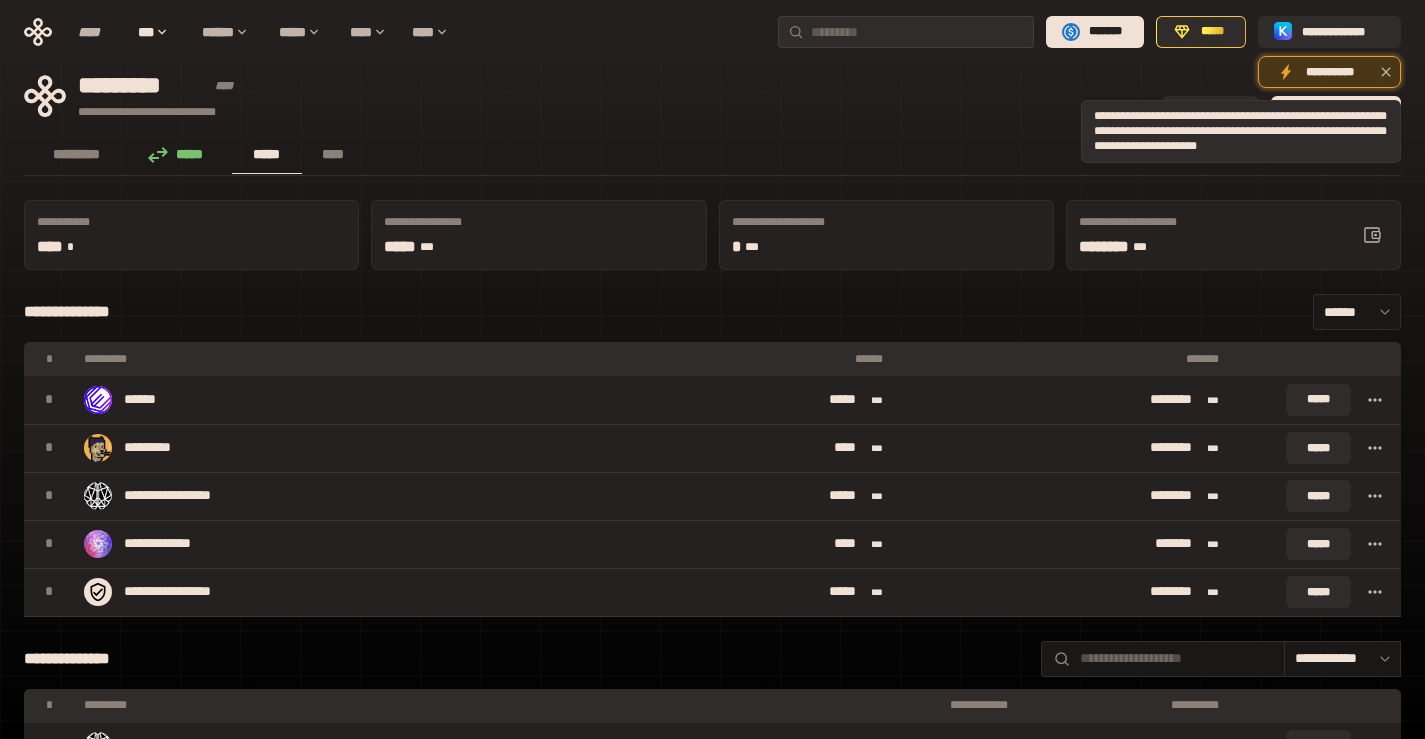 click on "**********" at bounding box center (1329, 72) 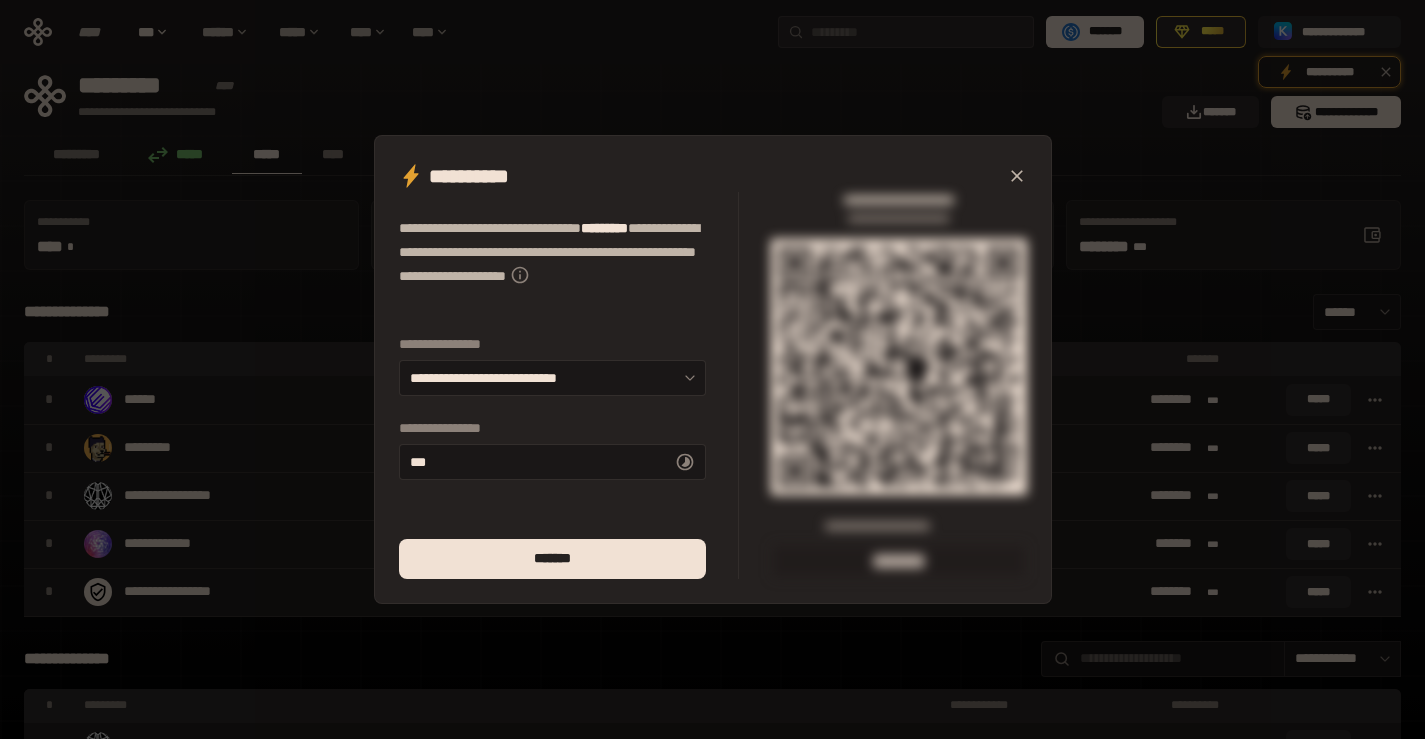 click on "**********" at bounding box center [712, 369] 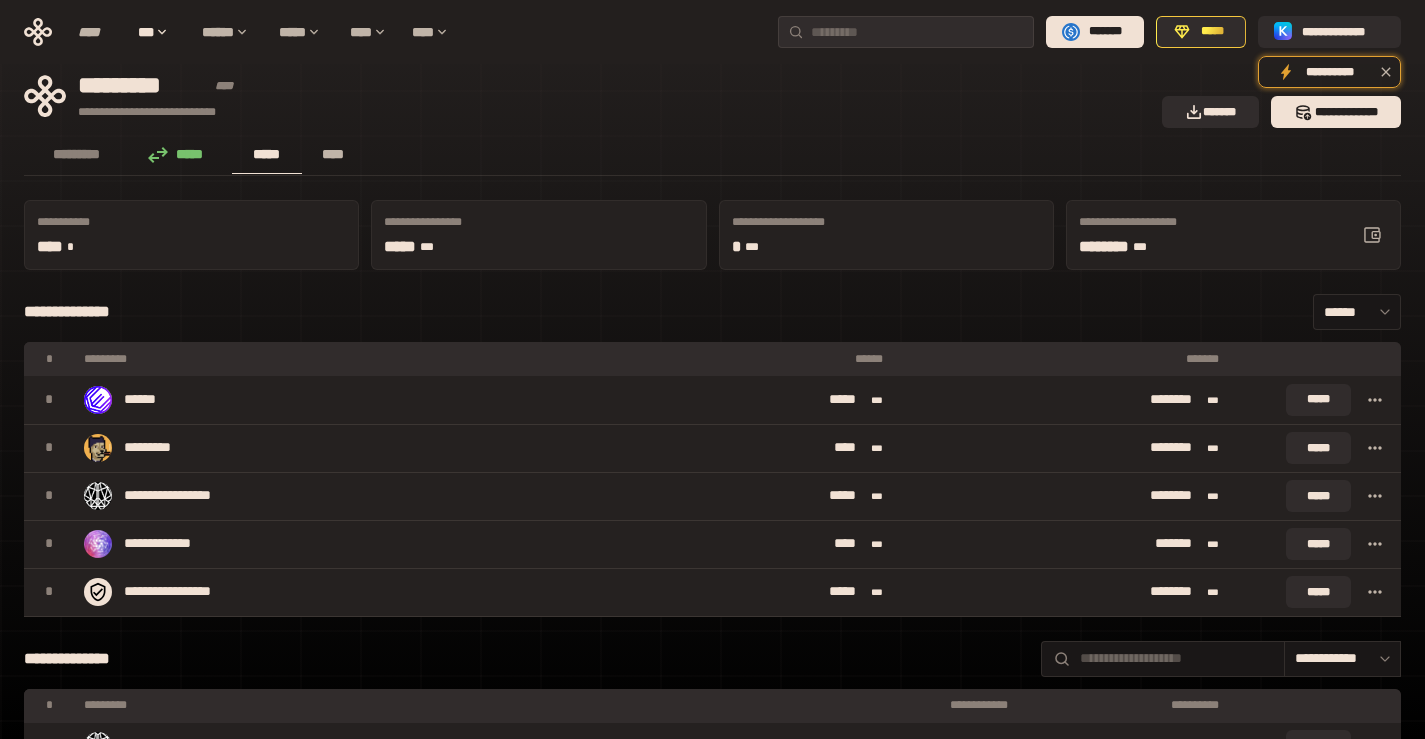 click on "****" at bounding box center [333, 154] 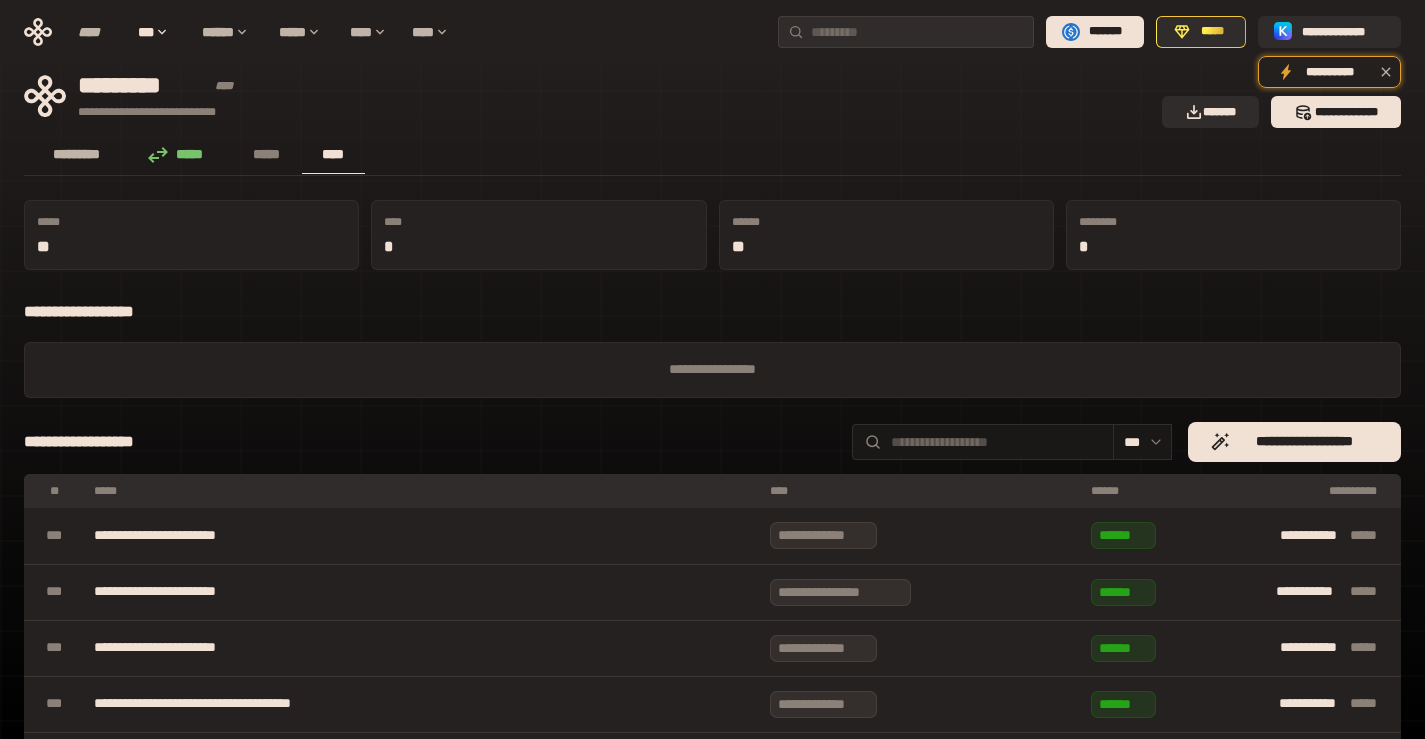 click on "*********" at bounding box center [77, 154] 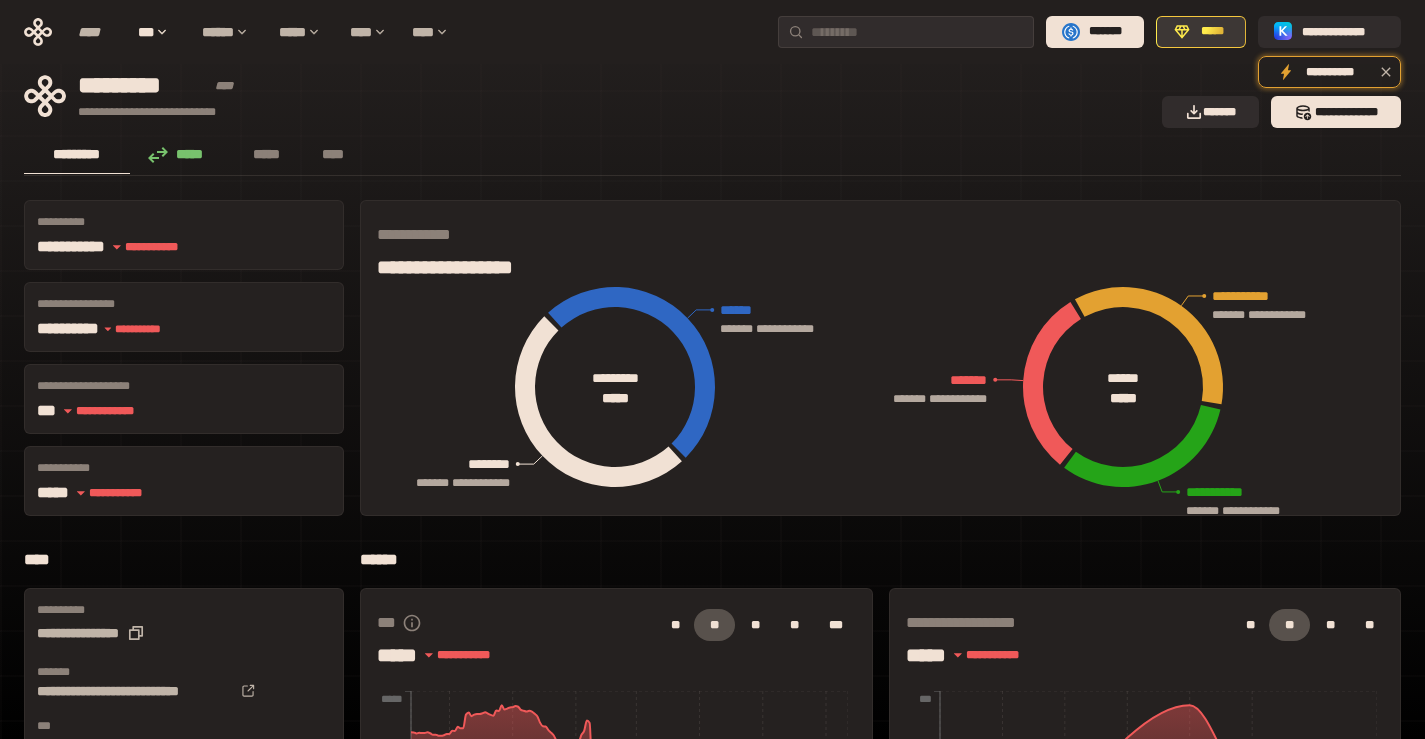 click on "*****" at bounding box center [1212, 32] 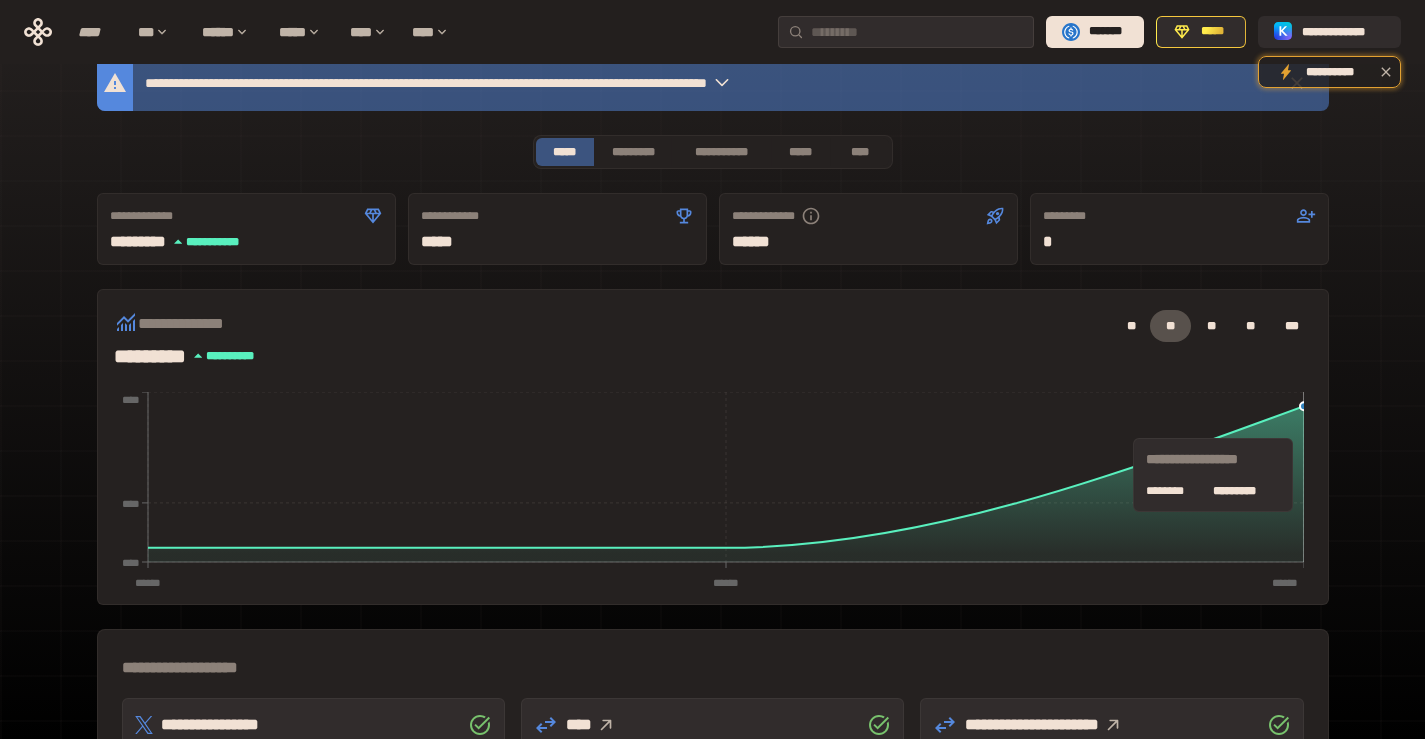 scroll, scrollTop: 500, scrollLeft: 0, axis: vertical 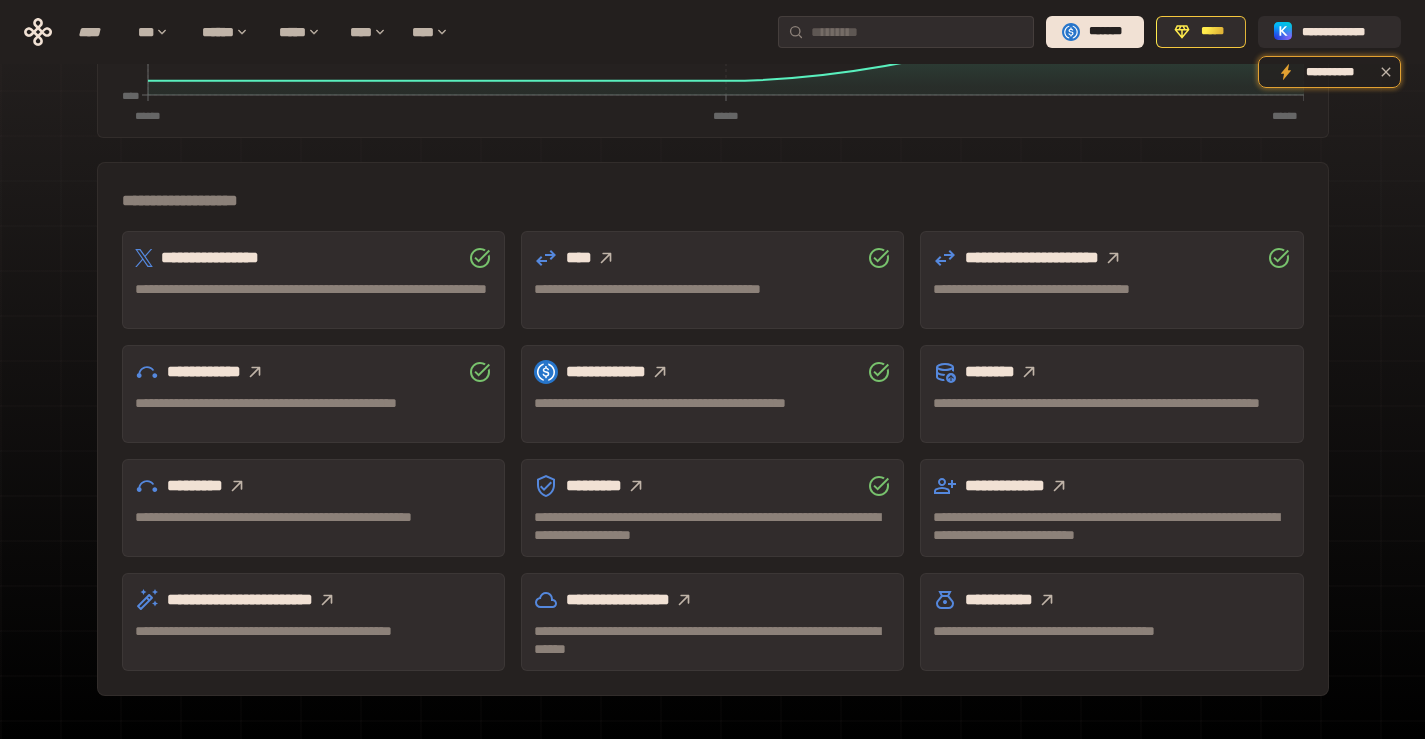 click 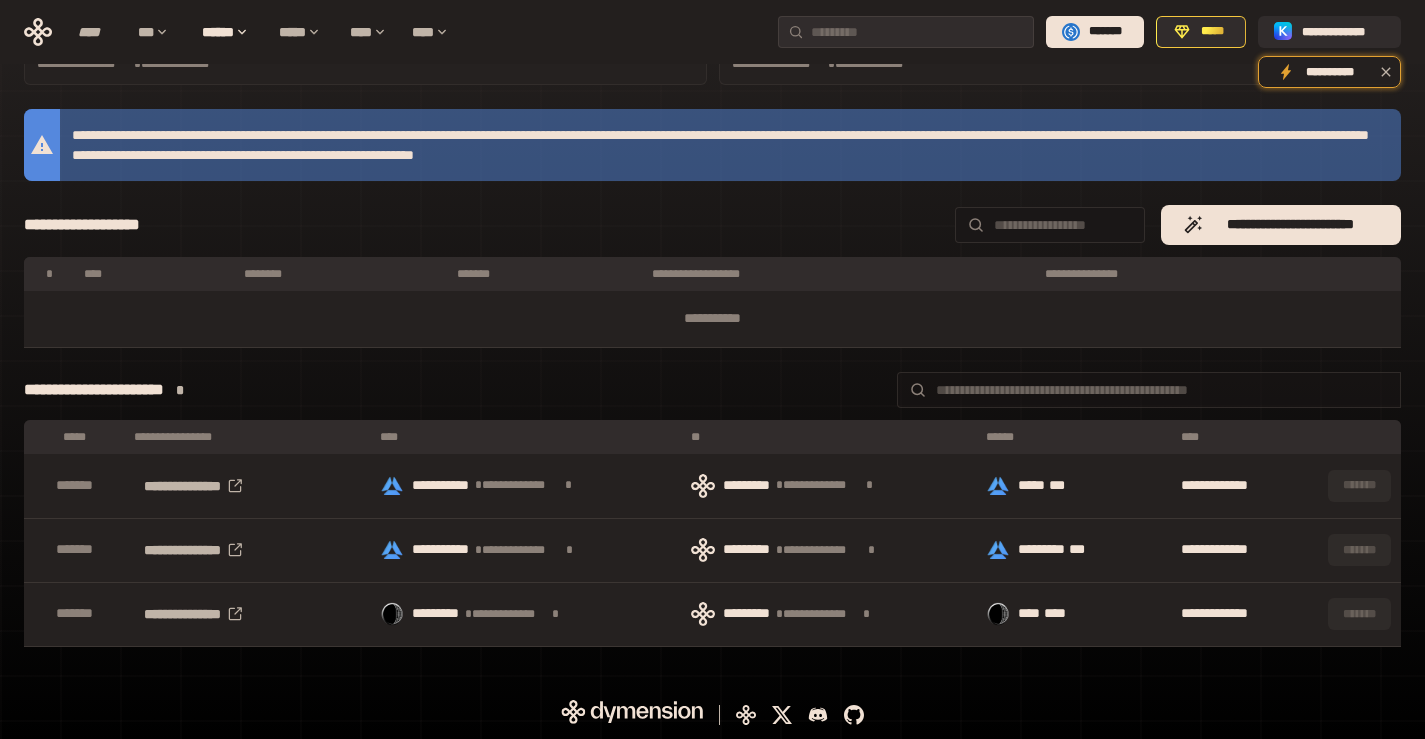 scroll, scrollTop: 29, scrollLeft: 0, axis: vertical 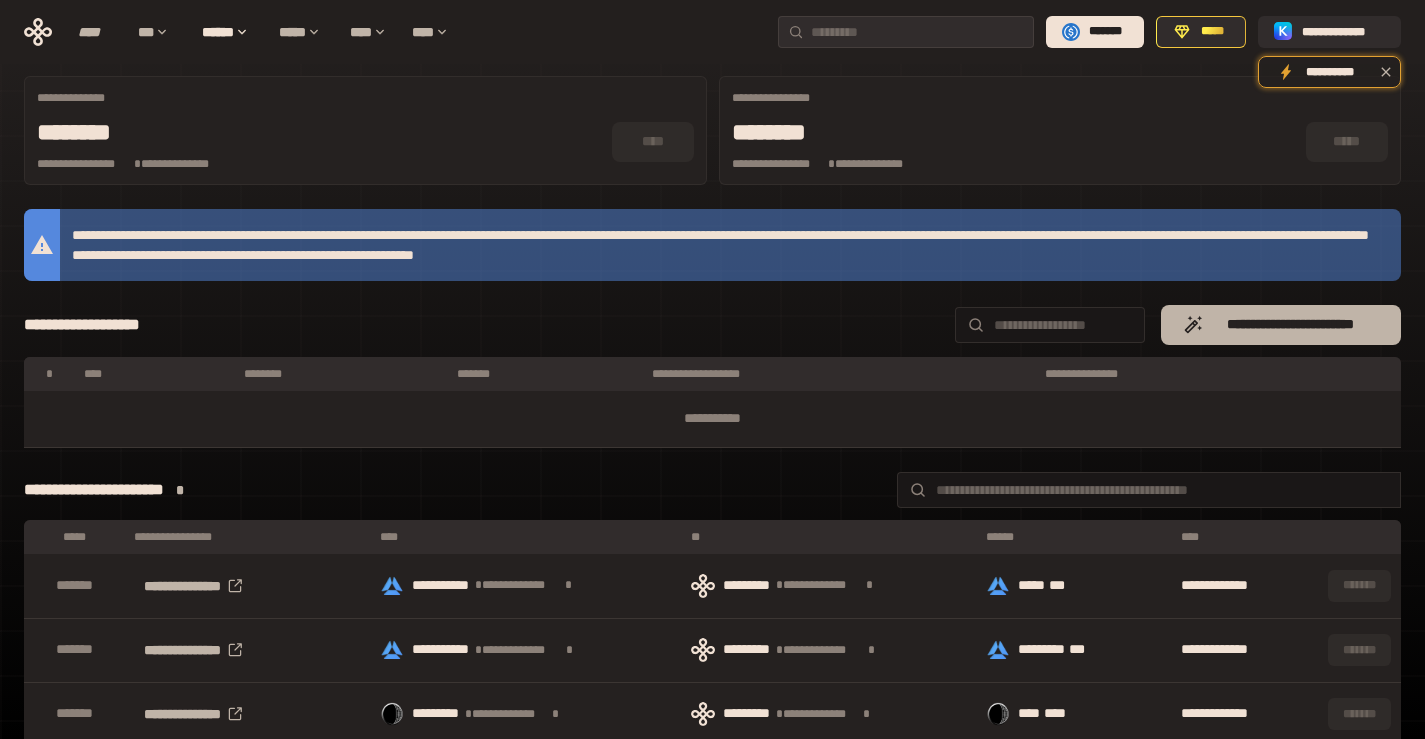 click on "**********" at bounding box center [1281, 325] 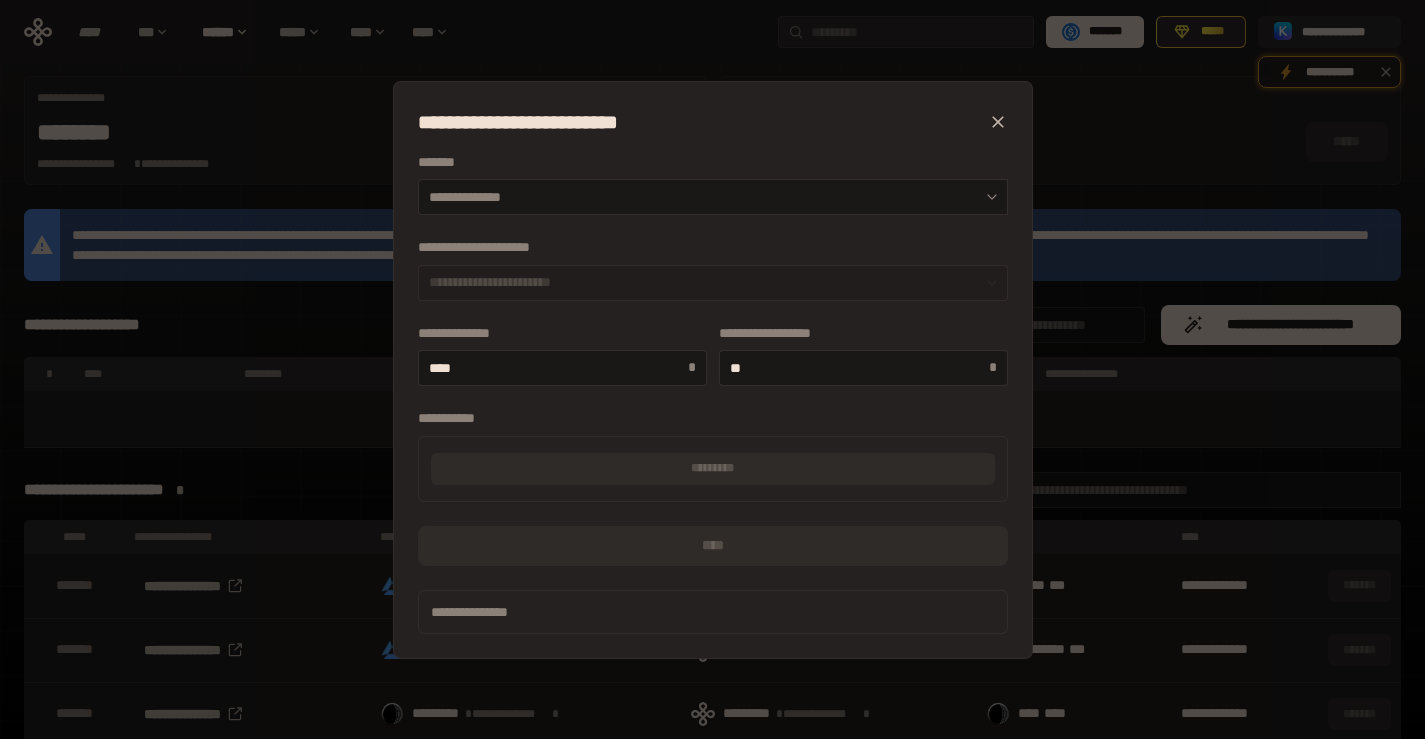 click on "**********" at bounding box center (712, 369) 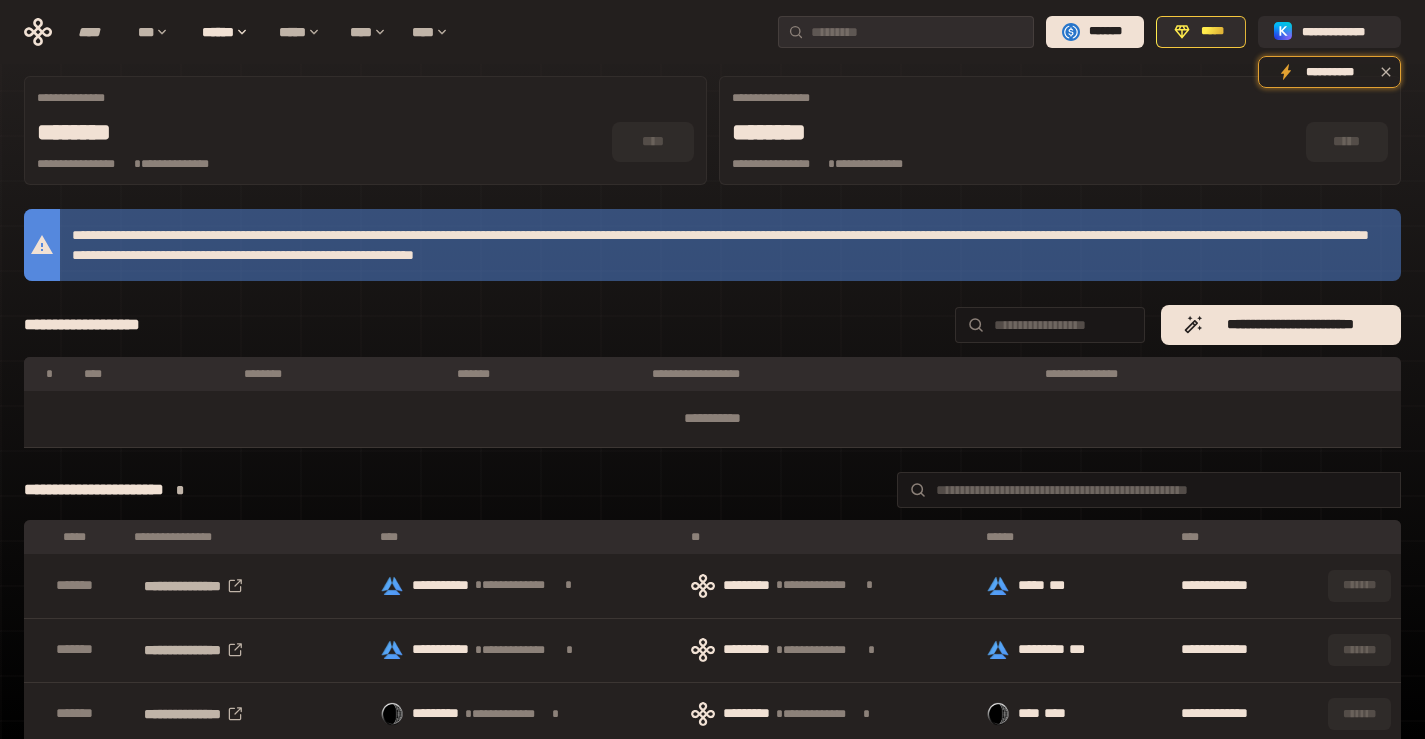click on "**********" at bounding box center [712, 245] 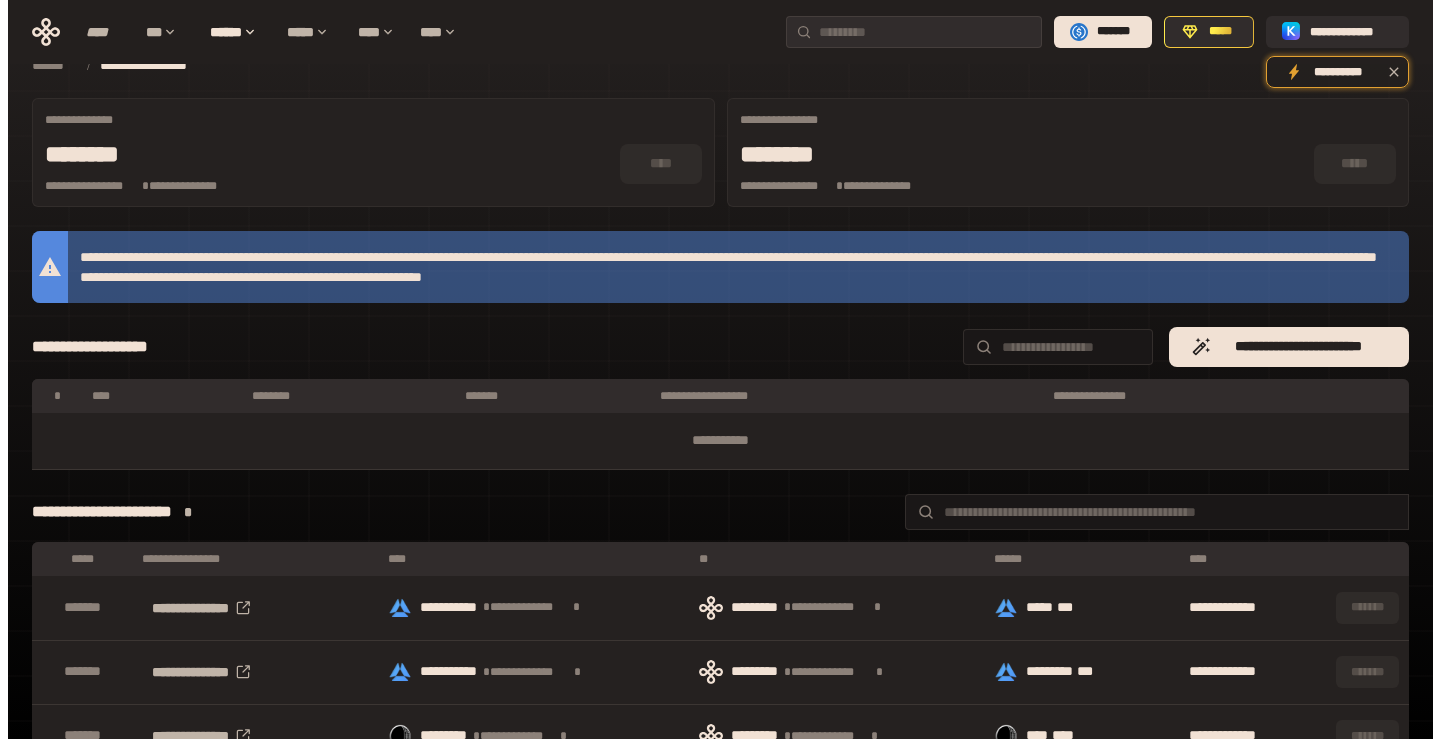 scroll, scrollTop: 0, scrollLeft: 0, axis: both 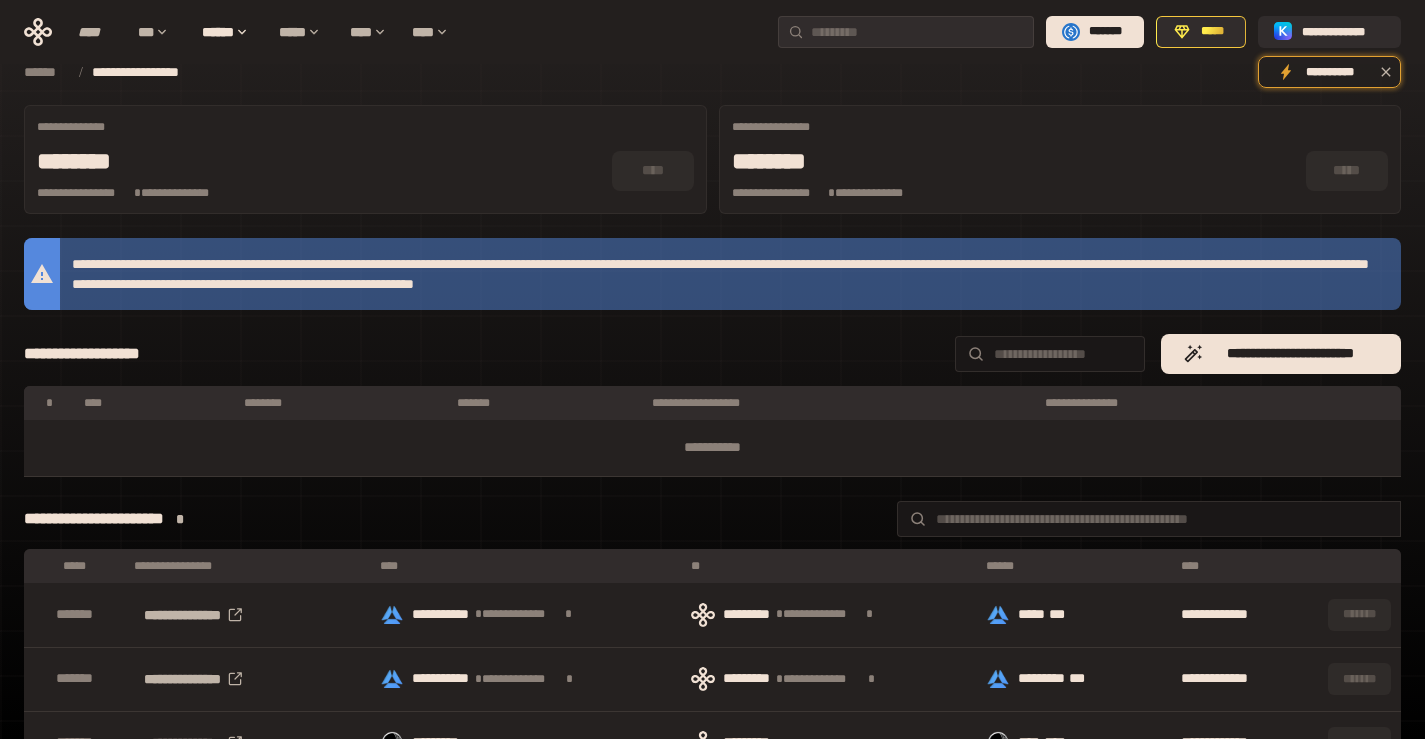 click on "******" at bounding box center (46, 72) 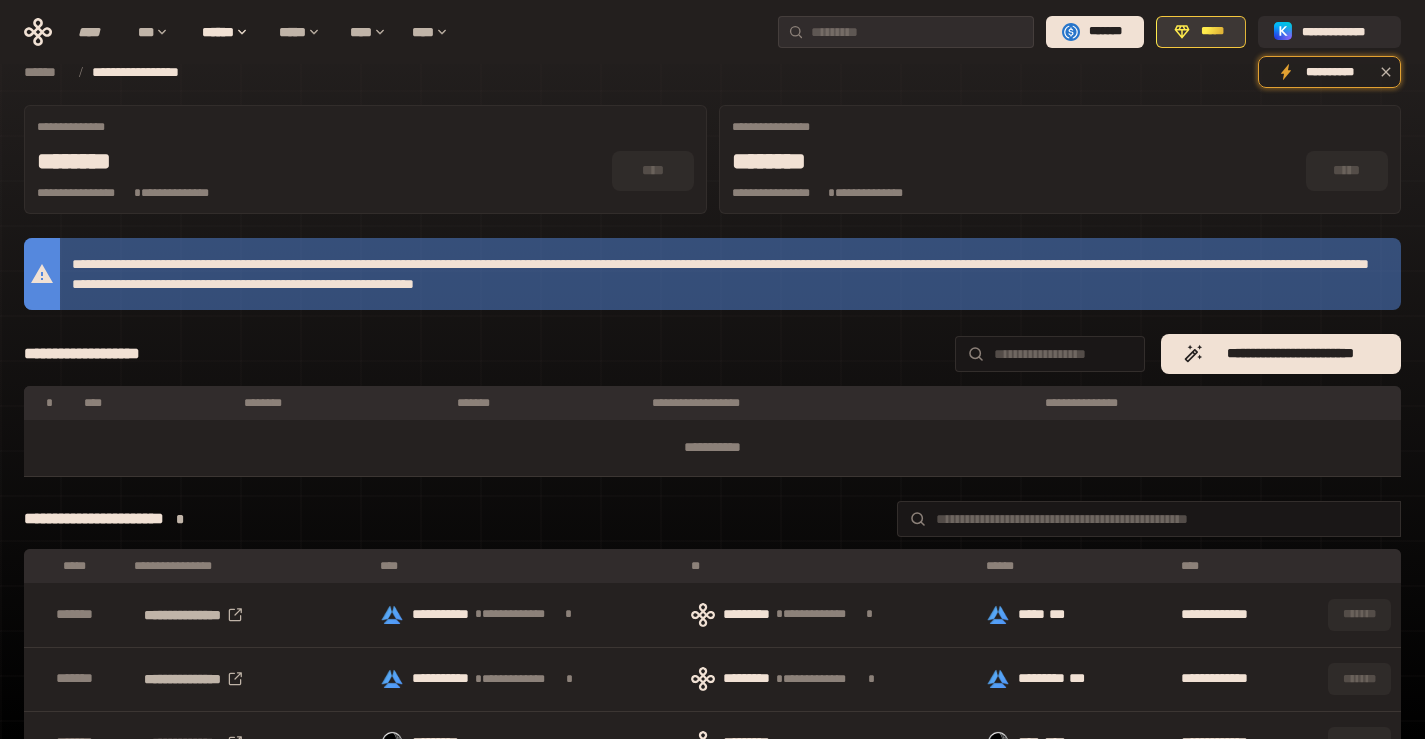 click 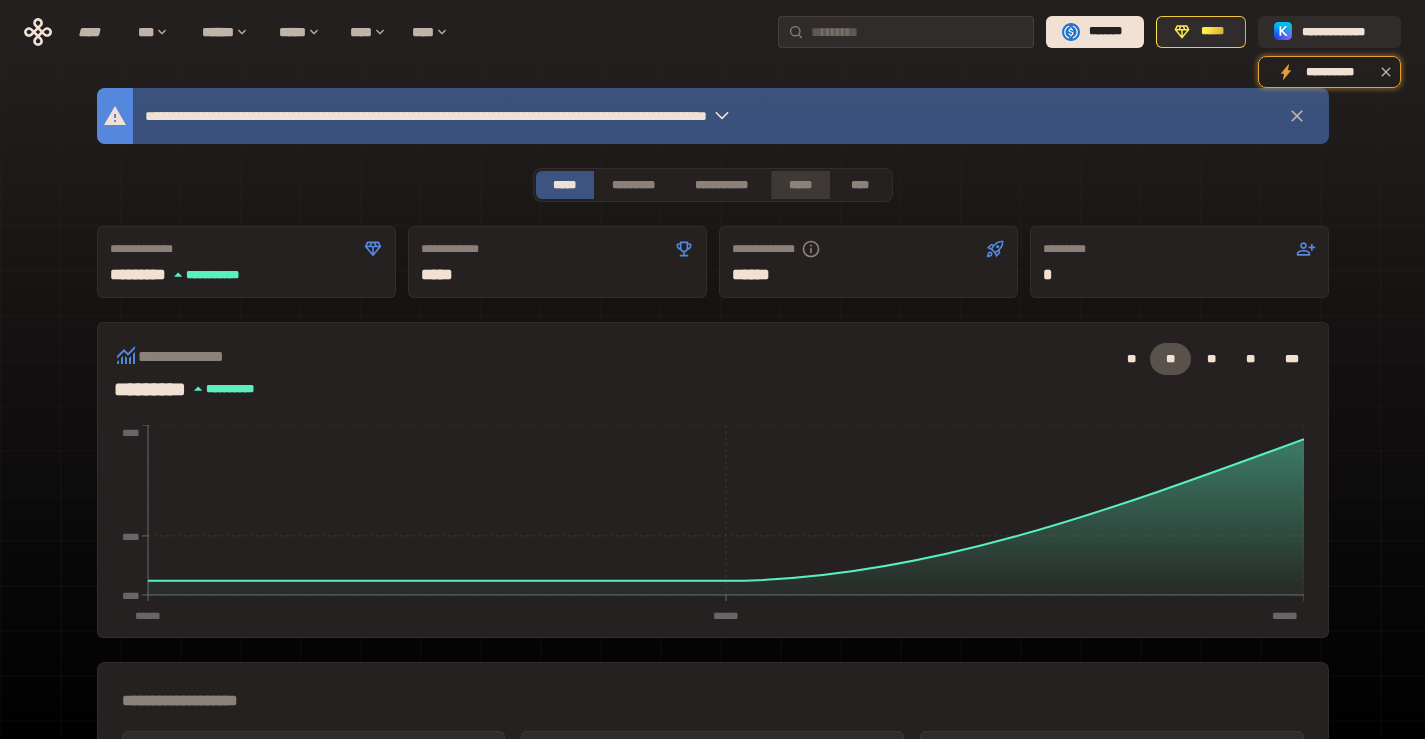 click on "*****" at bounding box center (800, 185) 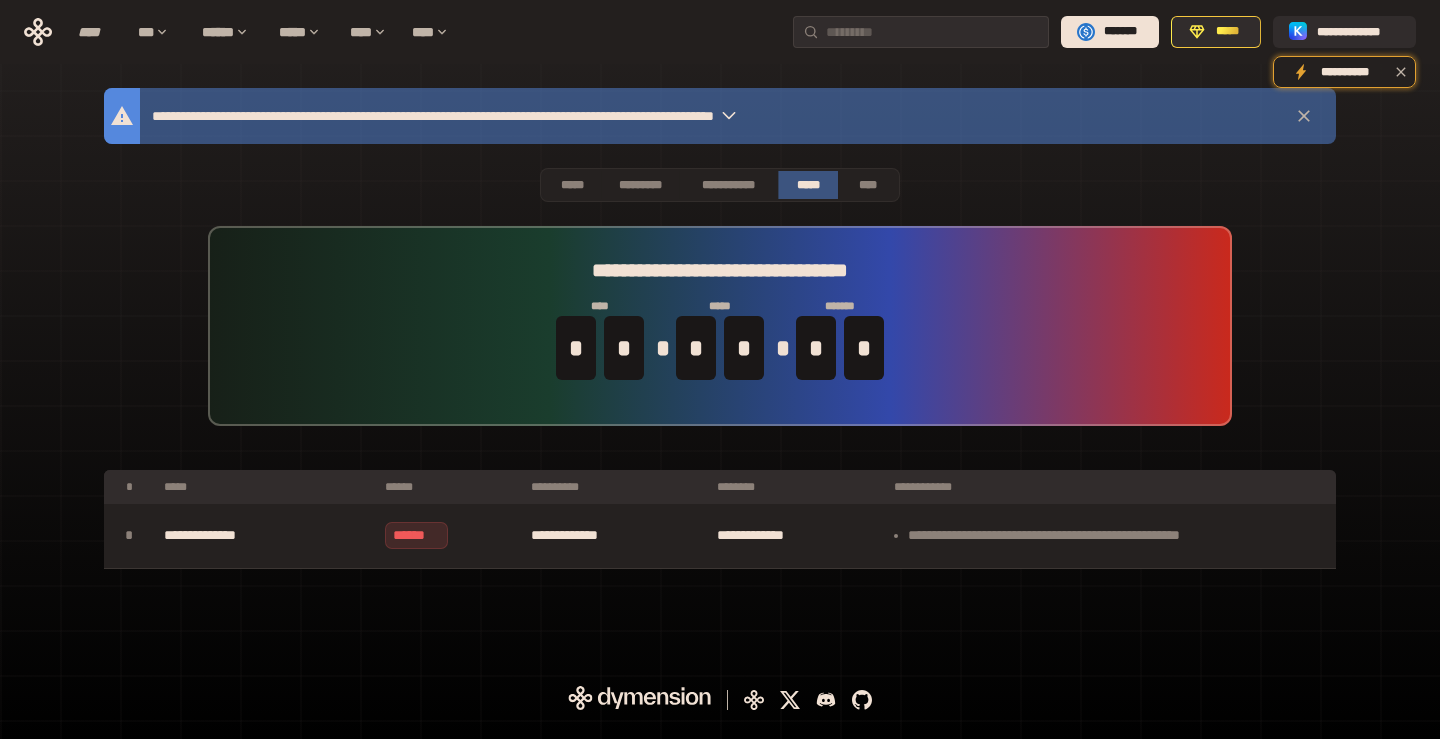 click 